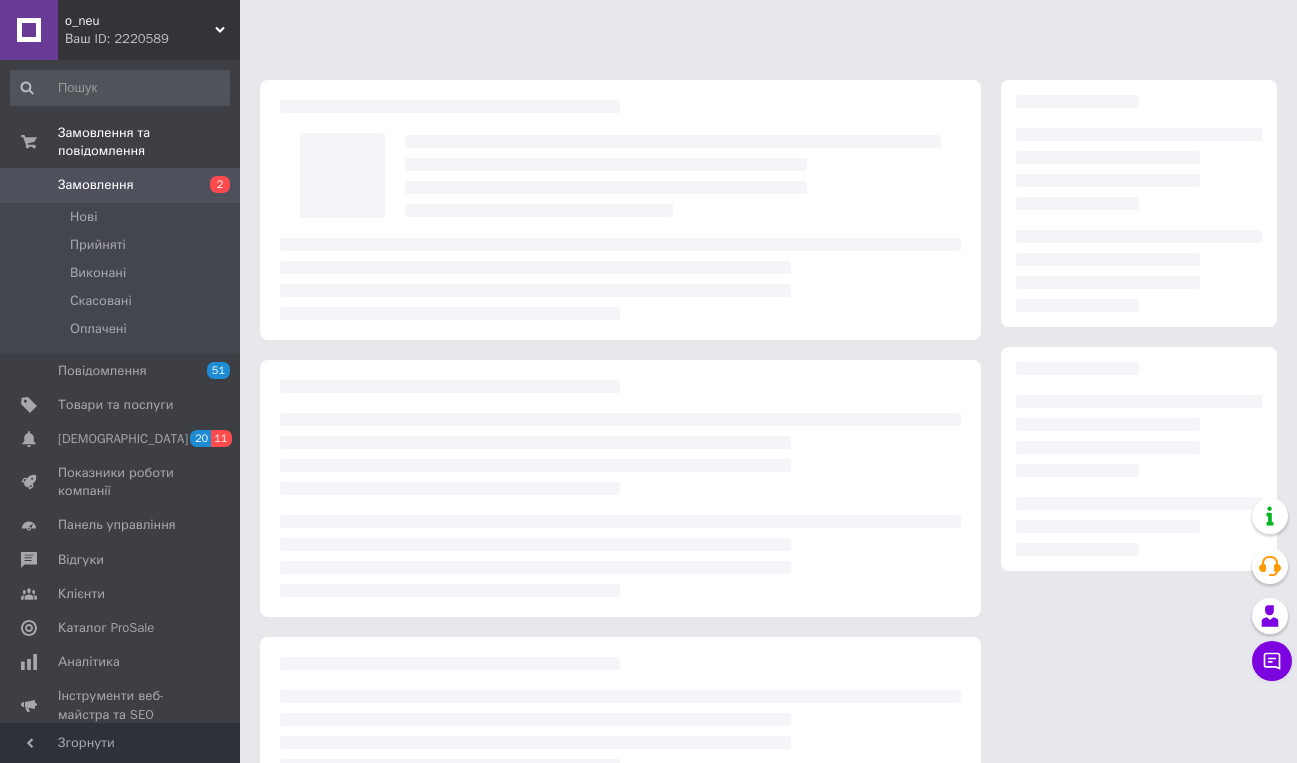 scroll, scrollTop: 0, scrollLeft: 0, axis: both 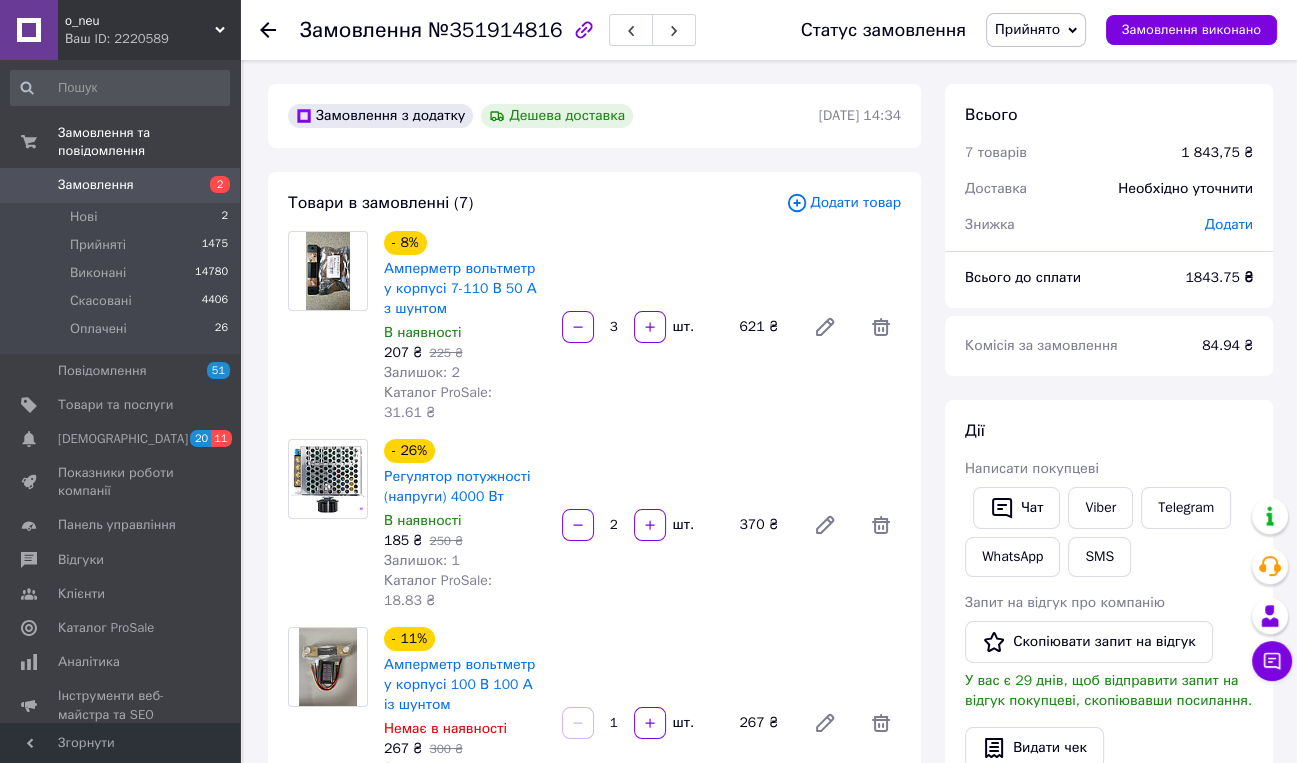 click on "Замовлення" at bounding box center (96, 185) 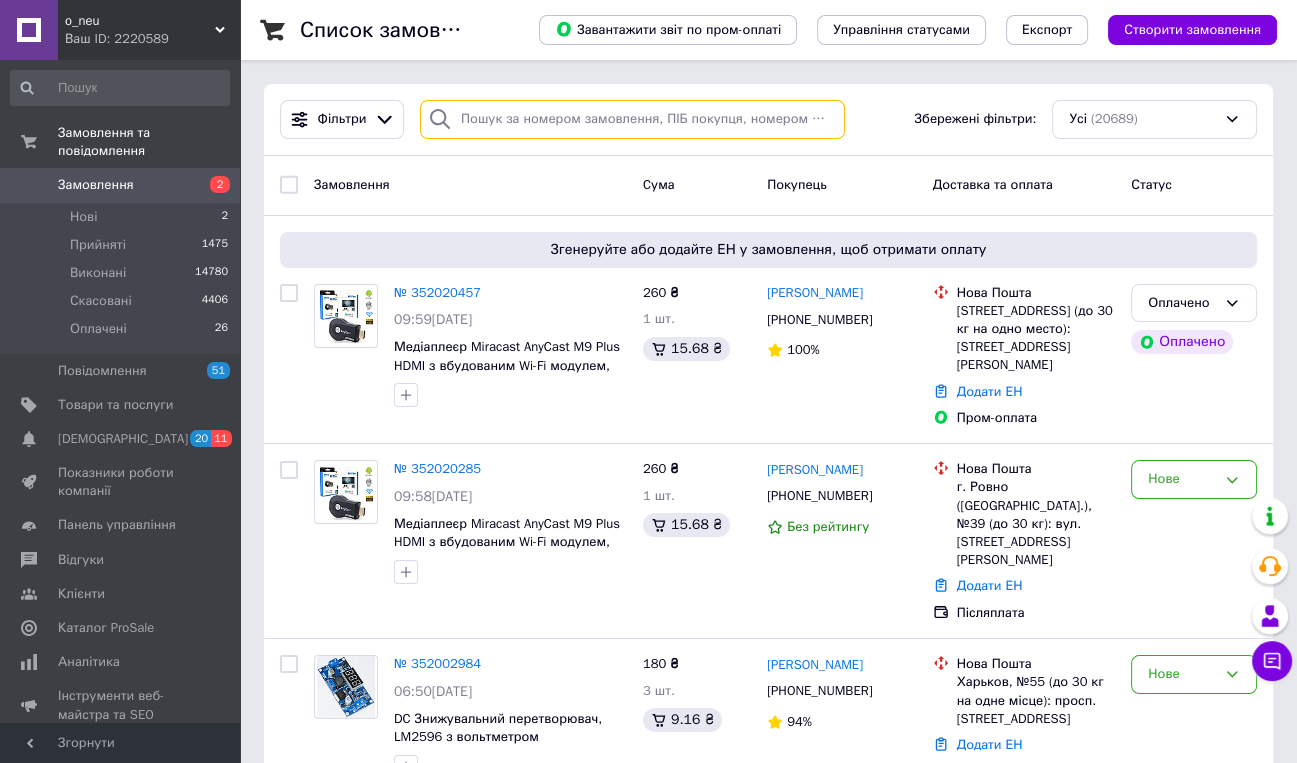click at bounding box center [632, 119] 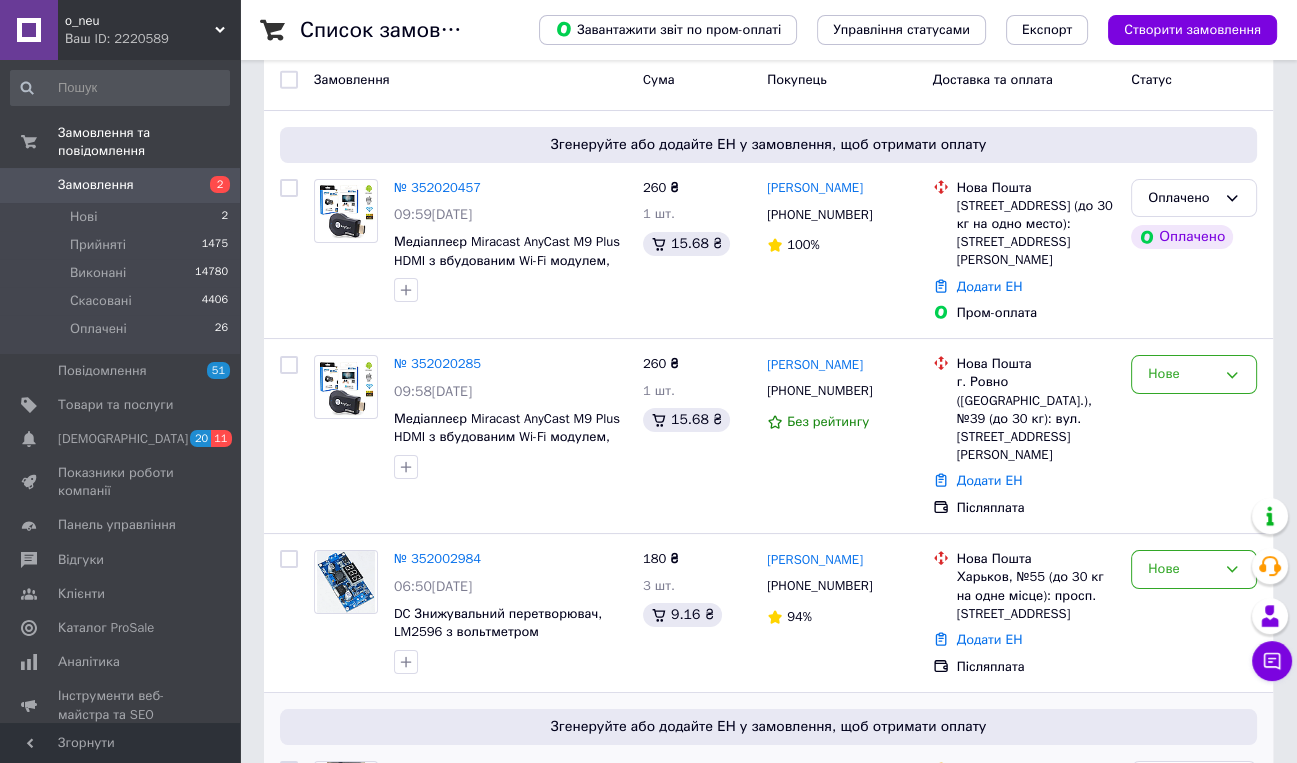 scroll, scrollTop: 316, scrollLeft: 0, axis: vertical 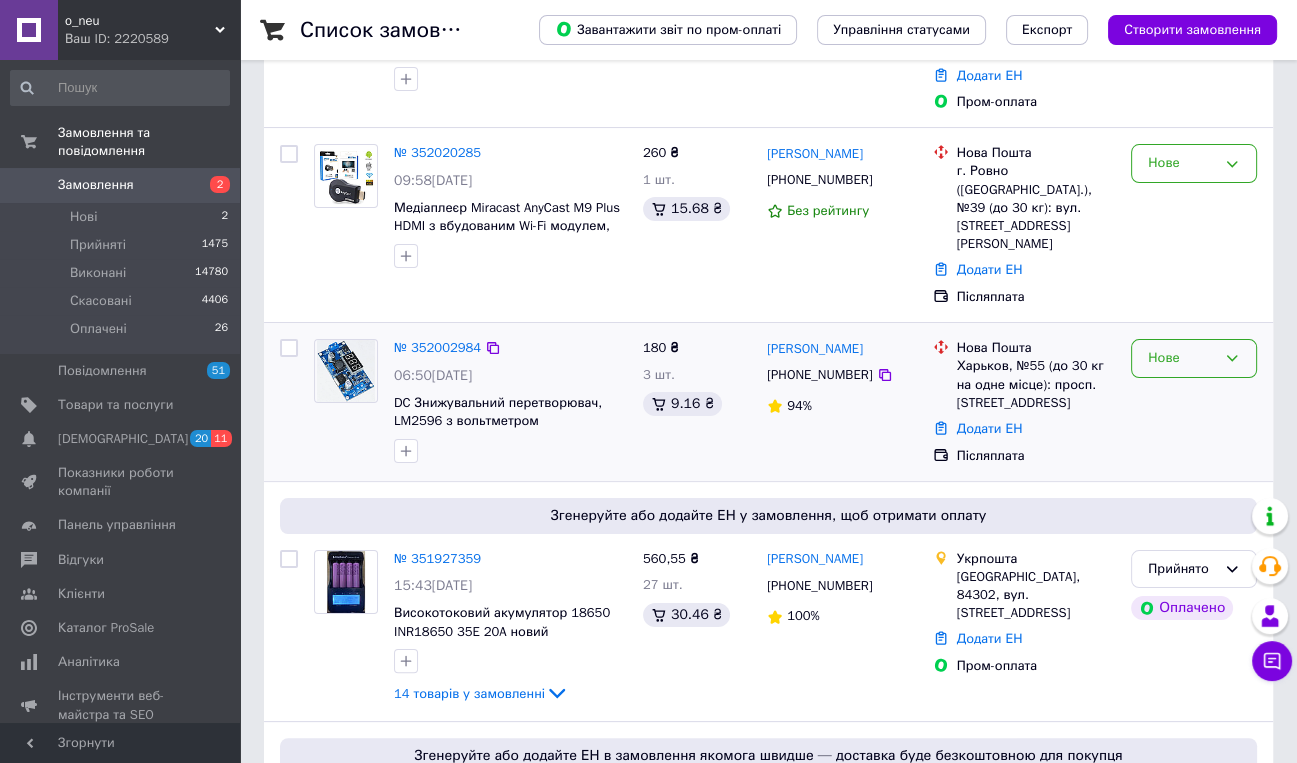 click 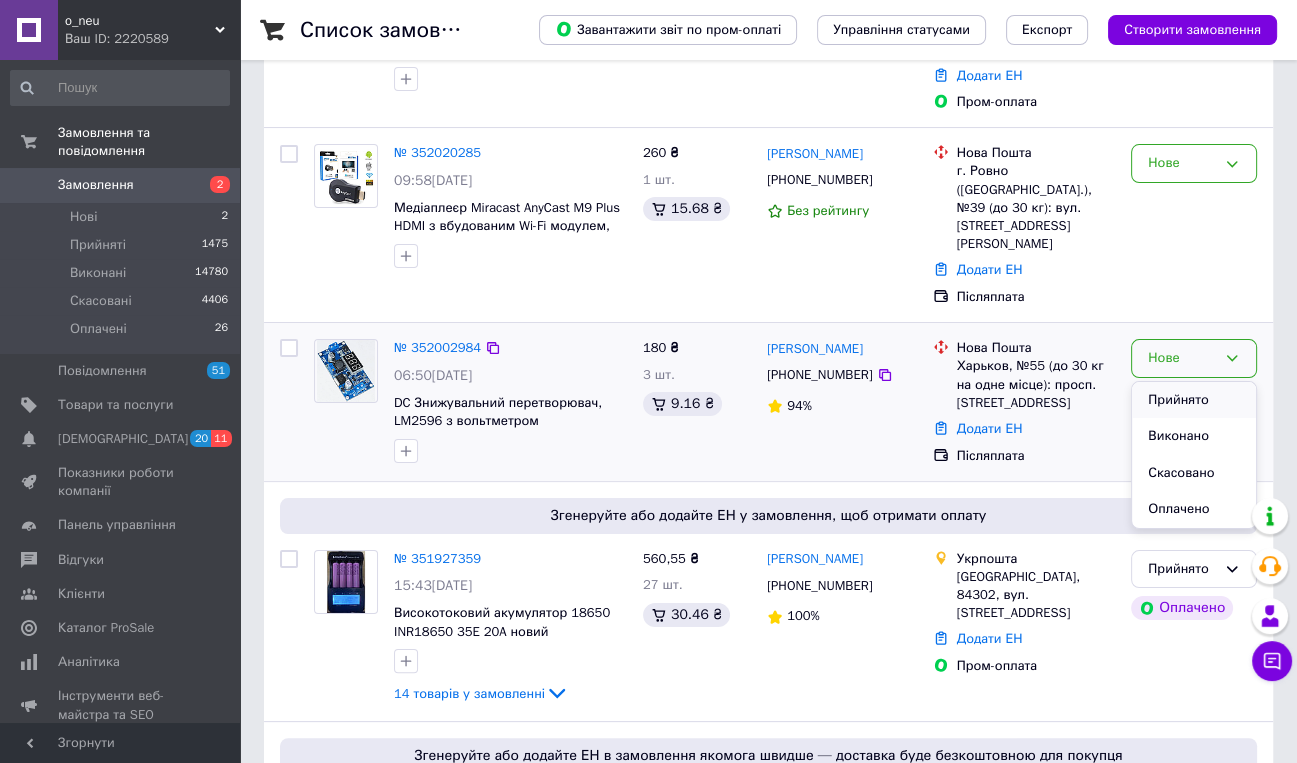 click on "Прийнято" at bounding box center [1194, 400] 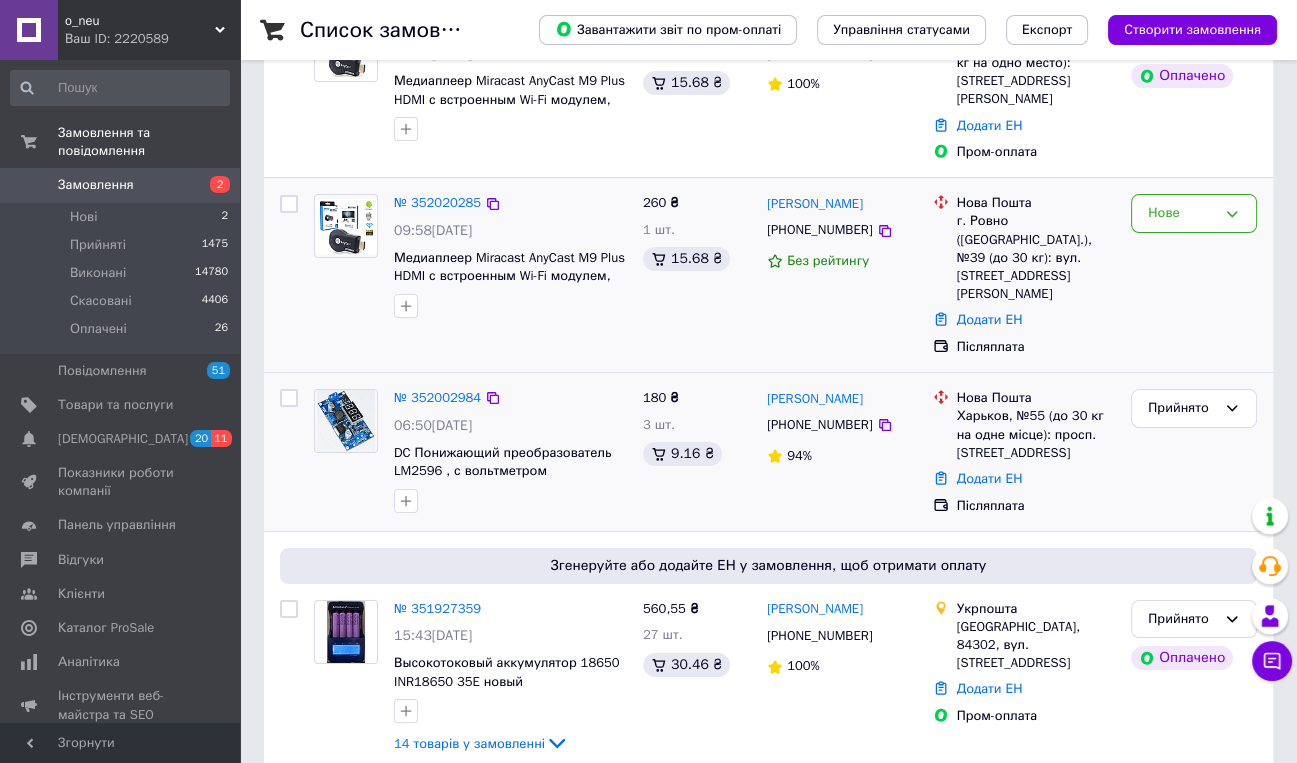 scroll, scrollTop: 316, scrollLeft: 0, axis: vertical 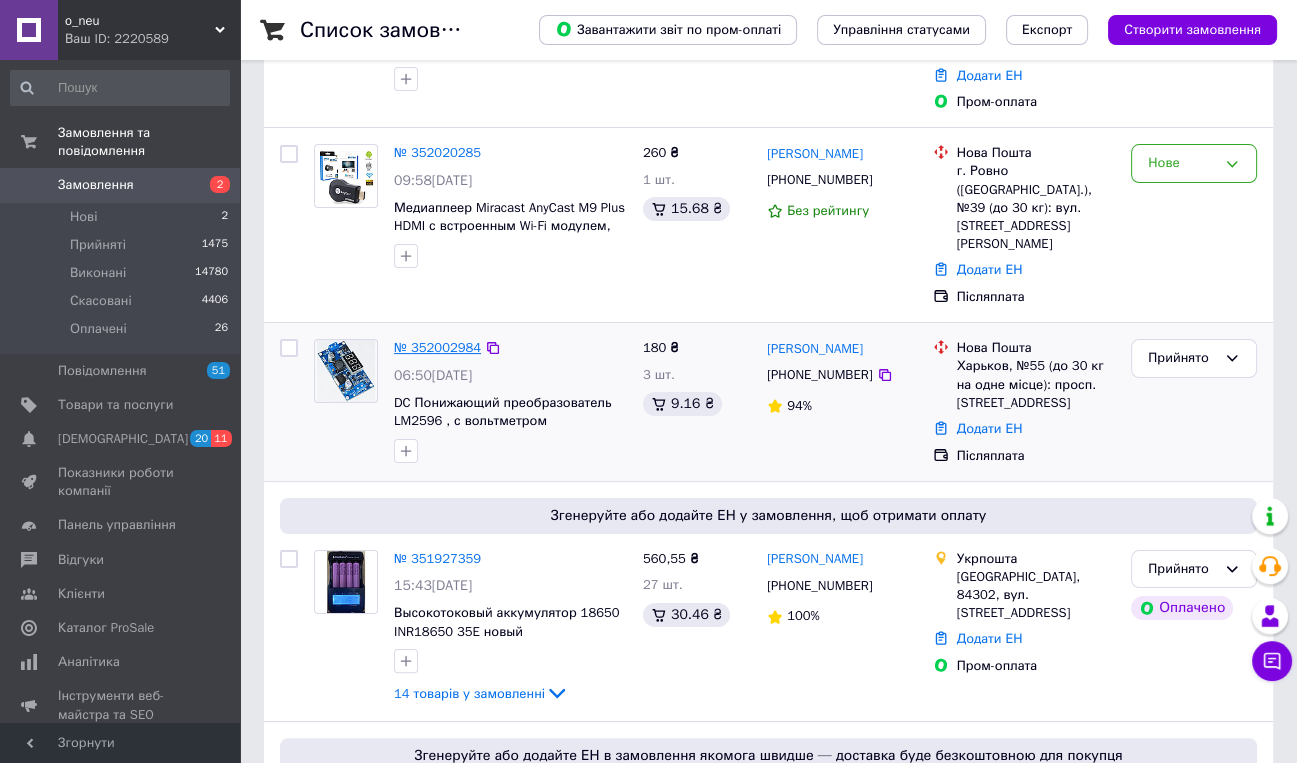click on "№ 352002984" at bounding box center [437, 347] 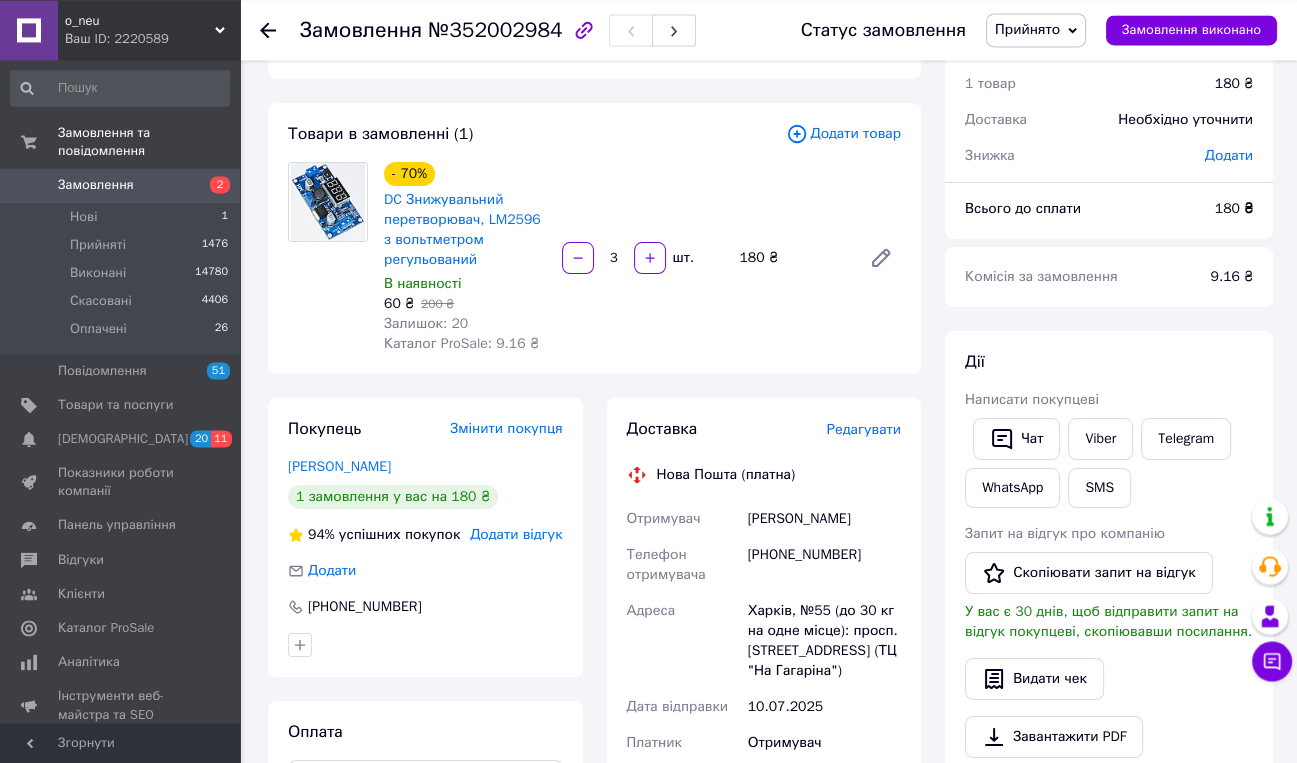 scroll, scrollTop: 105, scrollLeft: 0, axis: vertical 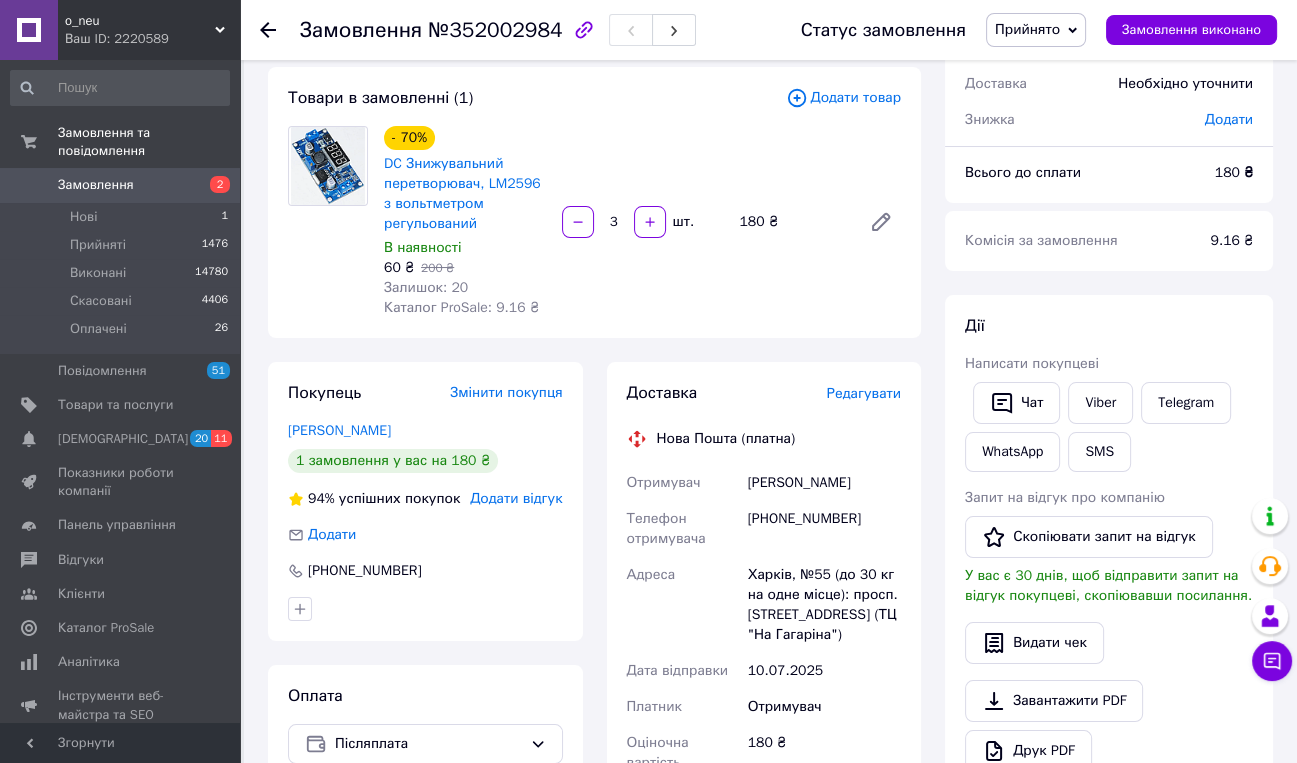 click on "Редагувати" at bounding box center (864, 393) 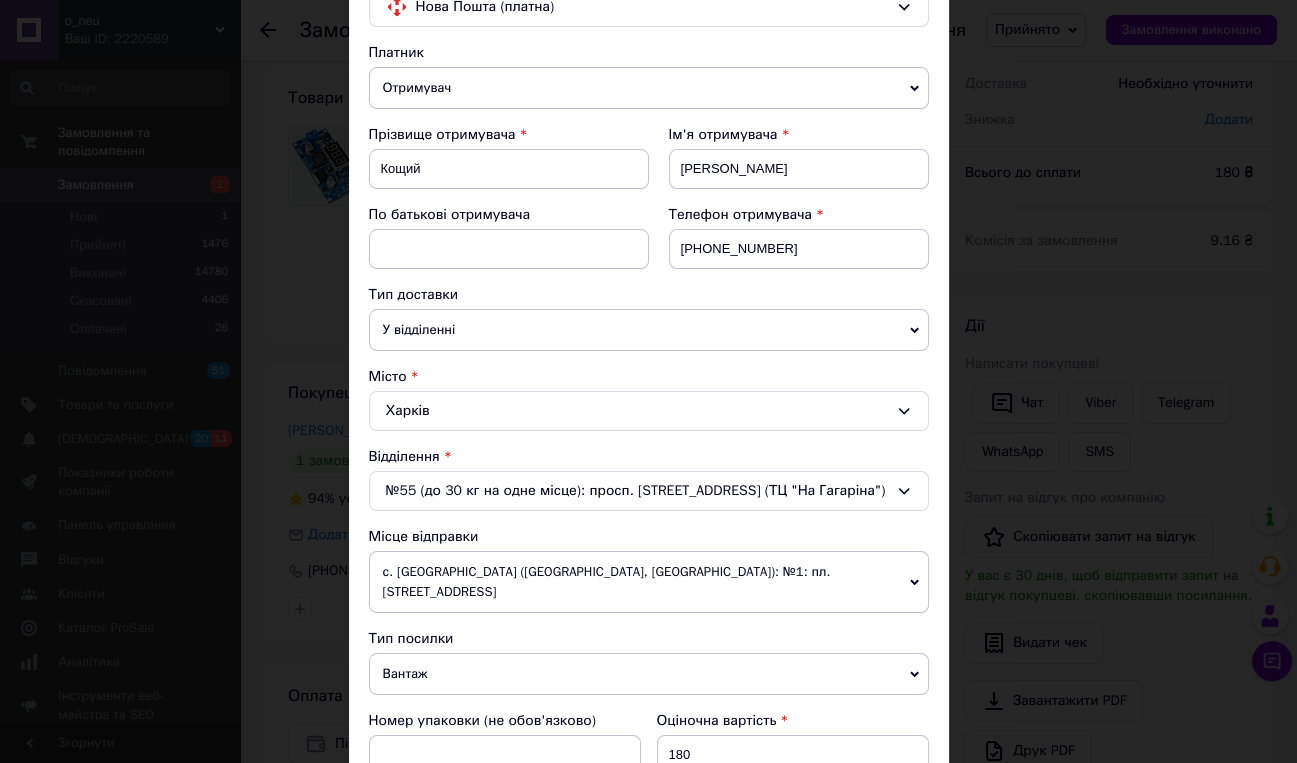 scroll, scrollTop: 112, scrollLeft: 0, axis: vertical 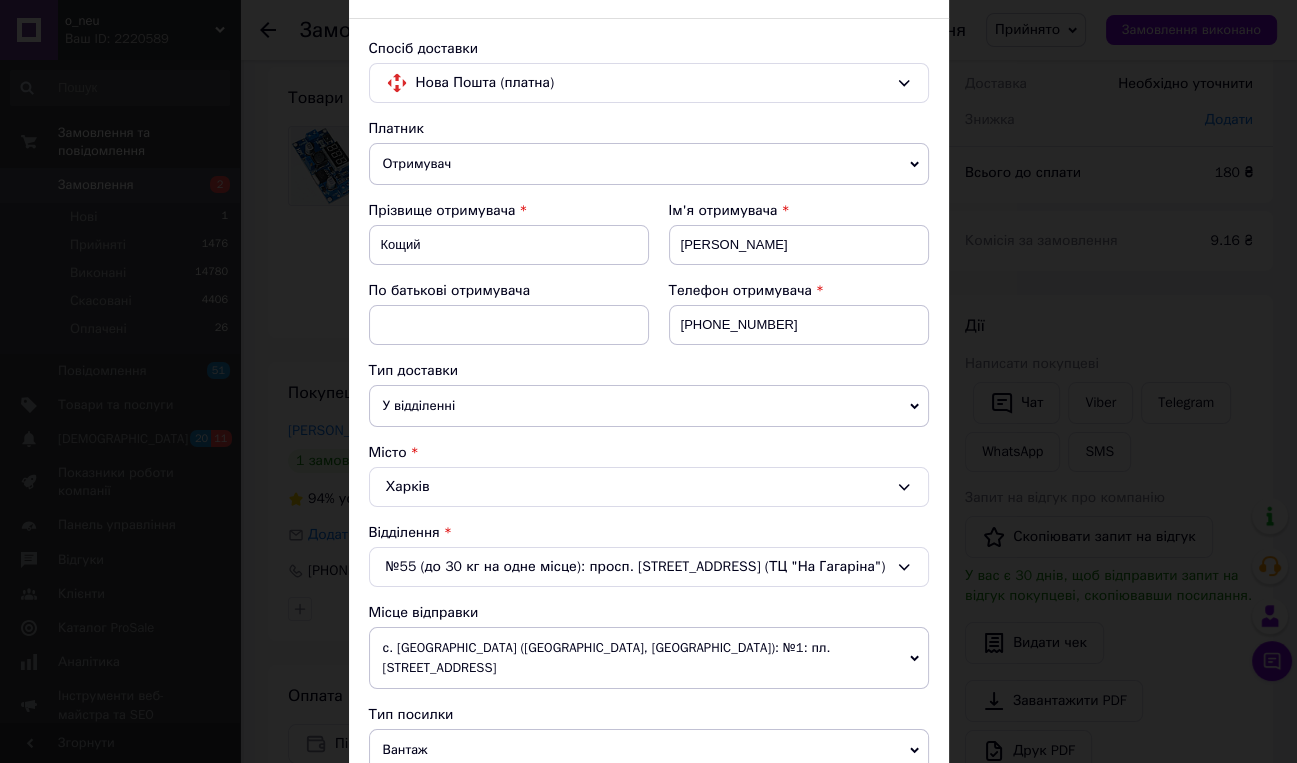 click on "× Редагування доставки Спосіб доставки Нова Пошта (платна) Платник Отримувач Відправник Прізвище отримувача Кощий Ім'я отримувача Александр По батькові отримувача Телефон отримувача +380955969174 Тип доставки У відділенні Кур'єром В поштоматі Місто Харків Відділення №55 (до 30 кг на одне місце): просп. Аерокосмічний, 20а (ТЦ "На Гагаріна") Місце відправки с. Олександрівка (Одеська обл., Одеський р-н. Фонтанська сільрада): №1: пл. Центральна, 5 Немає збігів. Спробуйте змінити умови пошуку Додати ще місце відправки Тип посилки Вантаж Документи Оціночна вартість 180 < 2025 >" at bounding box center (648, 381) 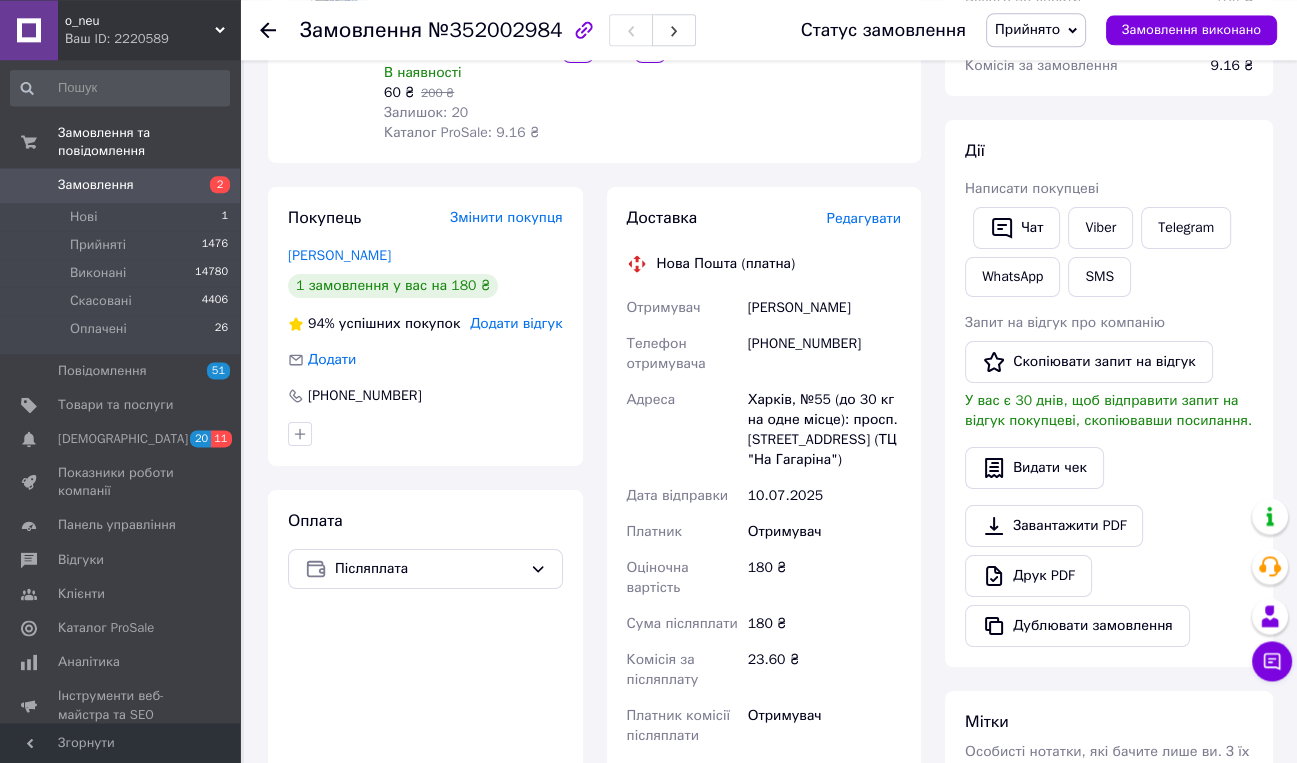 scroll, scrollTop: 210, scrollLeft: 0, axis: vertical 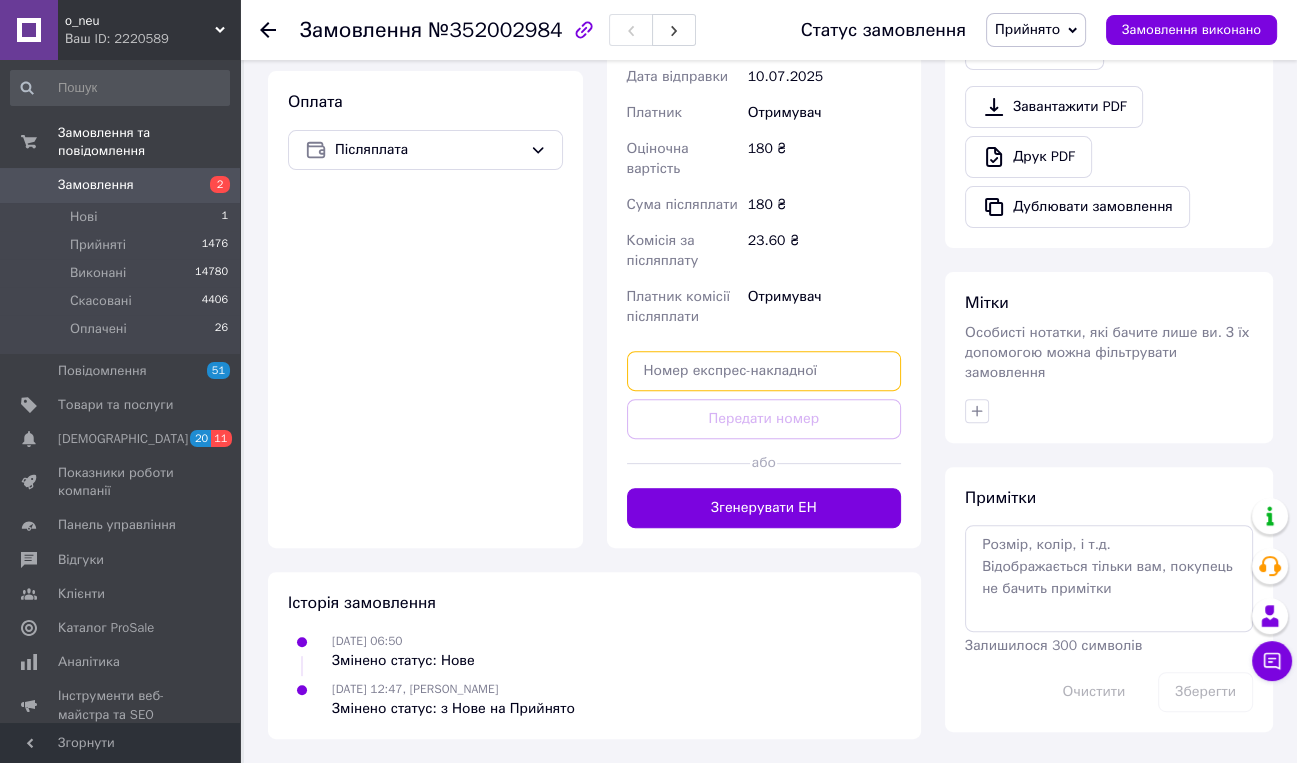 paste on "20451202984916" 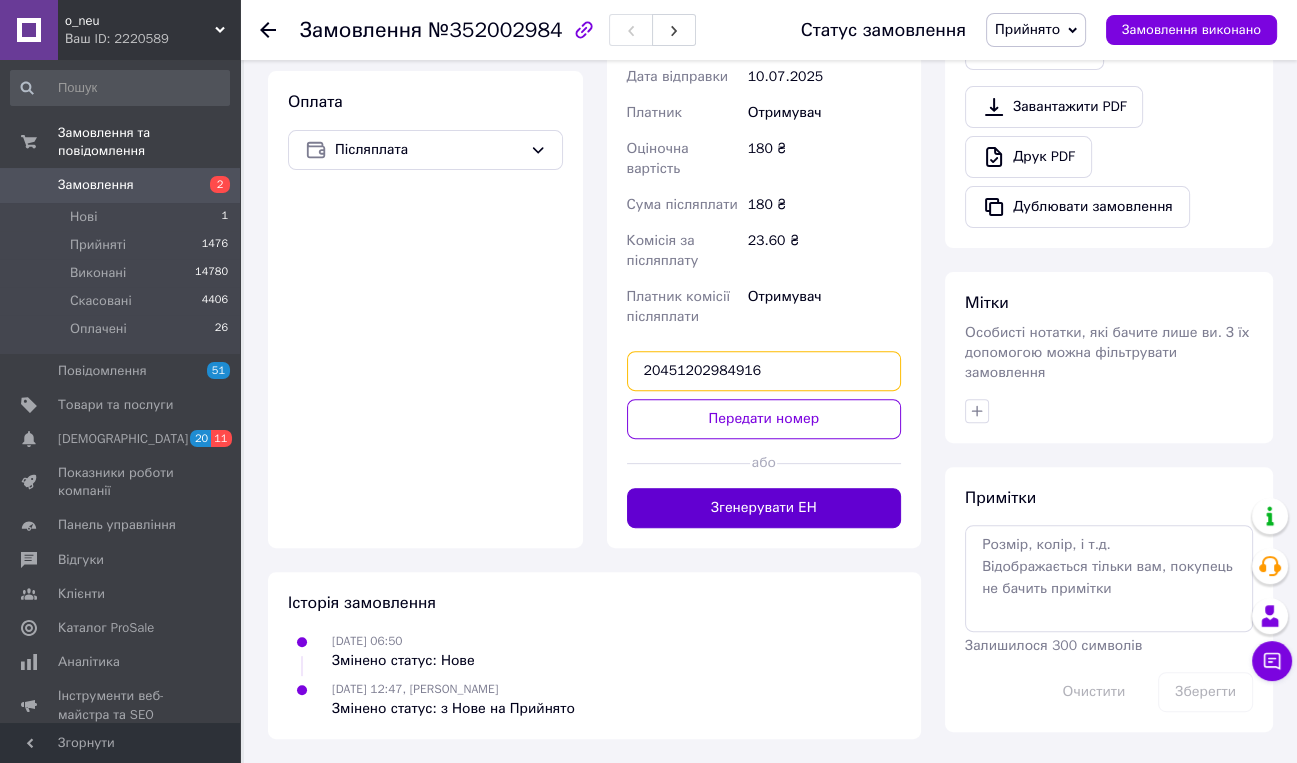 type on "20451202984916" 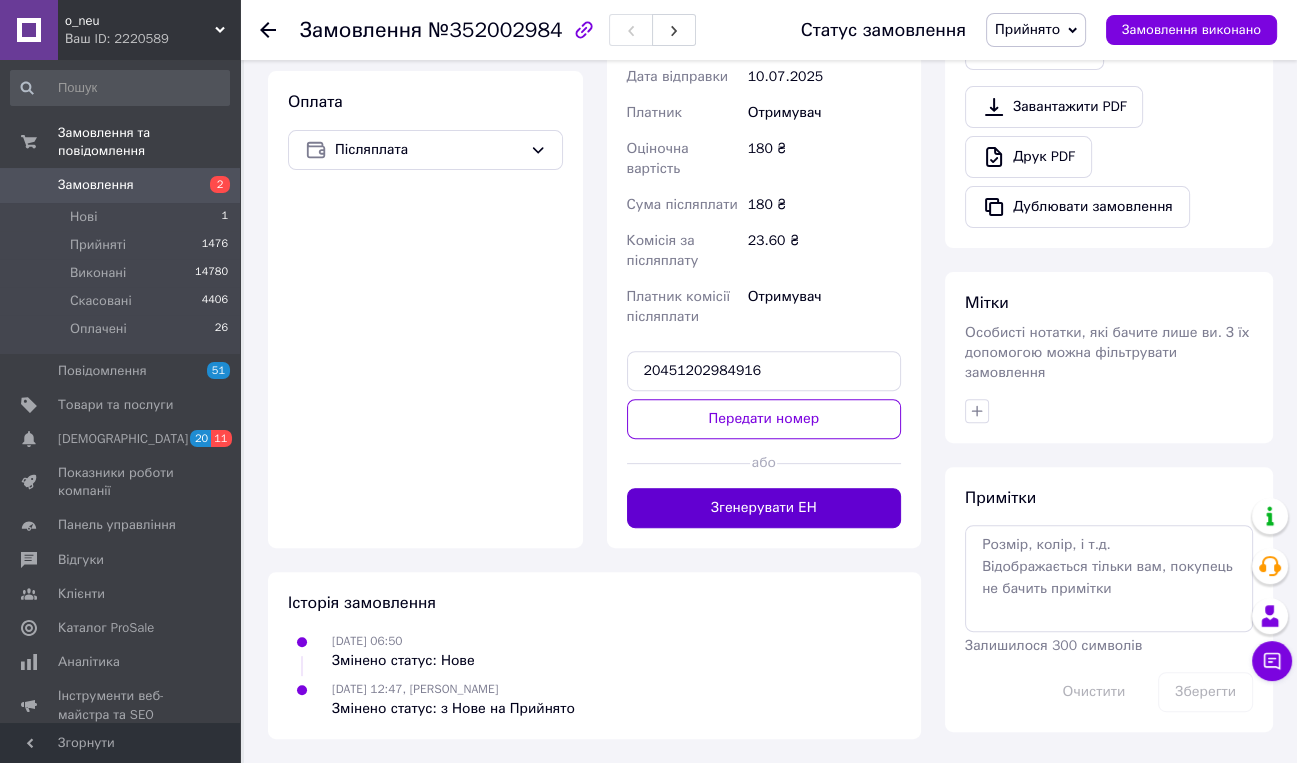 click on "Згенерувати ЕН" at bounding box center [764, 508] 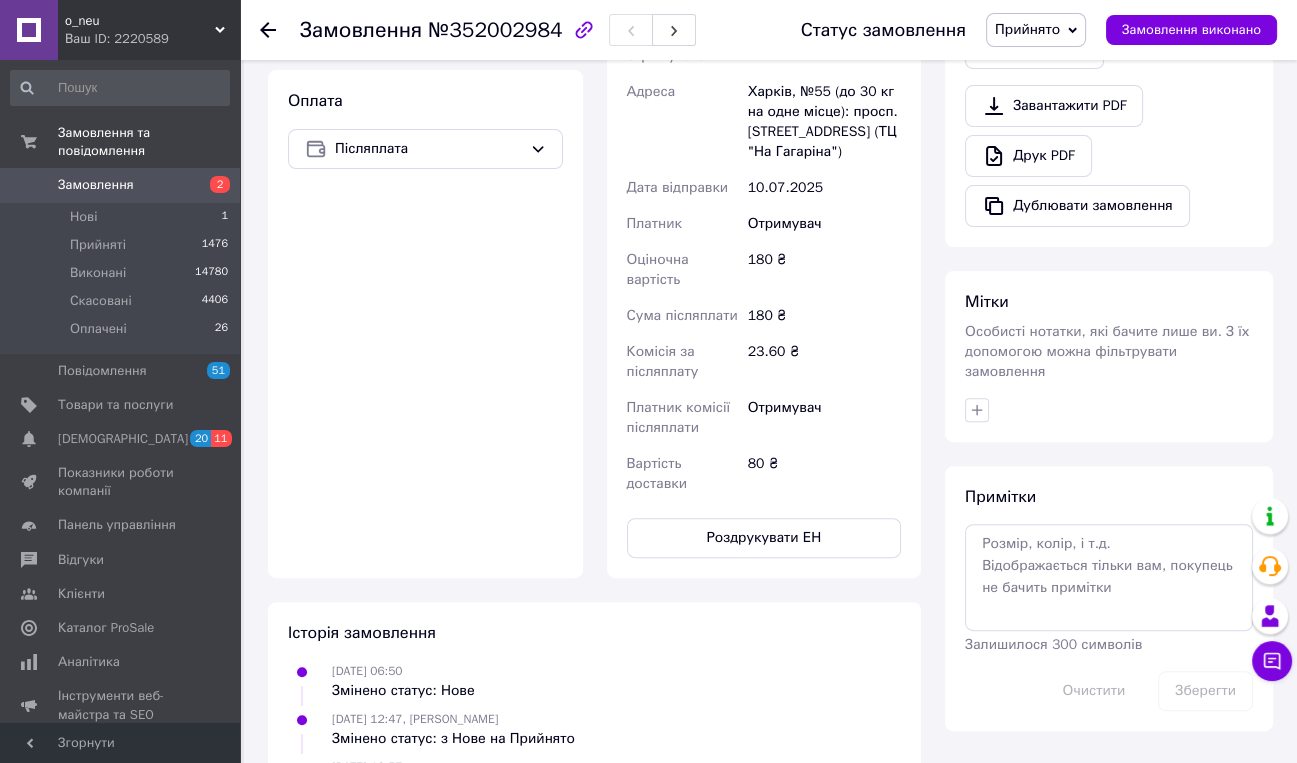 scroll, scrollTop: 279, scrollLeft: 0, axis: vertical 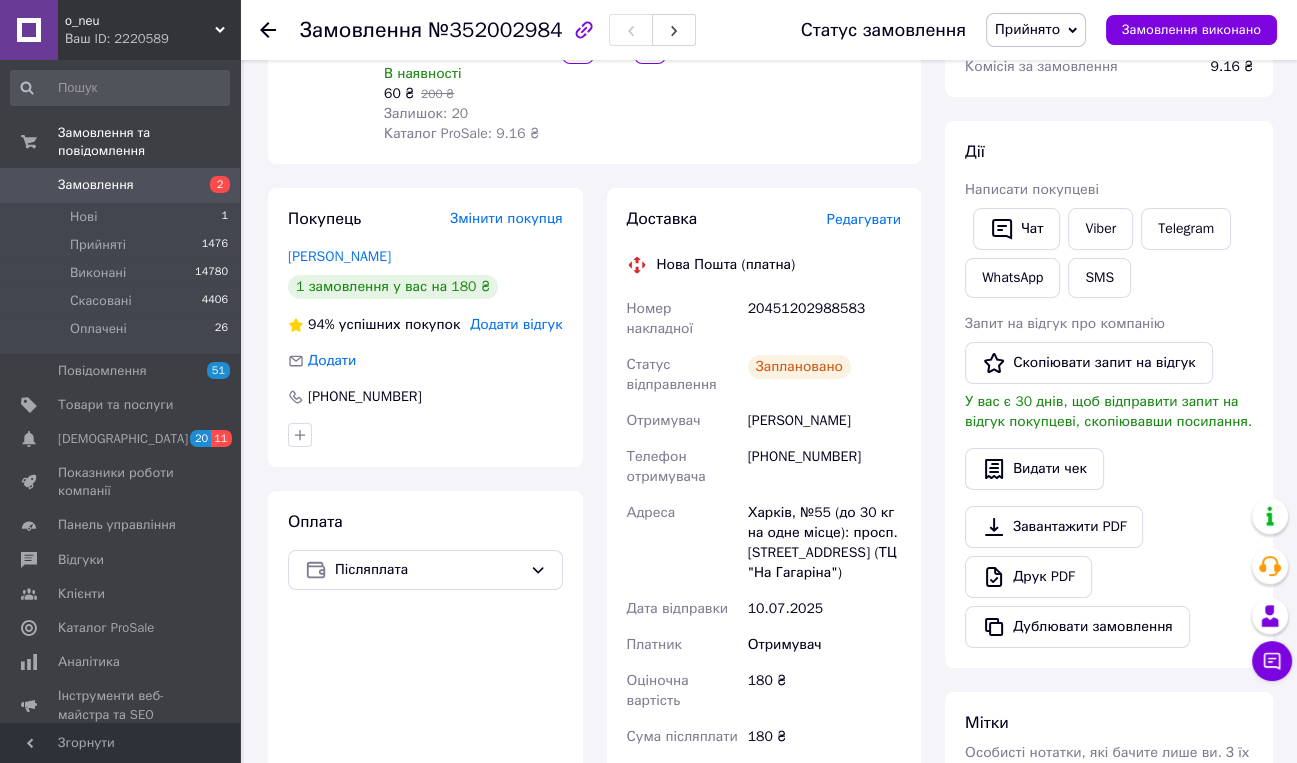 click on "Редагувати" at bounding box center [864, 219] 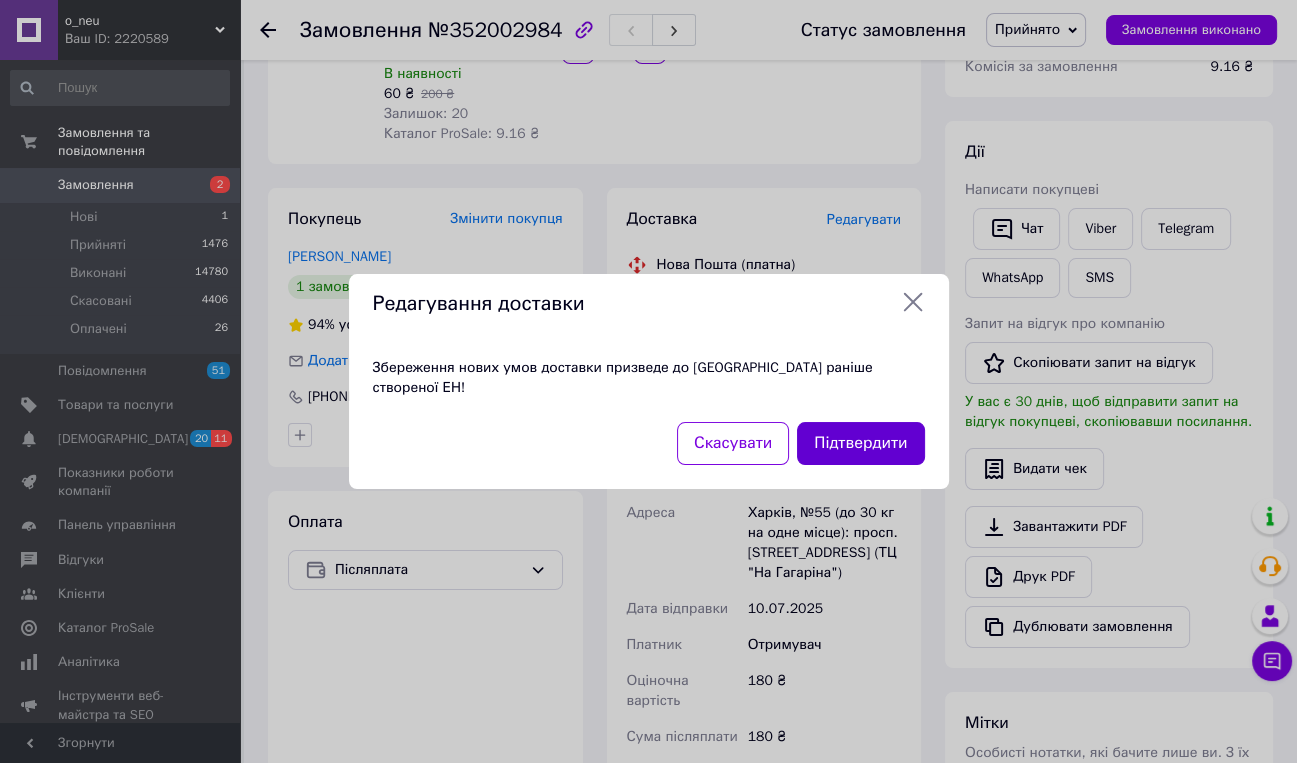 click on "Підтвердити" at bounding box center [860, 443] 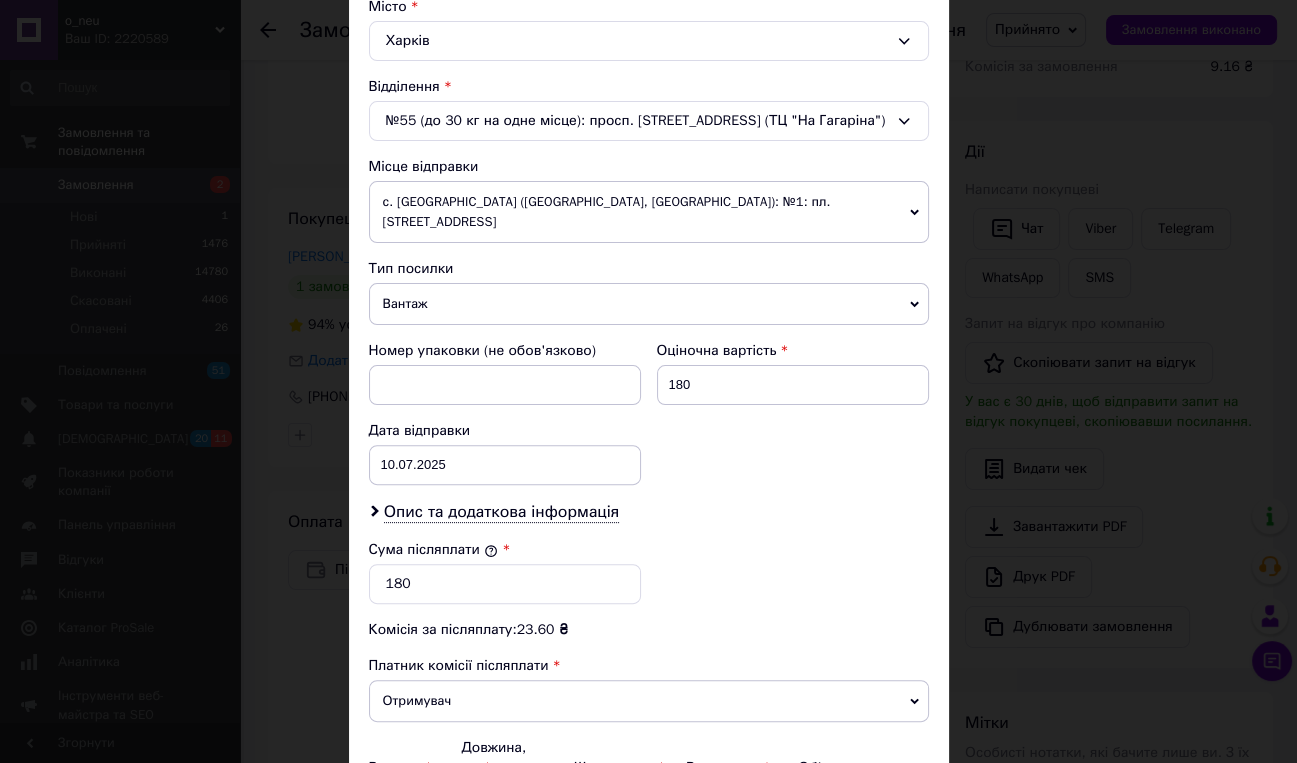 scroll, scrollTop: 784, scrollLeft: 0, axis: vertical 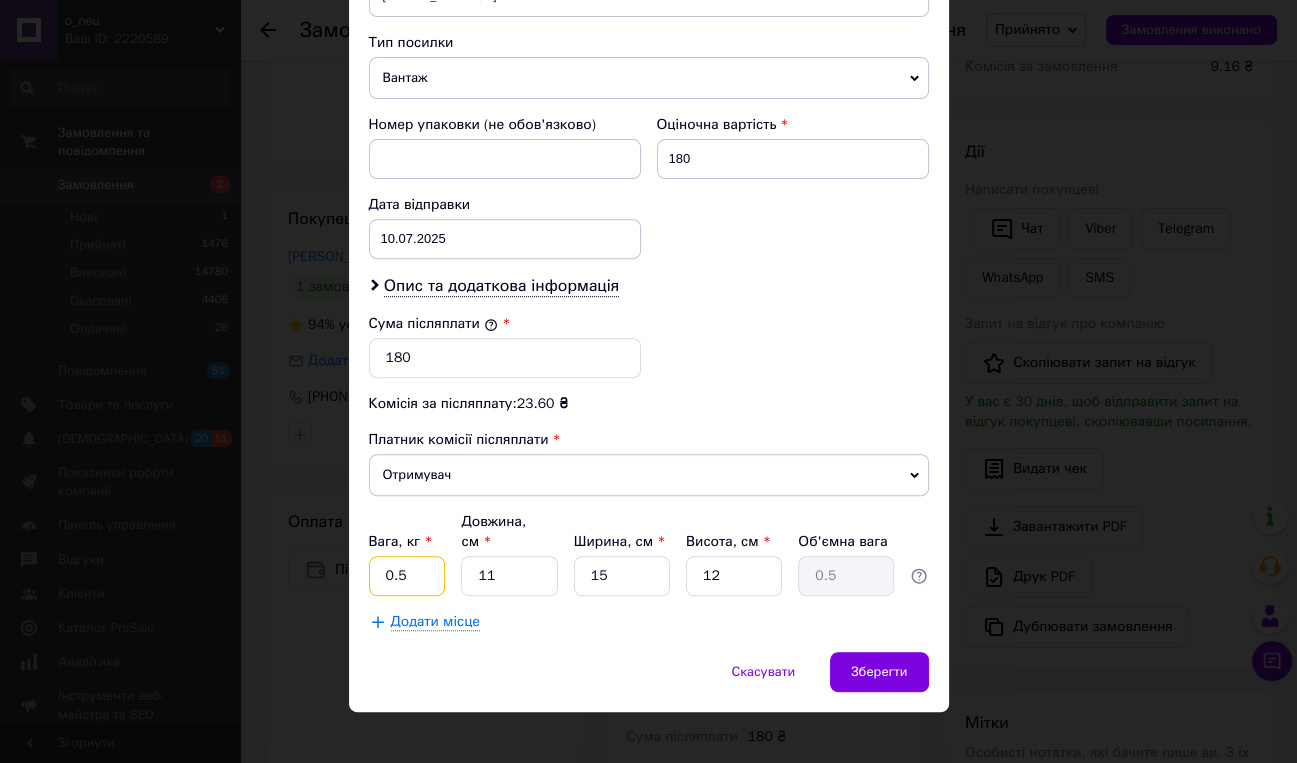 click on "0.5" at bounding box center (407, 576) 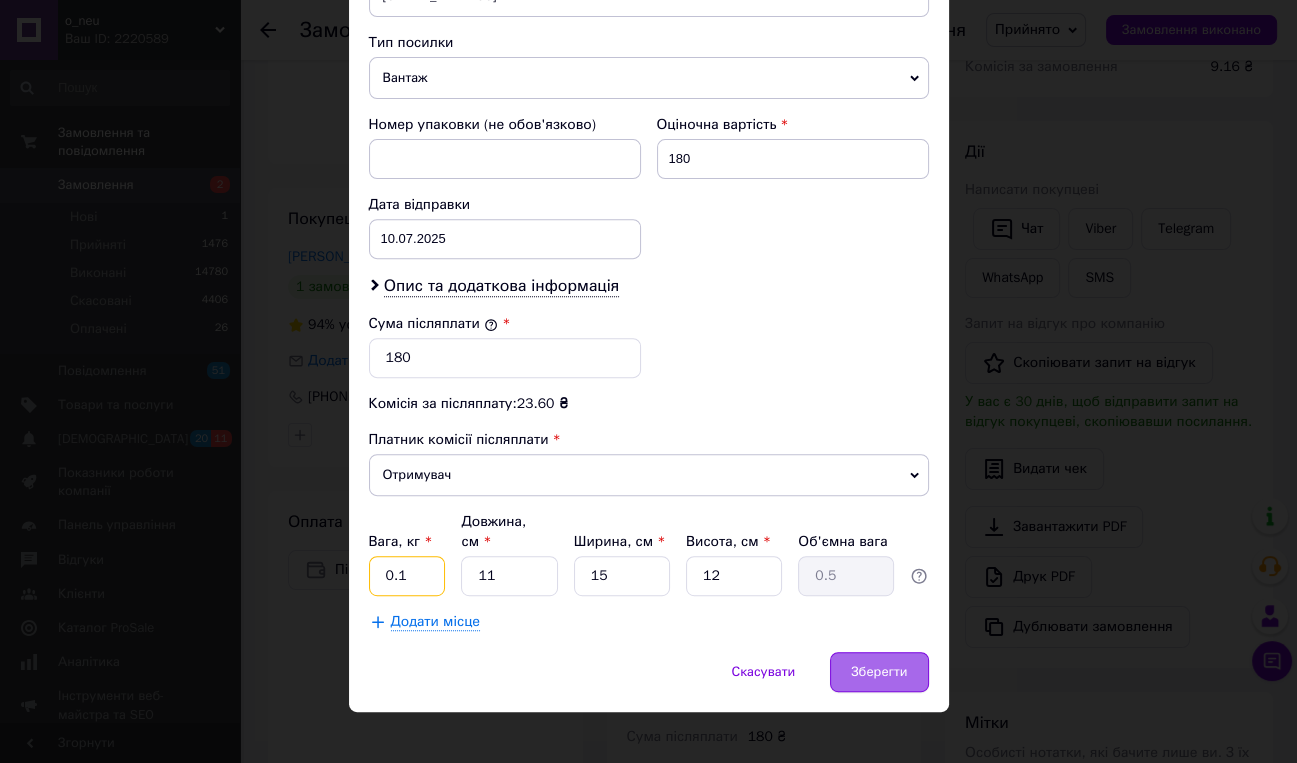 type on "0.1" 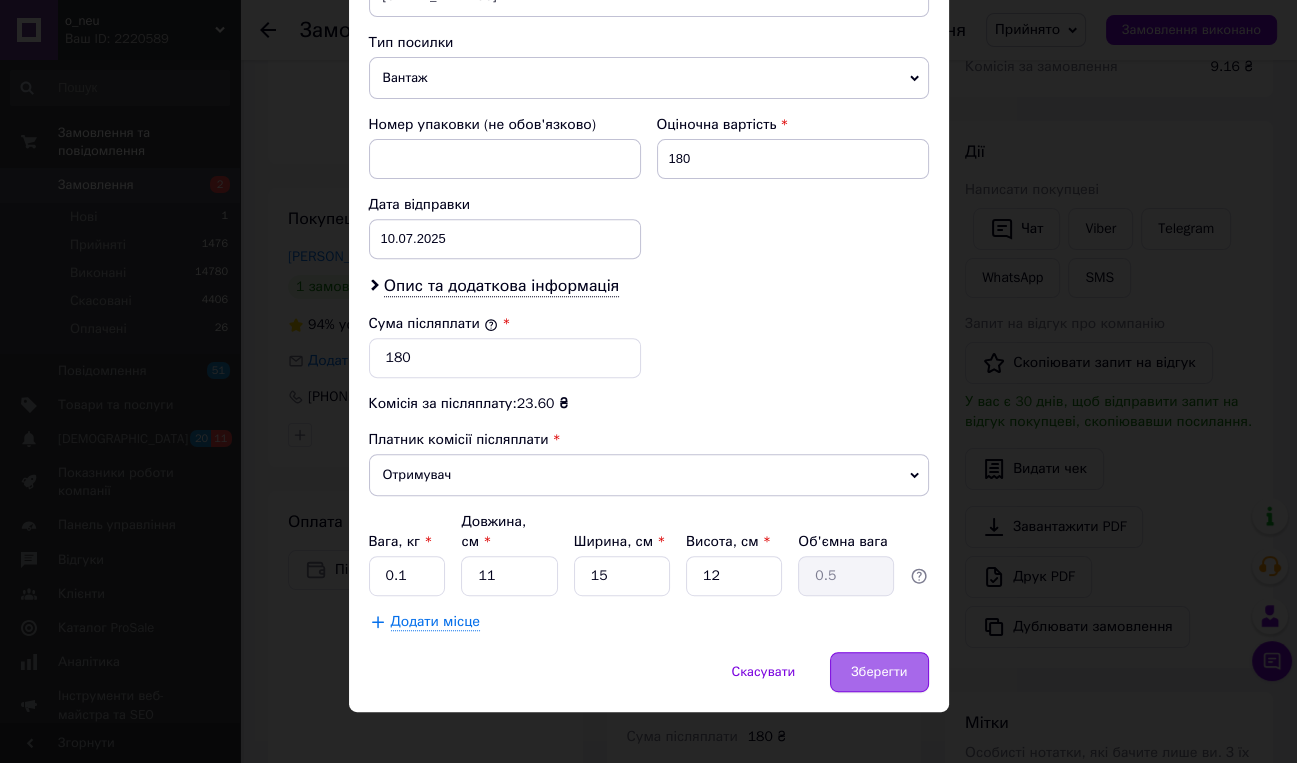 click on "Зберегти" at bounding box center (879, 672) 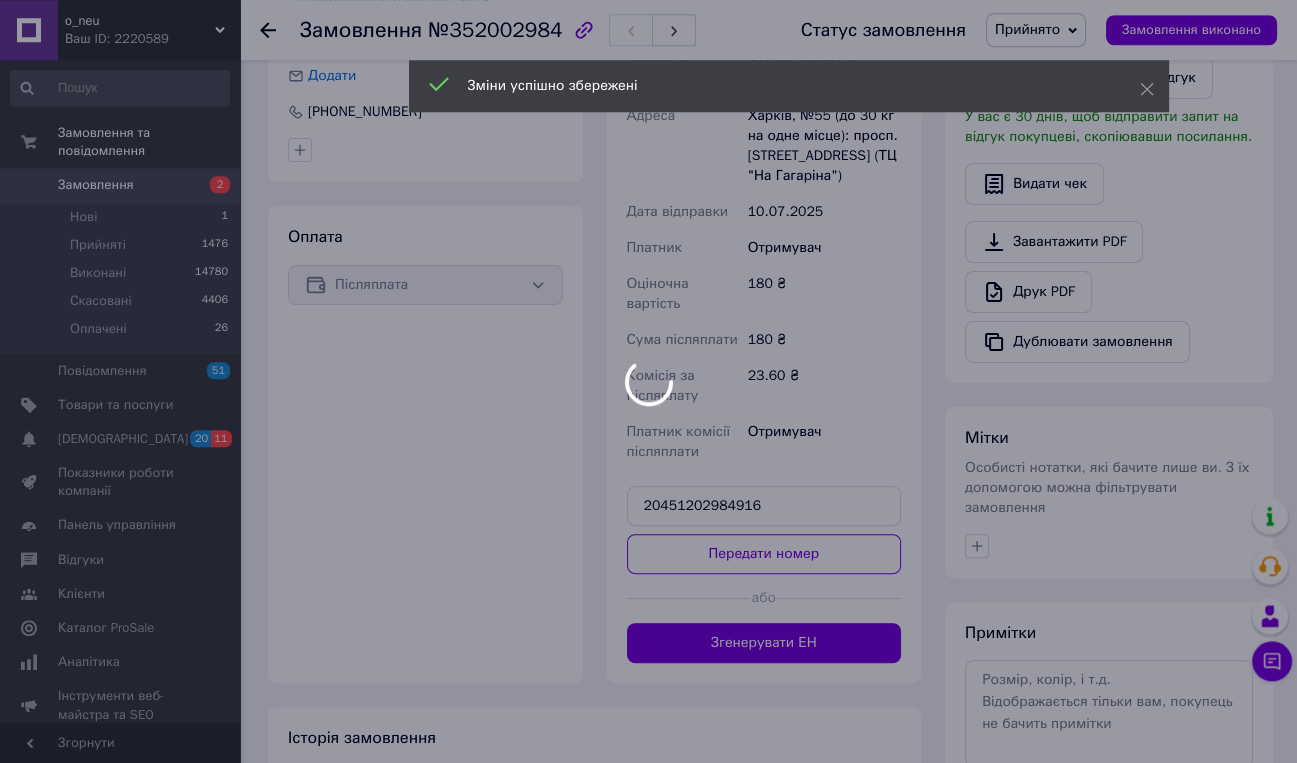 scroll, scrollTop: 595, scrollLeft: 0, axis: vertical 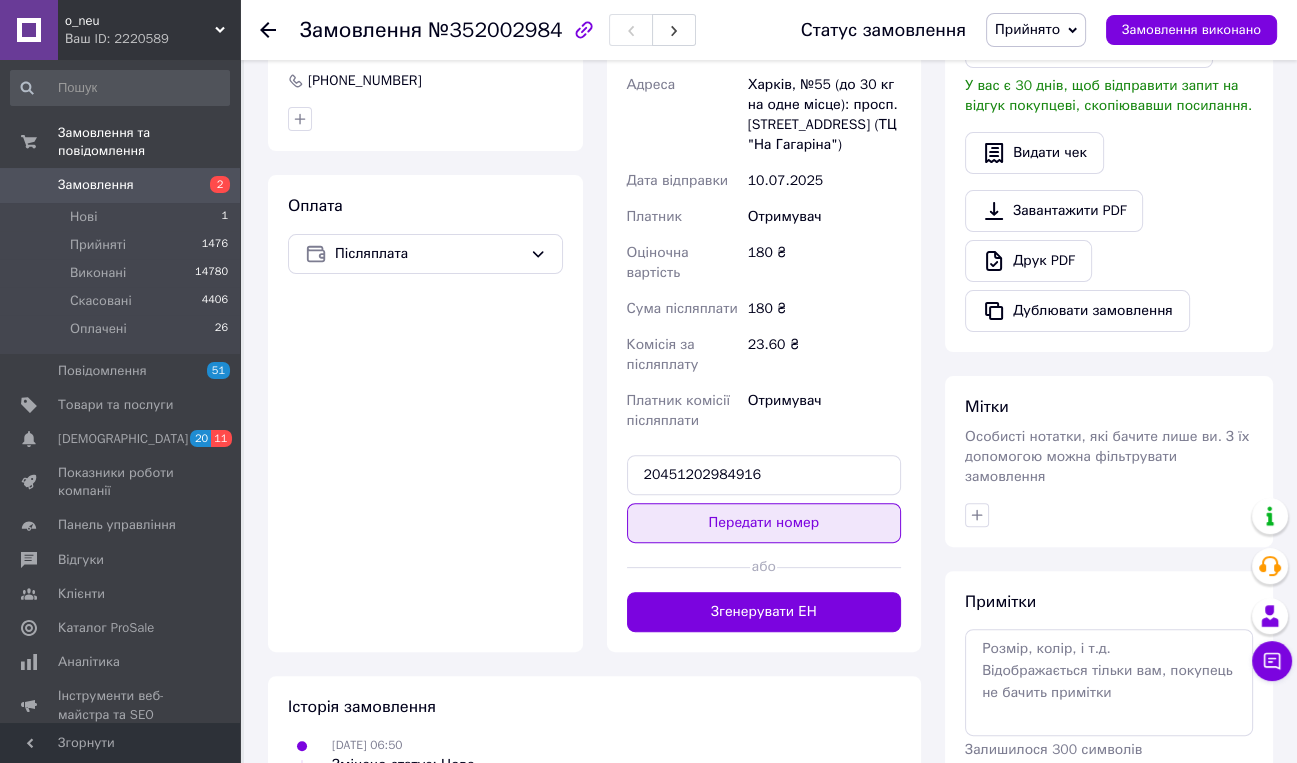 click on "Передати номер" at bounding box center [764, 523] 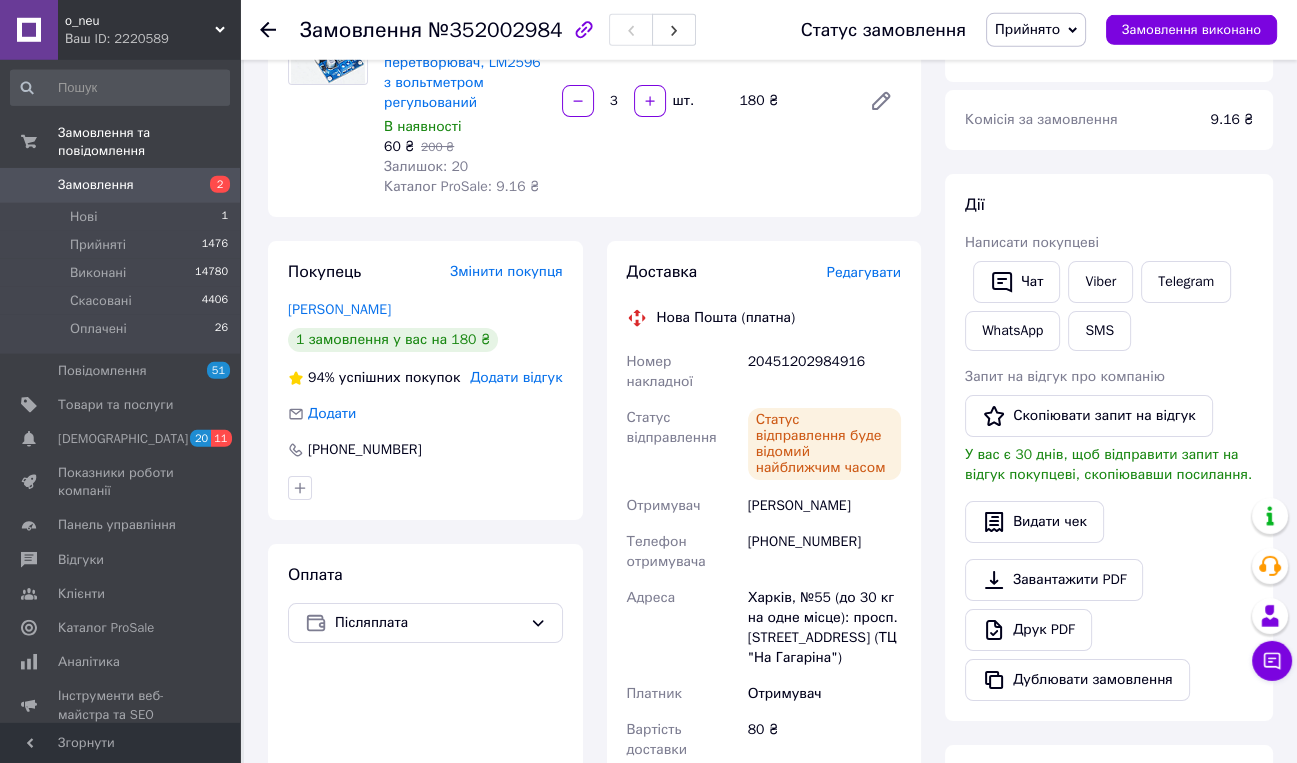 scroll, scrollTop: 316, scrollLeft: 0, axis: vertical 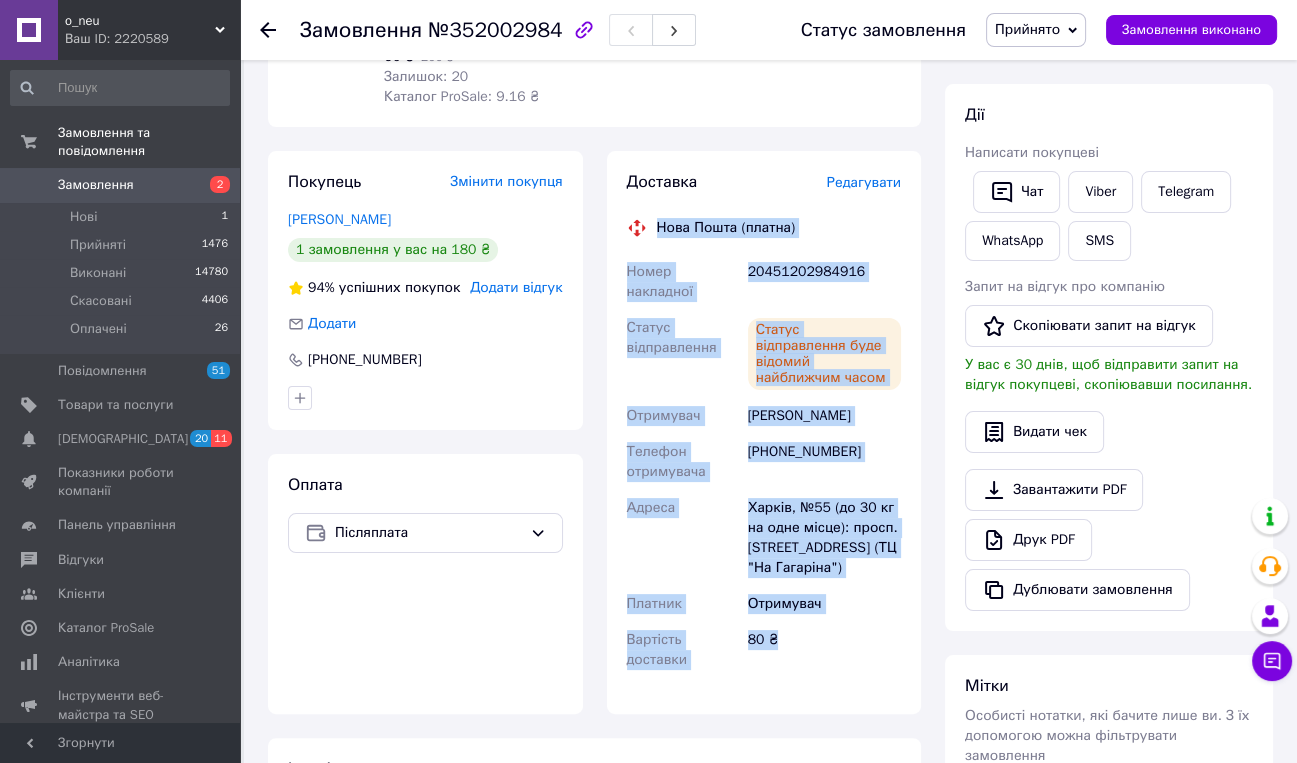 drag, startPoint x: 658, startPoint y: 227, endPoint x: 812, endPoint y: 675, distance: 473.7299 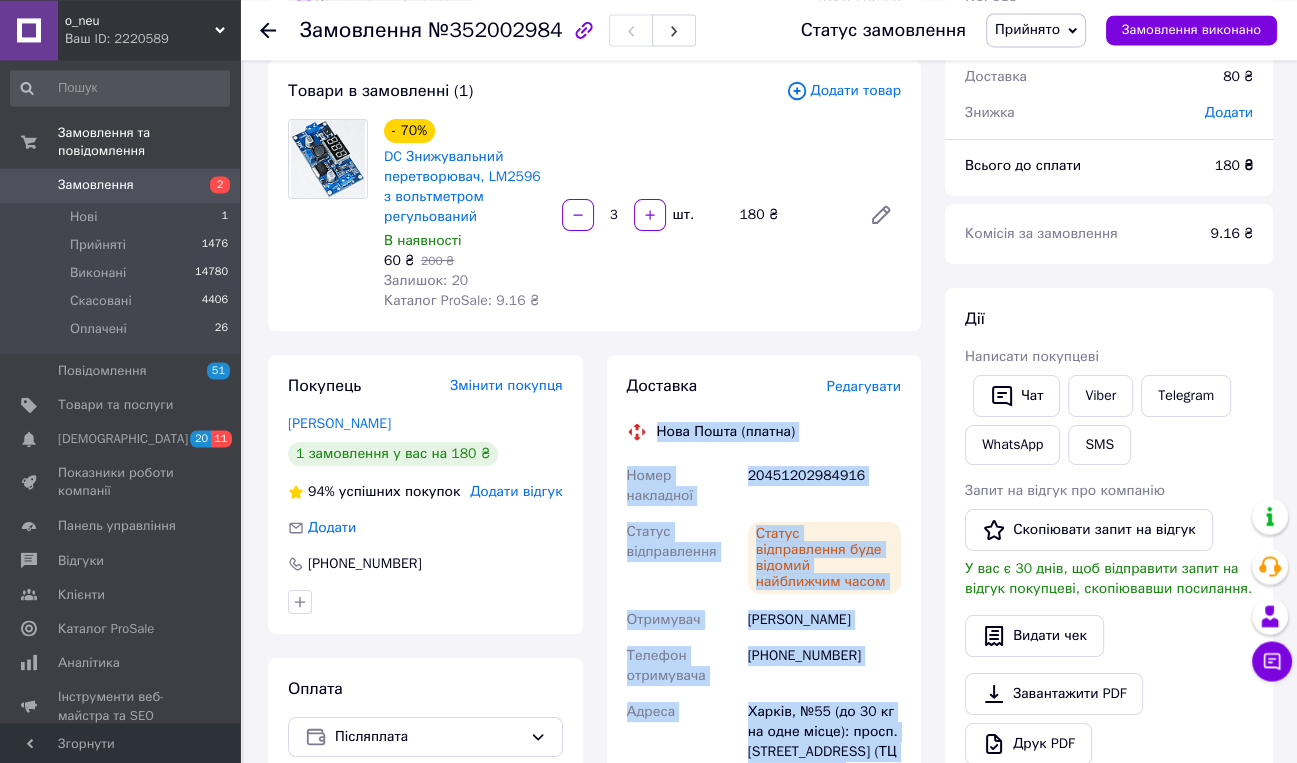 scroll, scrollTop: 105, scrollLeft: 0, axis: vertical 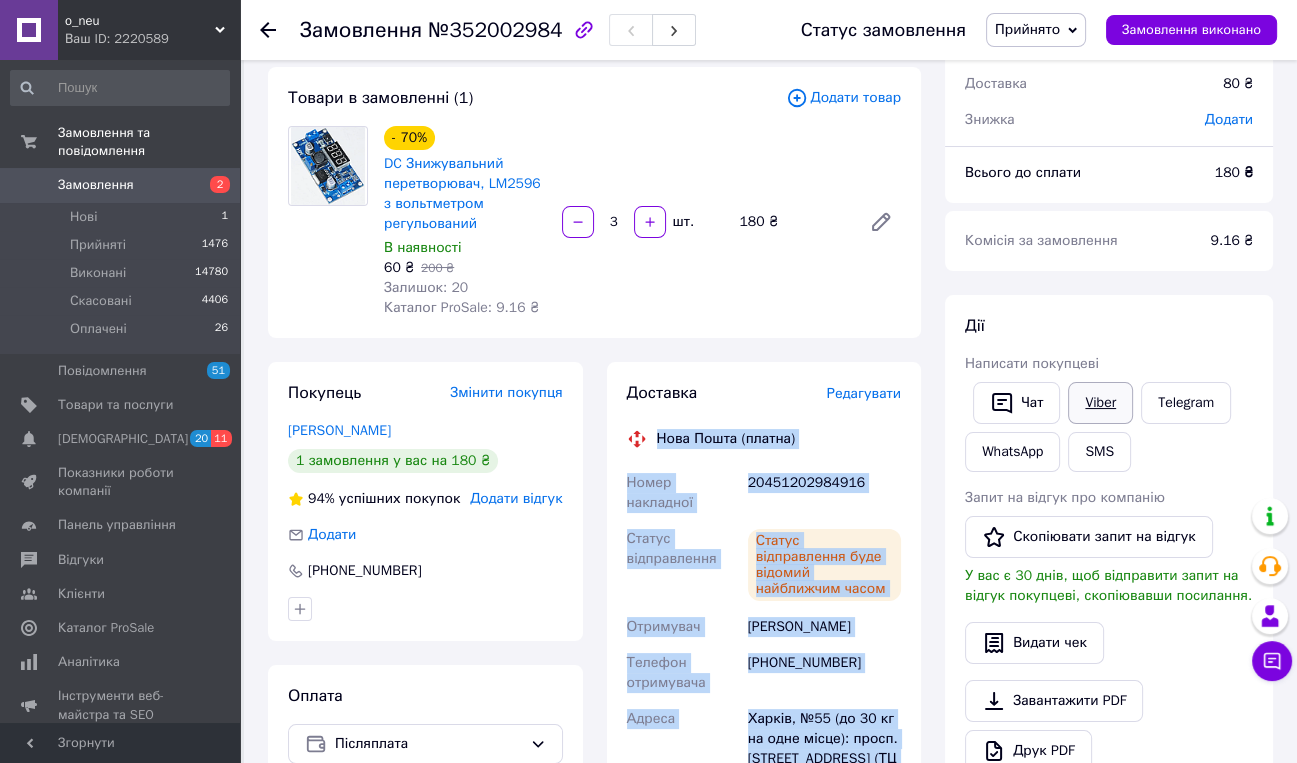 click on "Viber" at bounding box center [1100, 403] 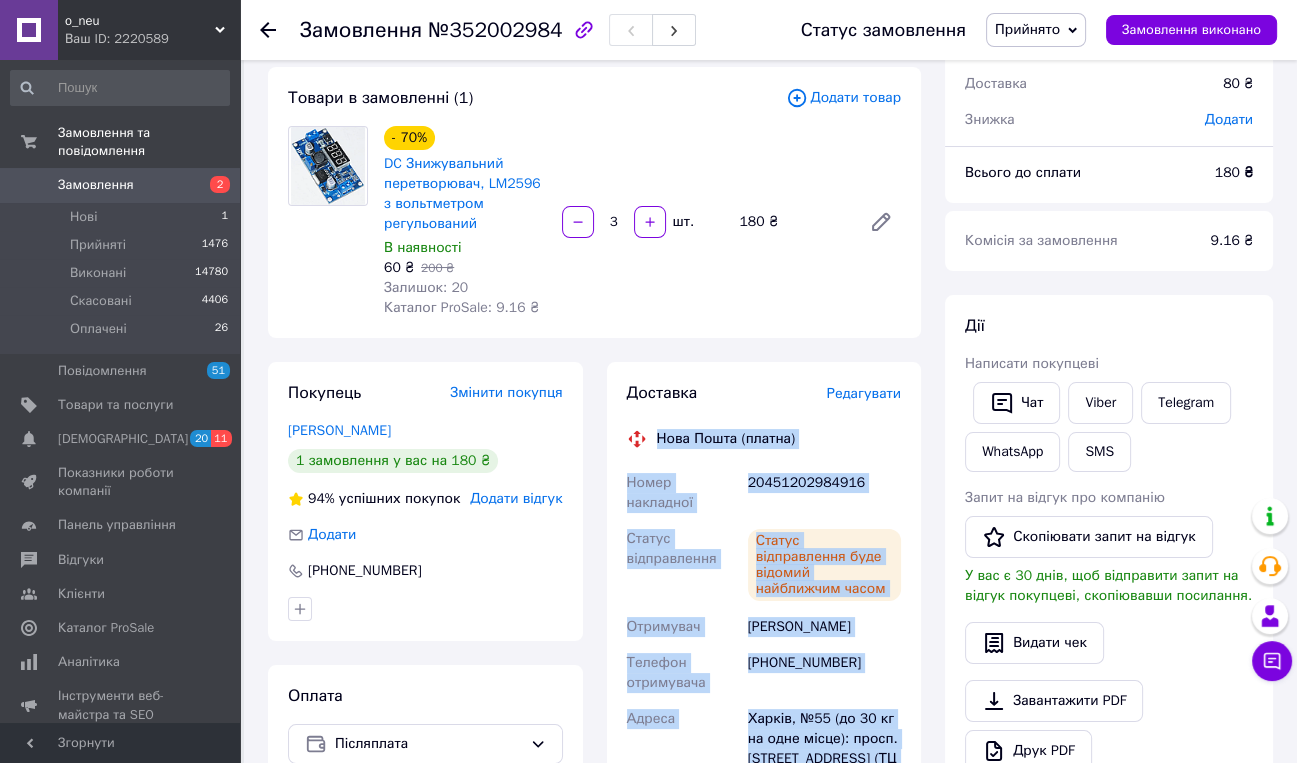 scroll, scrollTop: 0, scrollLeft: 0, axis: both 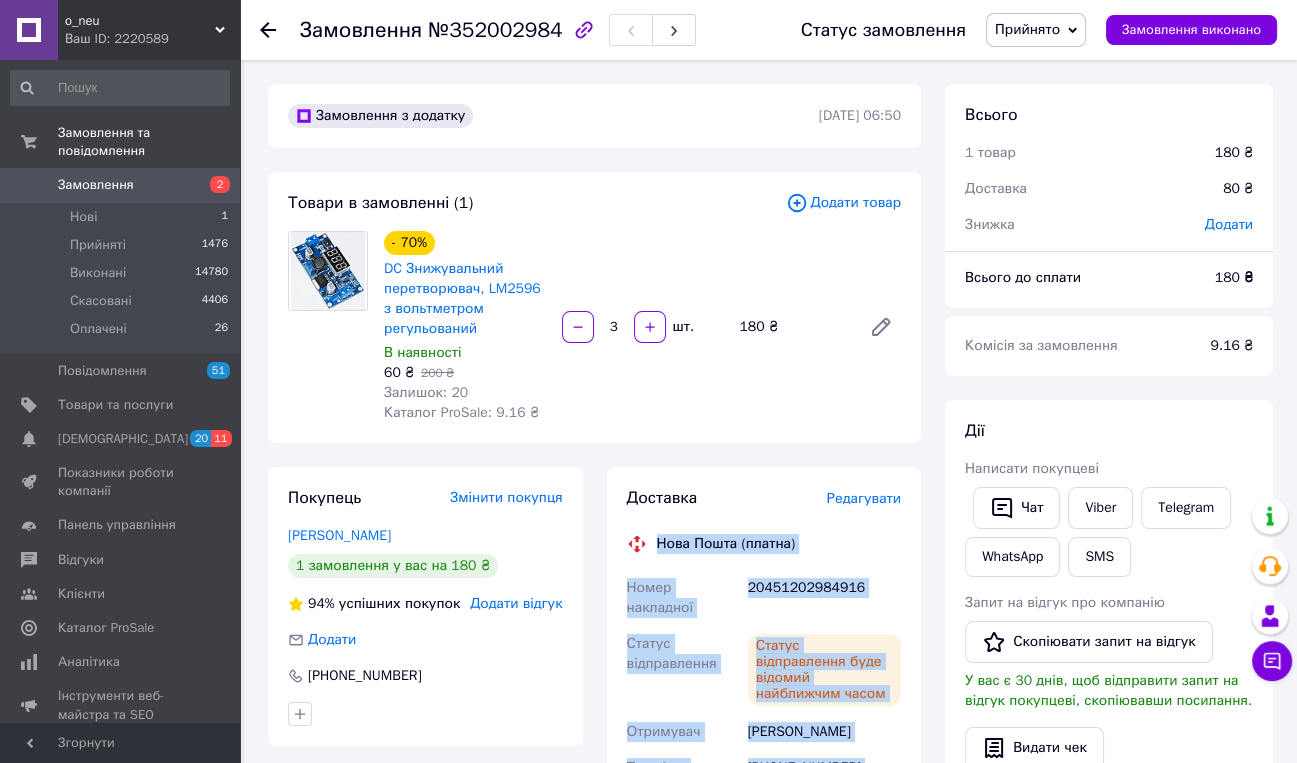 click on "Замовлення" at bounding box center [121, 185] 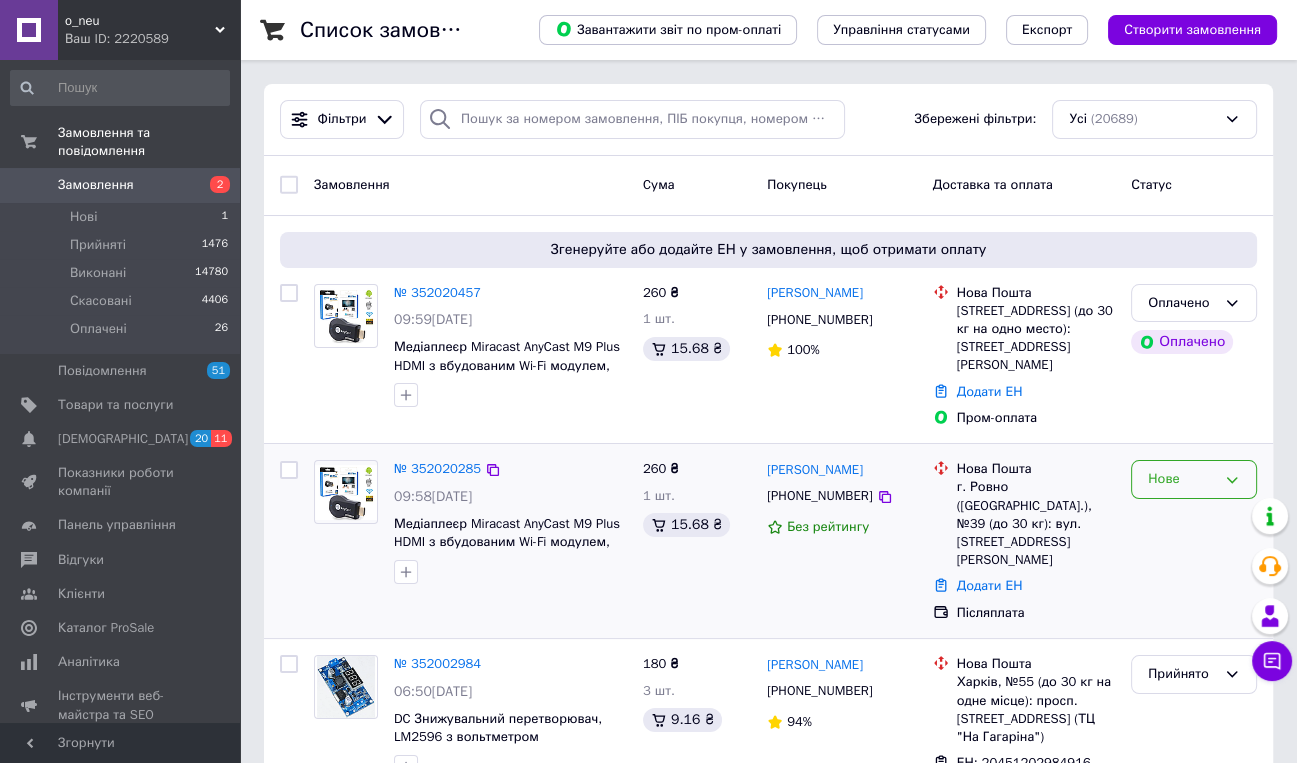 click on "Нове" at bounding box center [1194, 479] 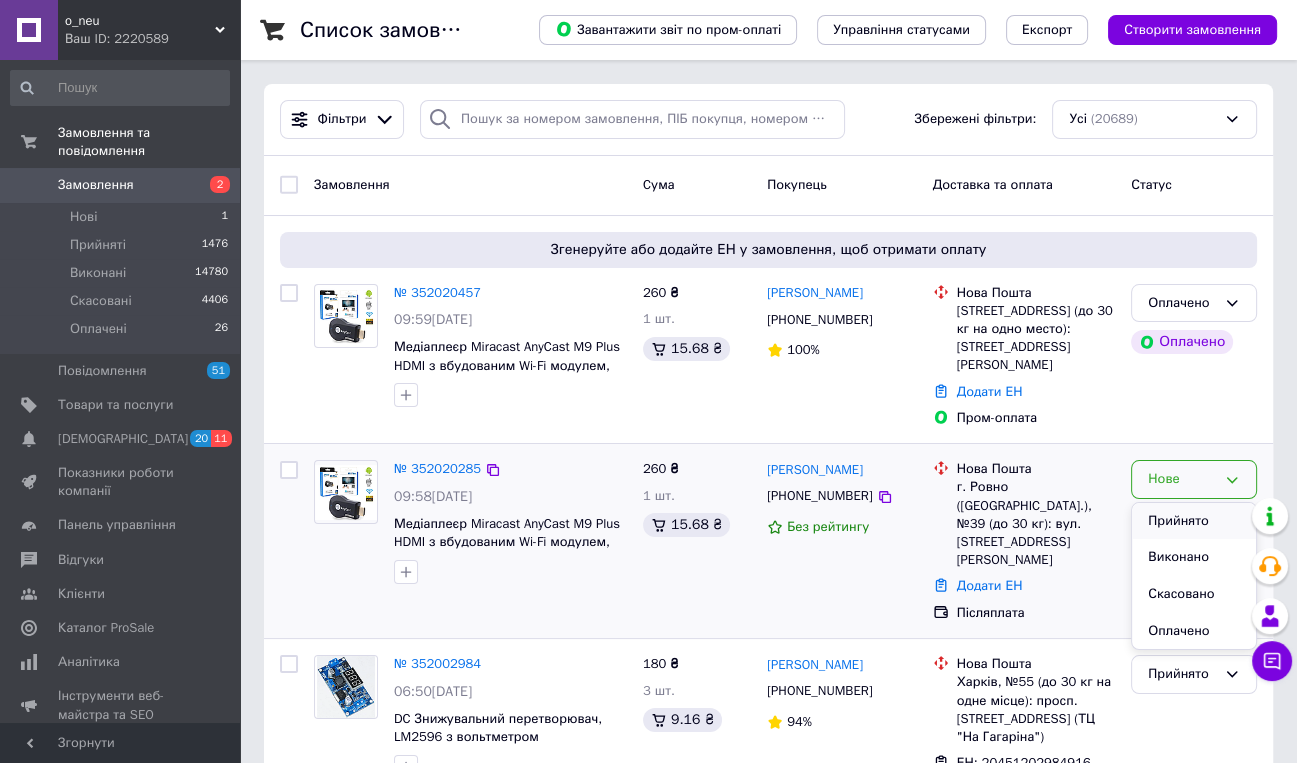 click on "Прийнято" at bounding box center (1194, 521) 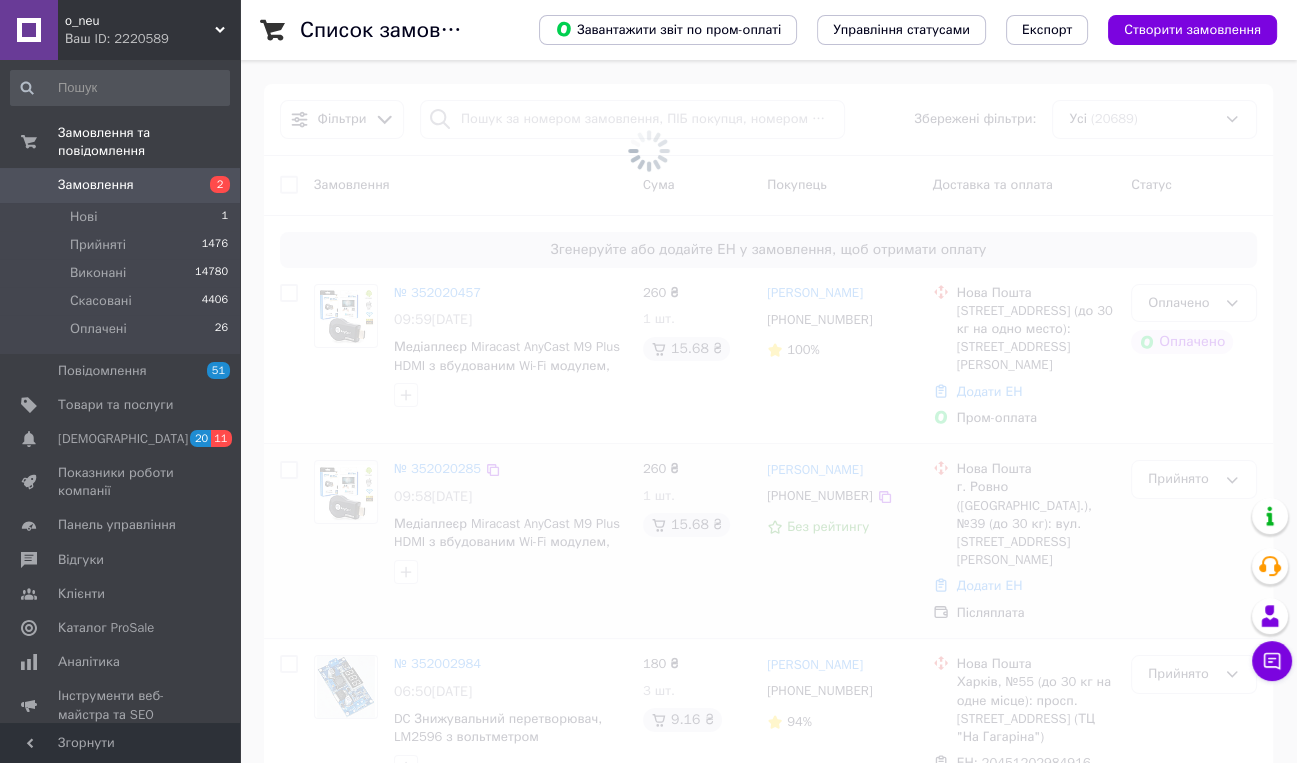 click at bounding box center (648, 381) 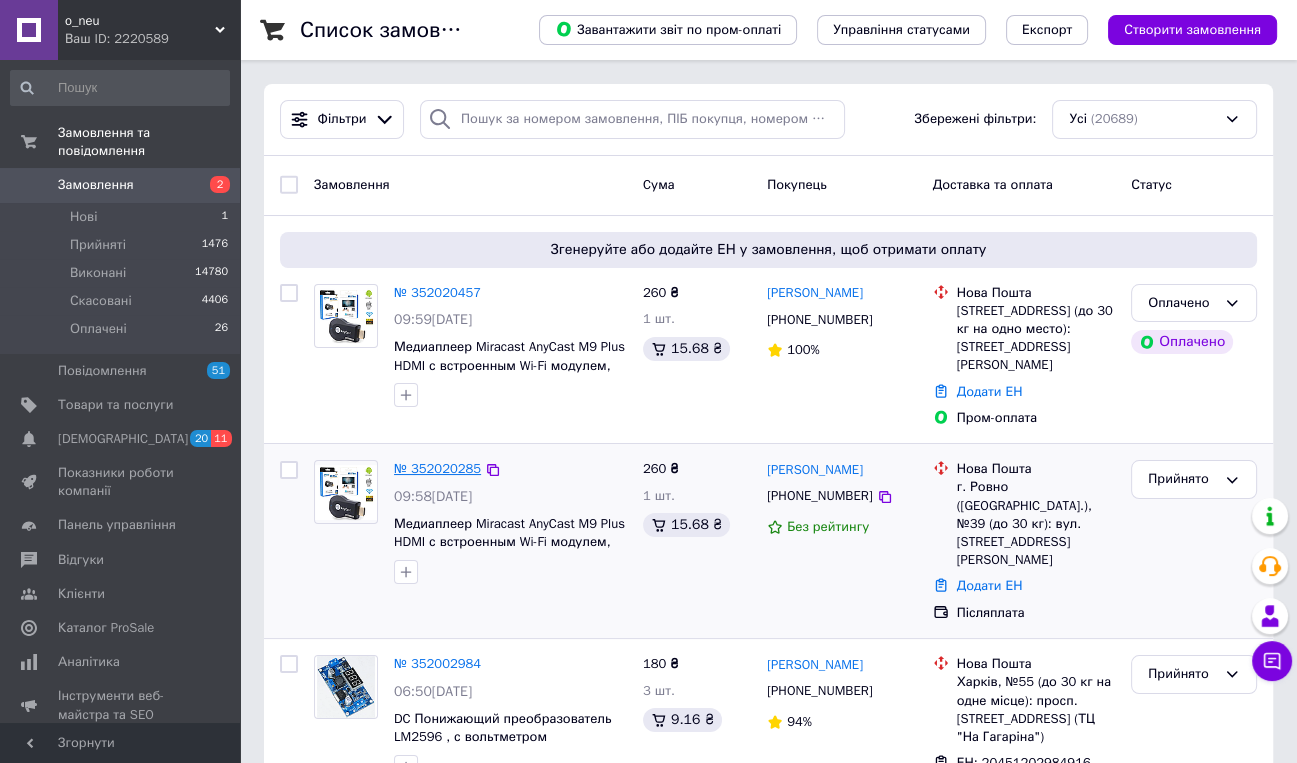 click on "№ 352020285" at bounding box center (437, 468) 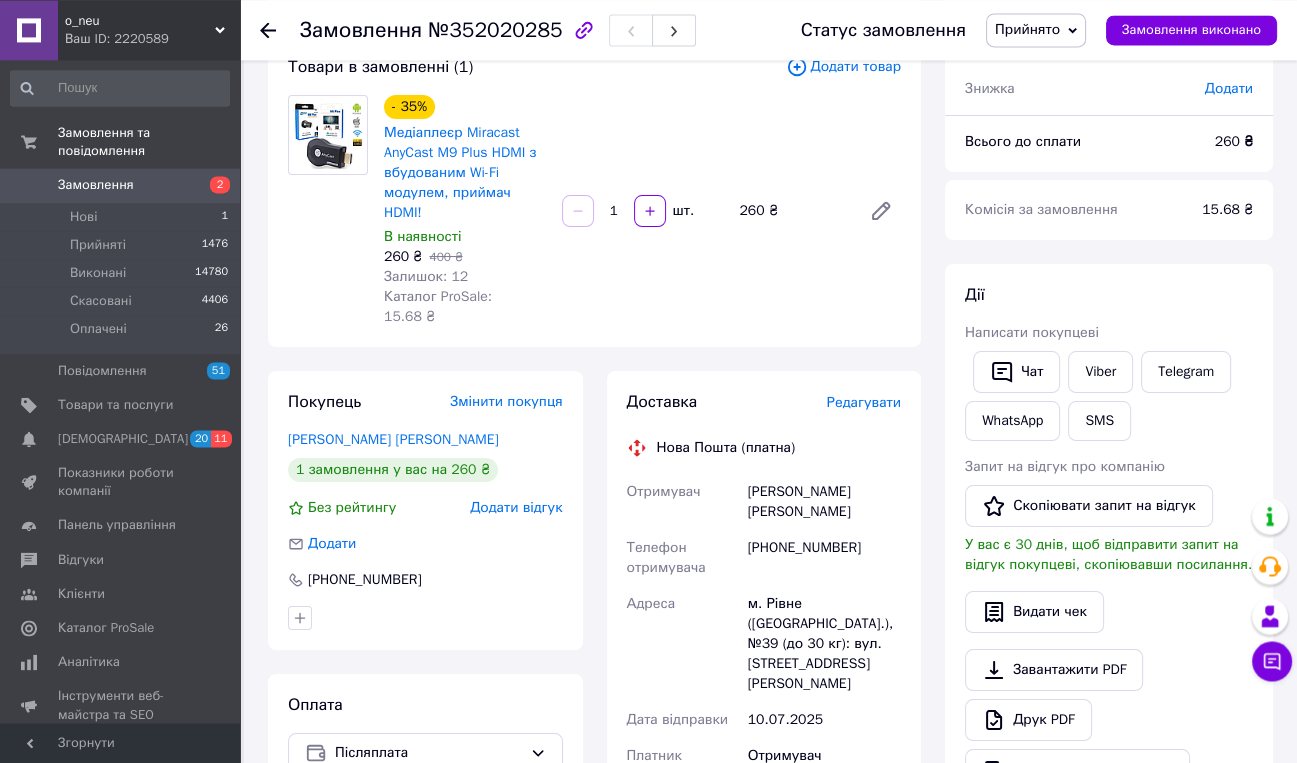 scroll, scrollTop: 132, scrollLeft: 0, axis: vertical 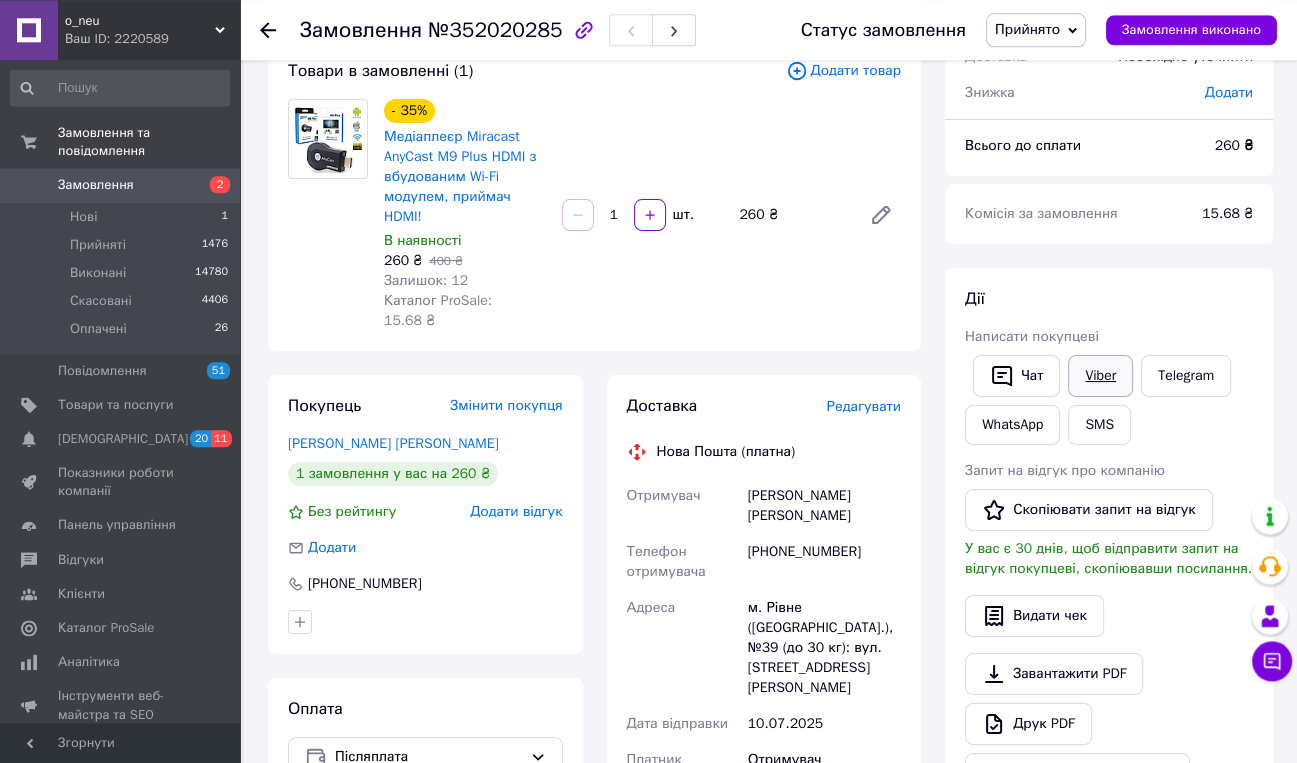 click on "Viber" at bounding box center (1100, 376) 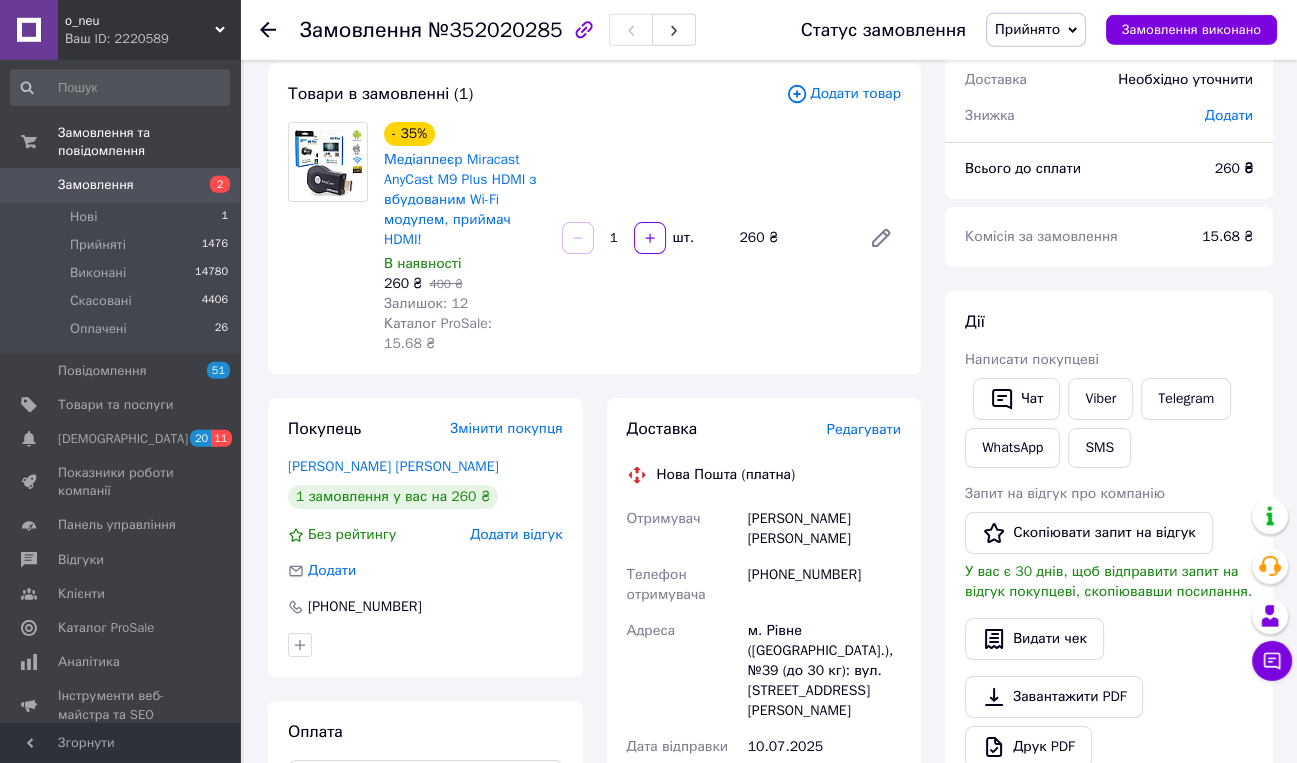 scroll, scrollTop: 210, scrollLeft: 0, axis: vertical 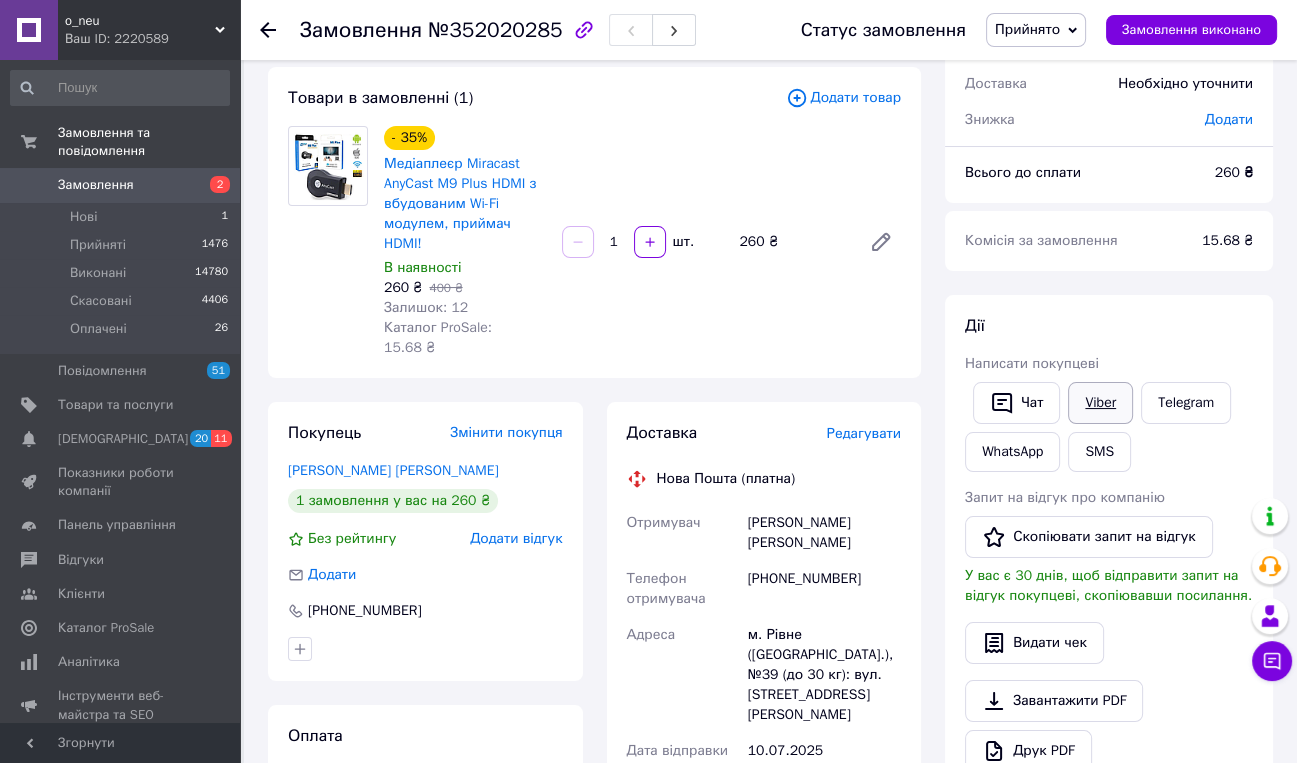 click on "Viber" at bounding box center [1100, 403] 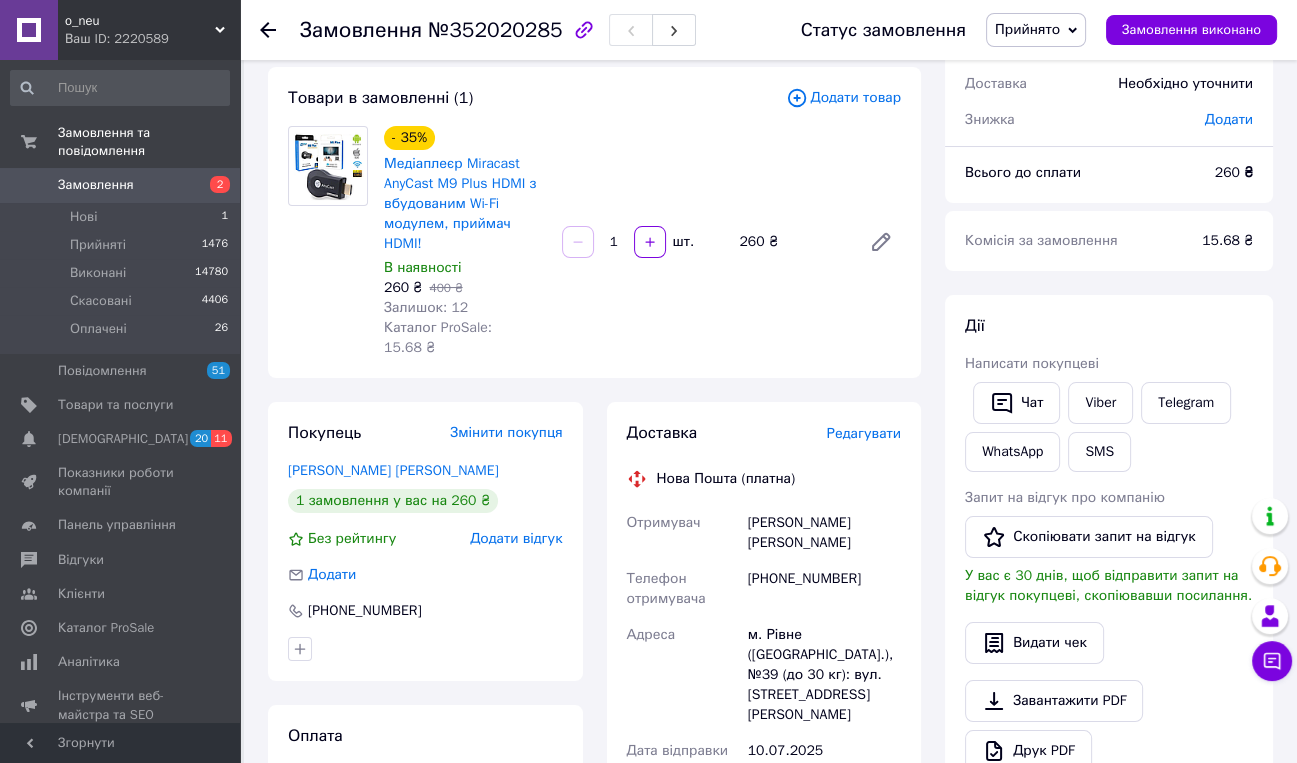 scroll, scrollTop: 0, scrollLeft: 0, axis: both 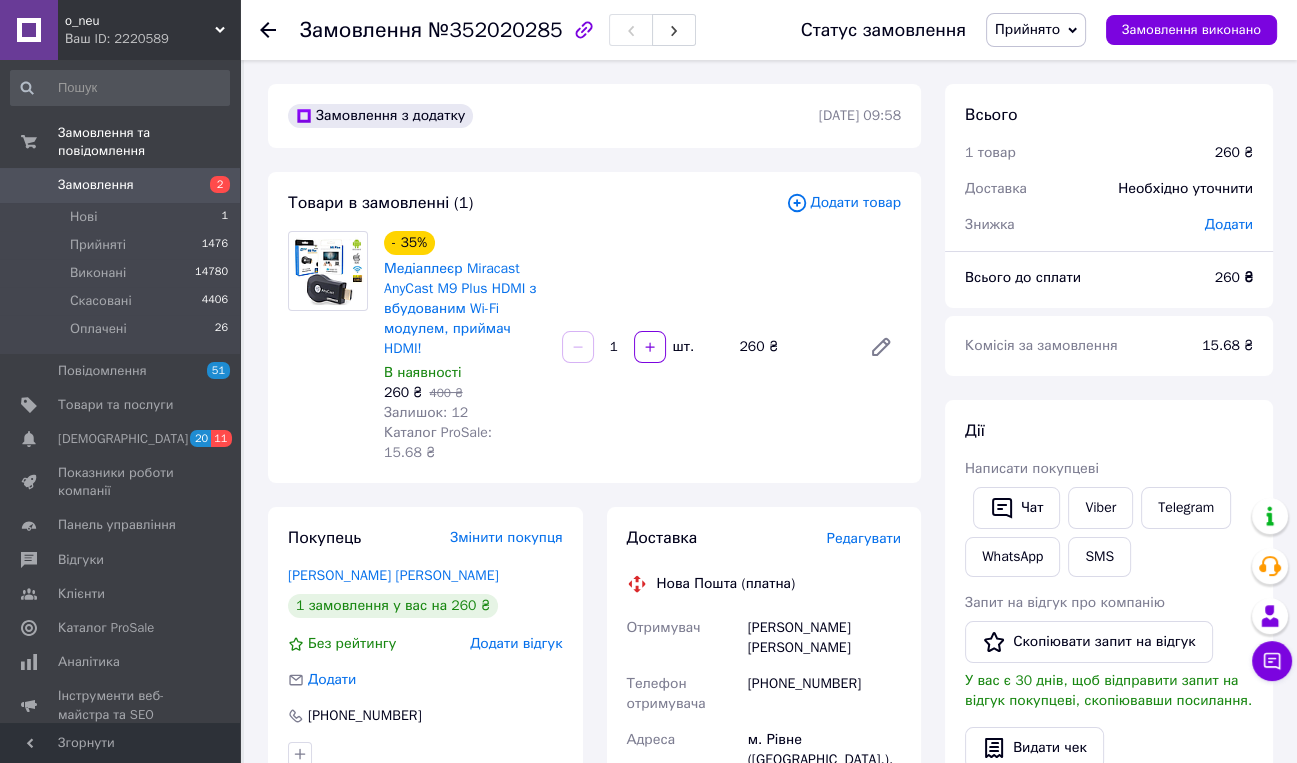 click on "Замовлення" at bounding box center (96, 185) 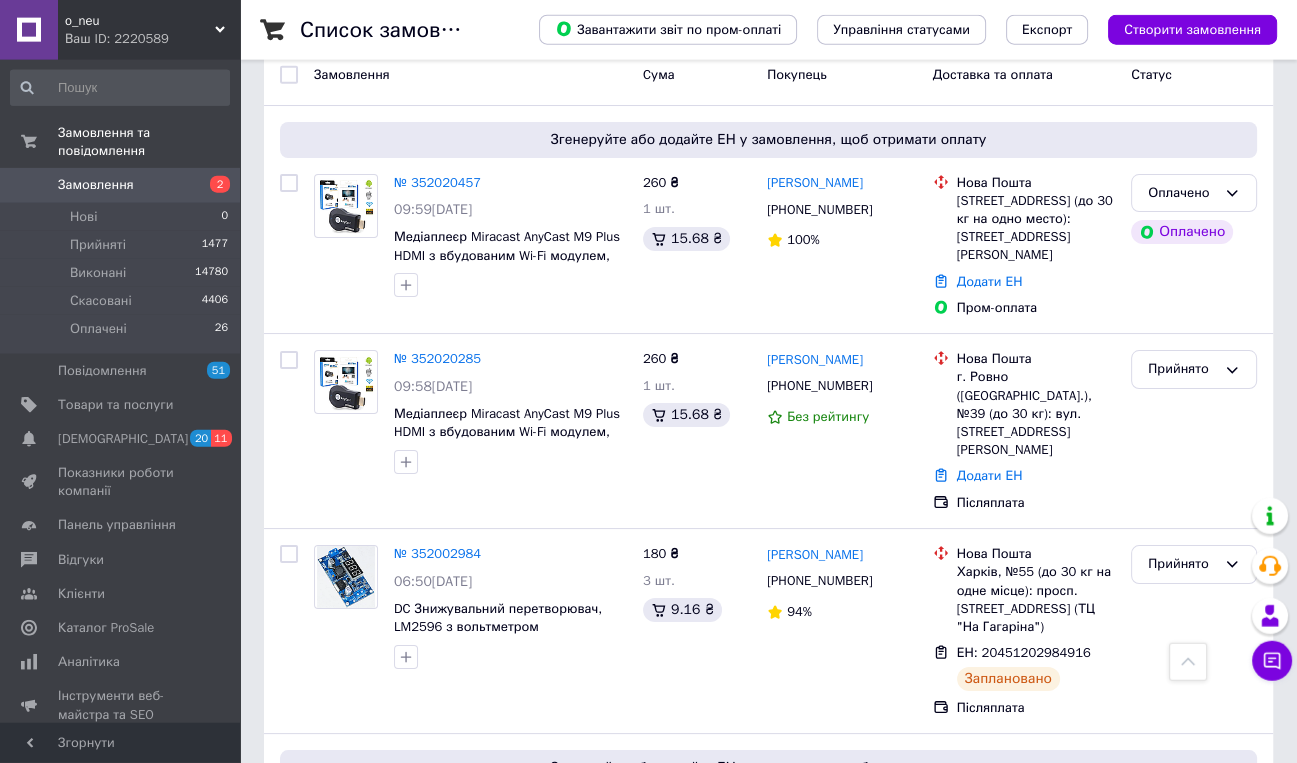 scroll, scrollTop: 105, scrollLeft: 0, axis: vertical 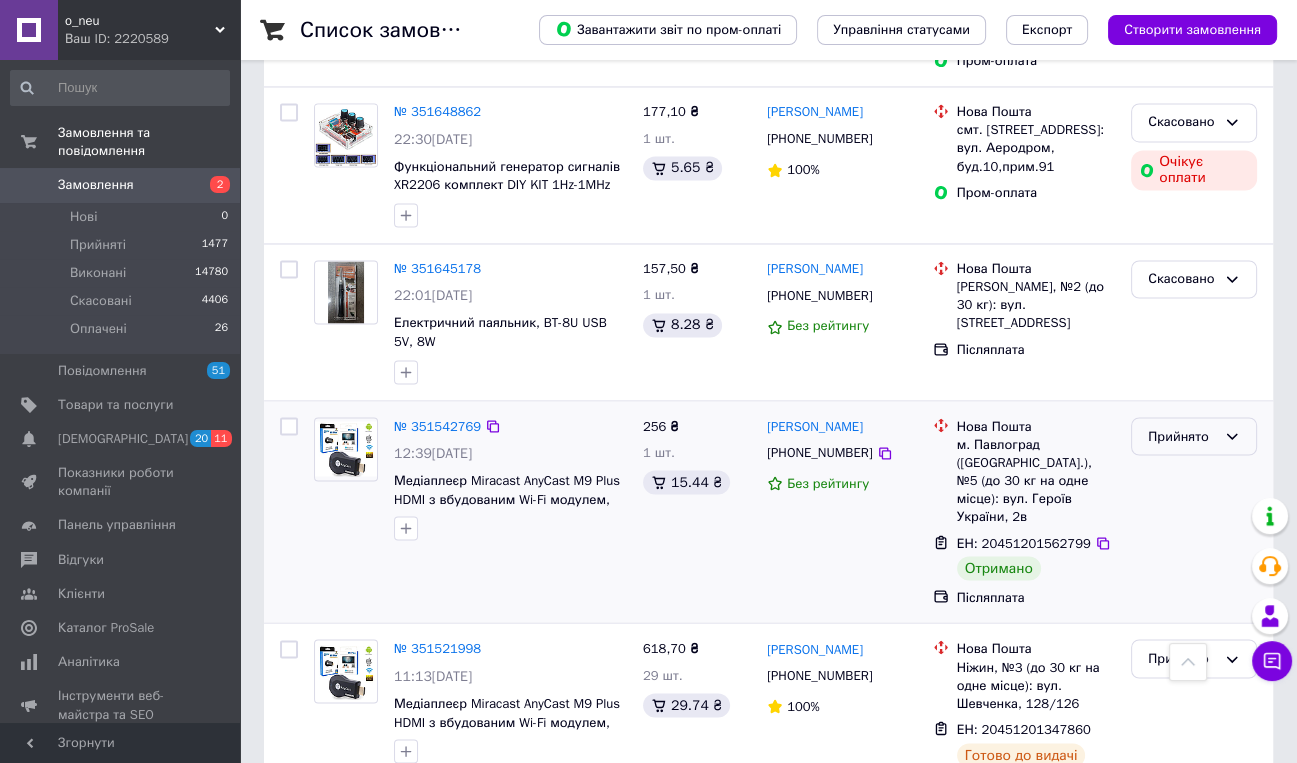 click on "Прийнято" at bounding box center (1182, 436) 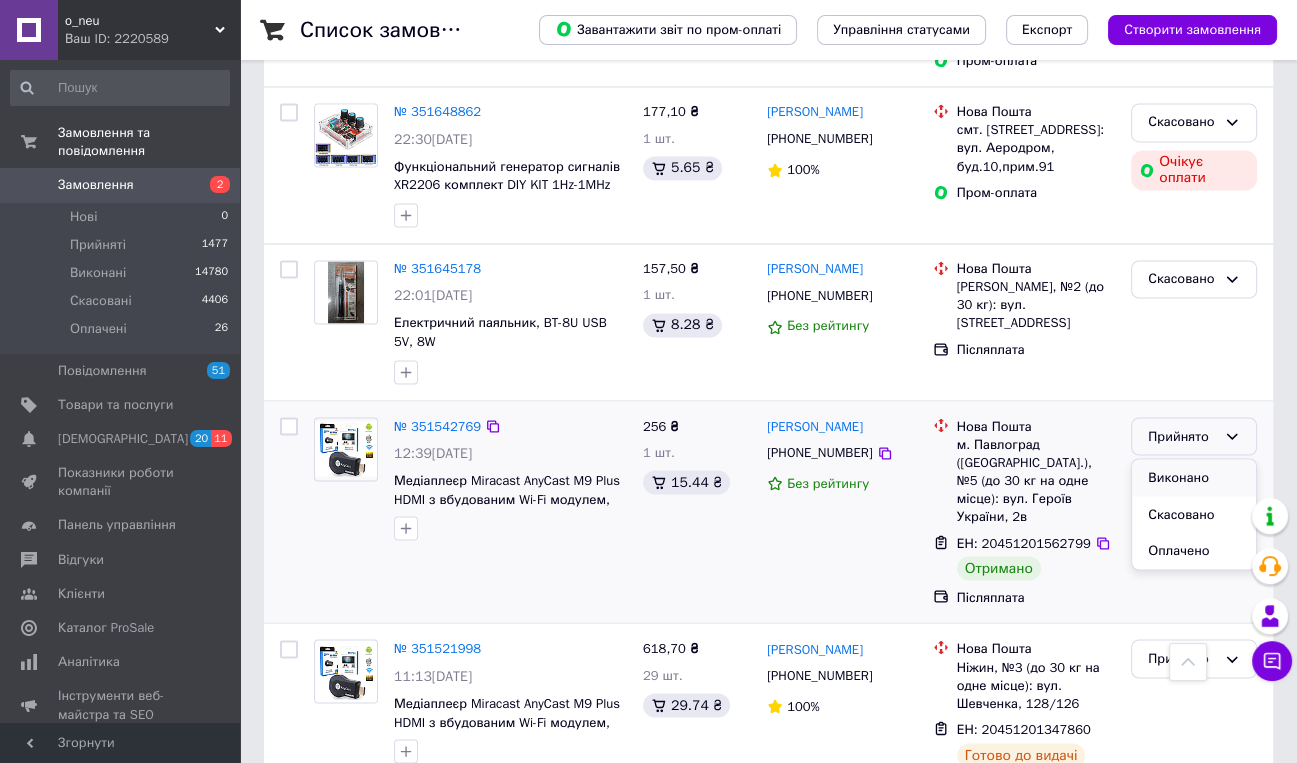 click on "Виконано" at bounding box center (1194, 477) 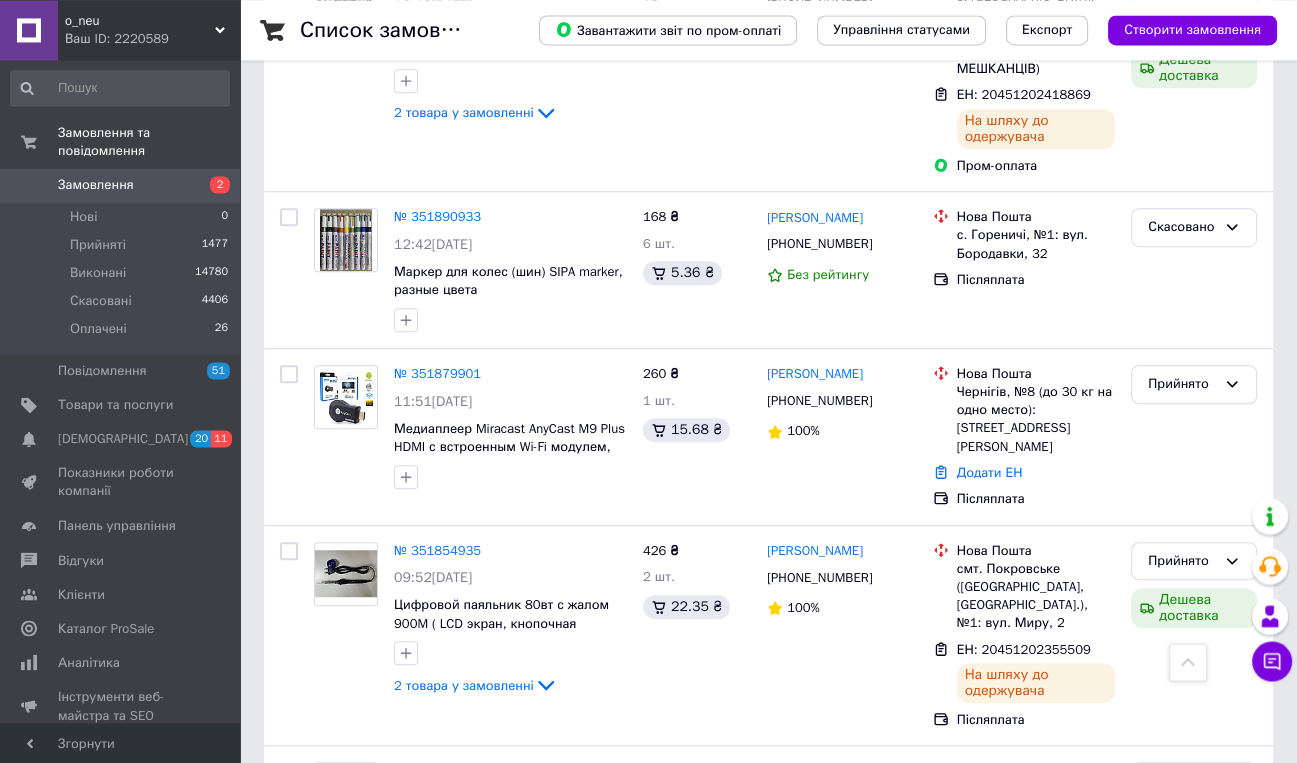 scroll, scrollTop: 1370, scrollLeft: 0, axis: vertical 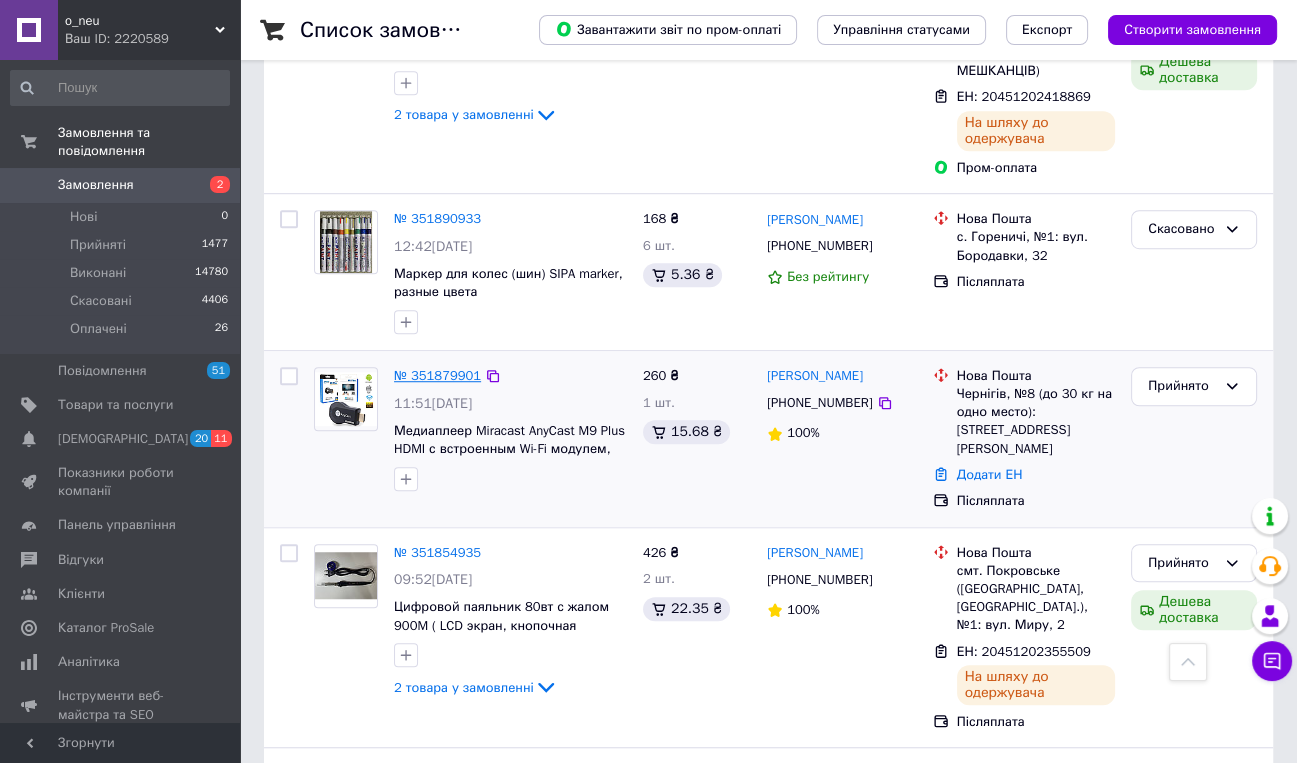 click on "№ 351879901" at bounding box center [437, 375] 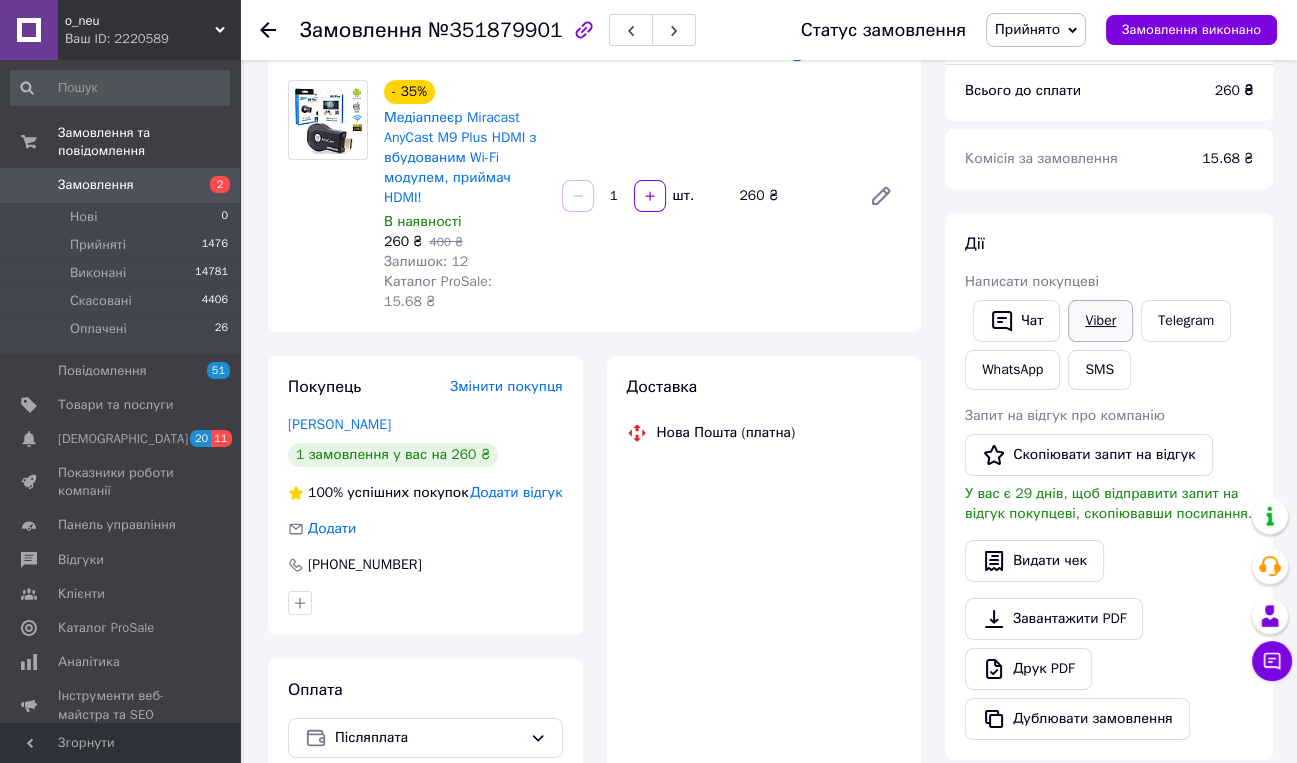 click on "Viber" at bounding box center [1100, 321] 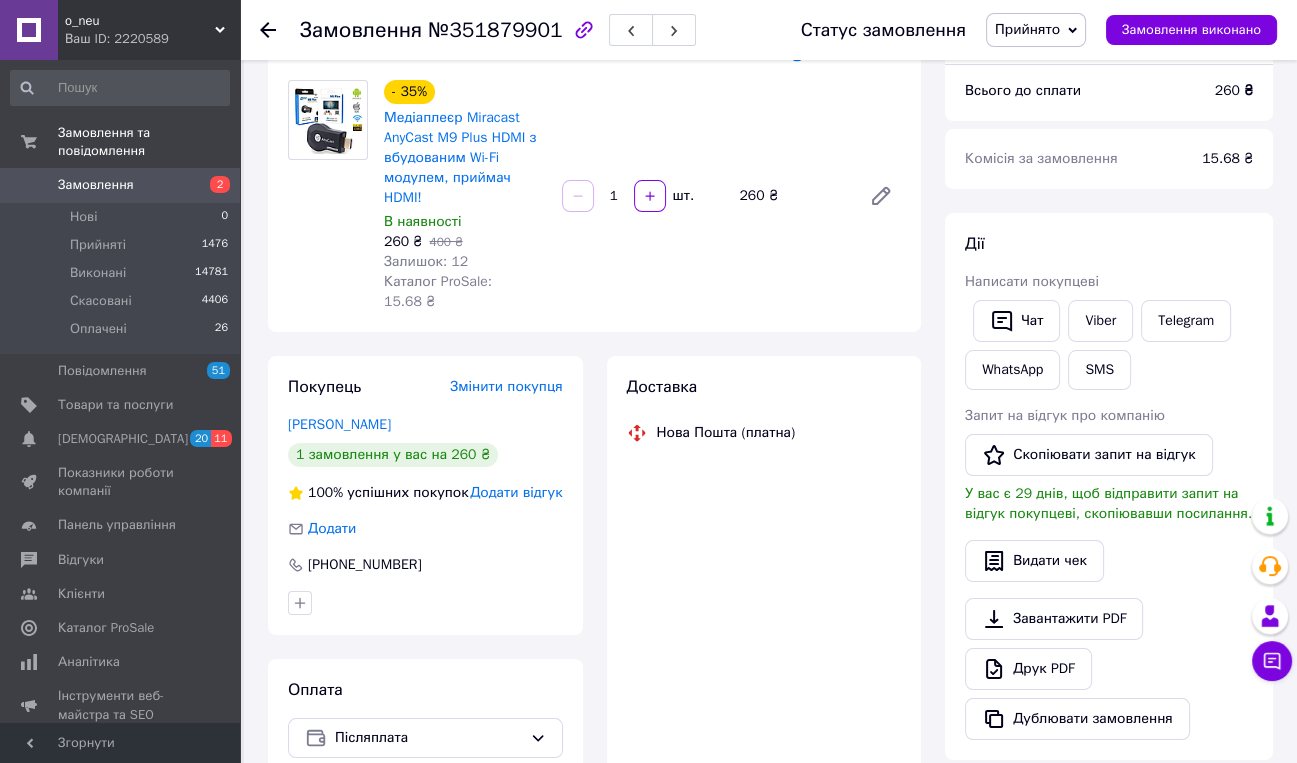 click on "Замовлення 2" at bounding box center (120, 185) 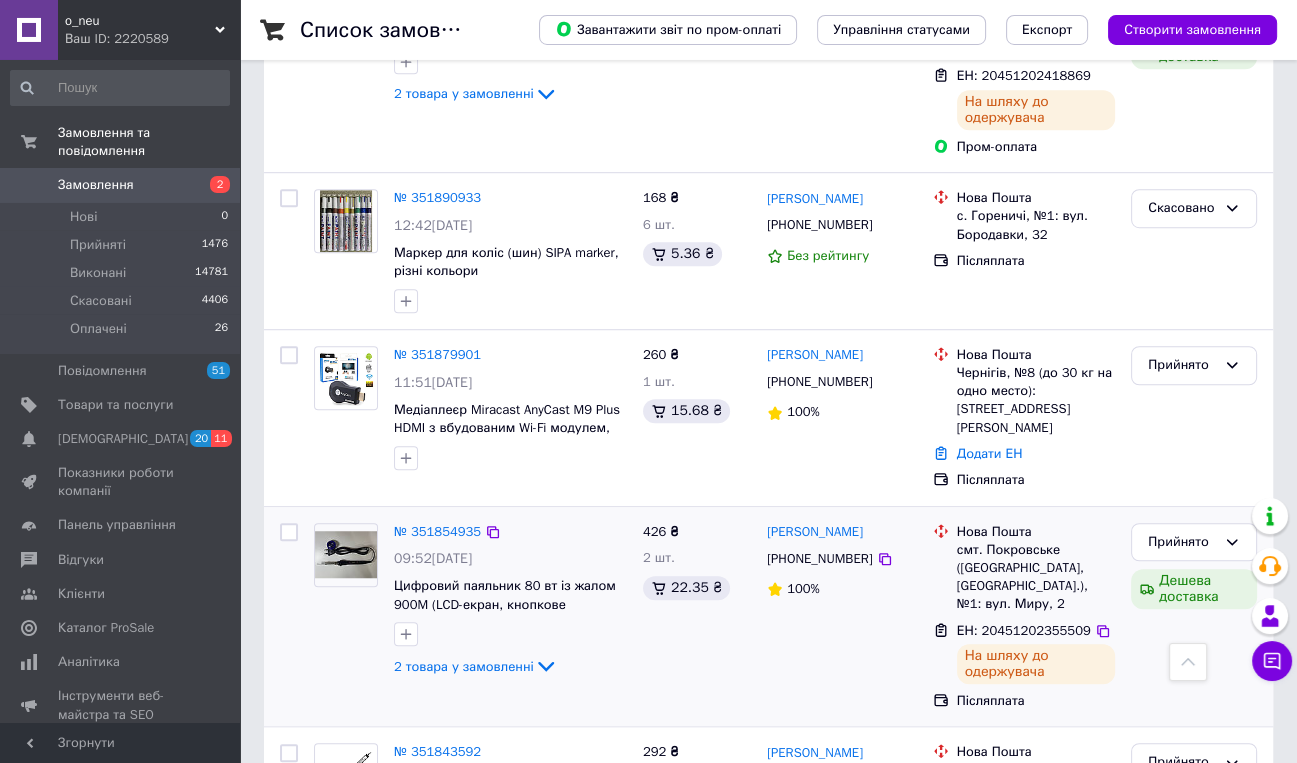 scroll, scrollTop: 1370, scrollLeft: 0, axis: vertical 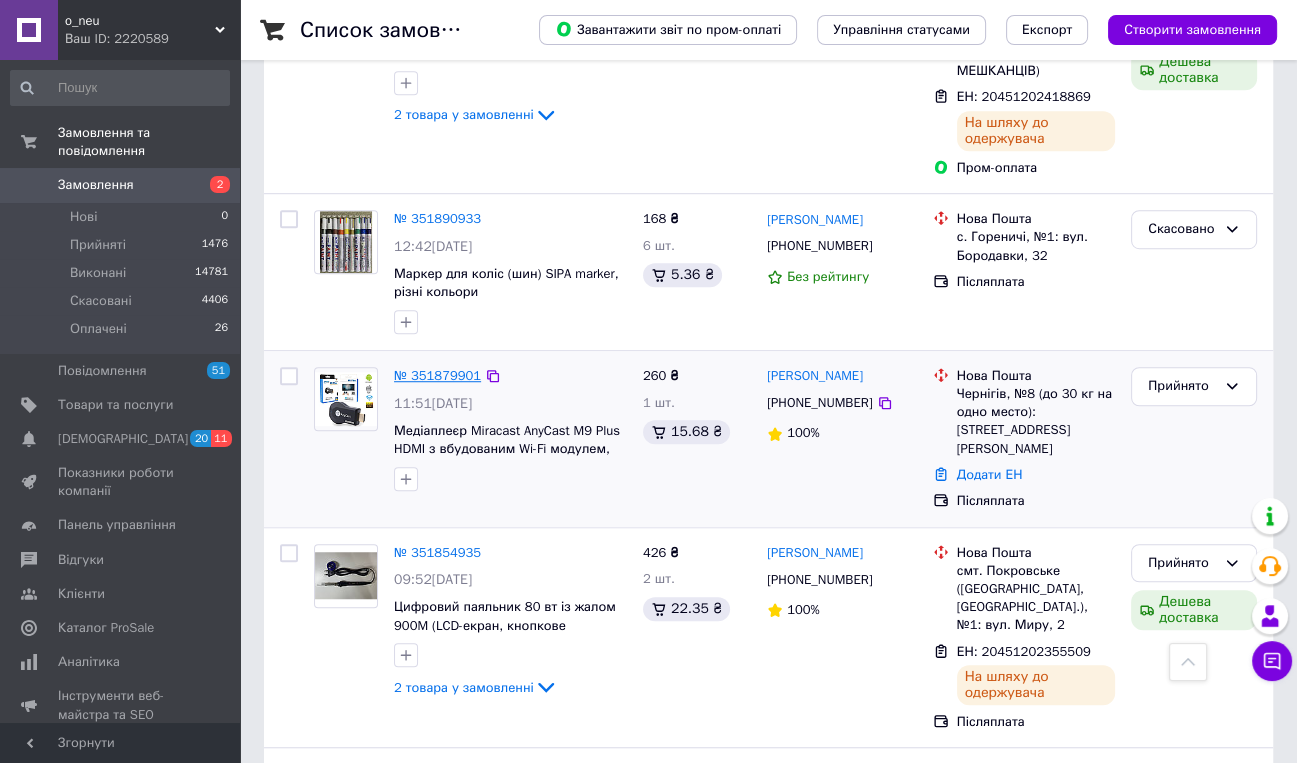 click on "№ 351879901" at bounding box center (437, 375) 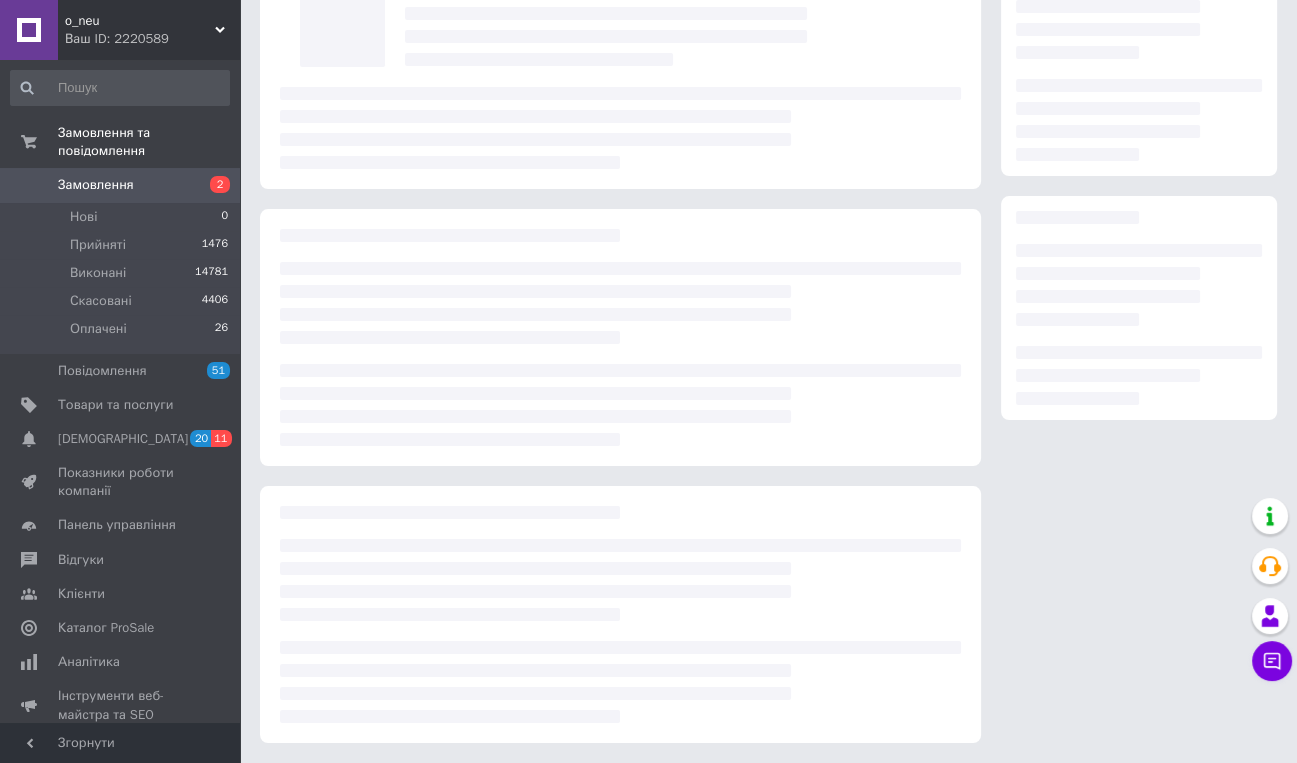 scroll, scrollTop: 151, scrollLeft: 0, axis: vertical 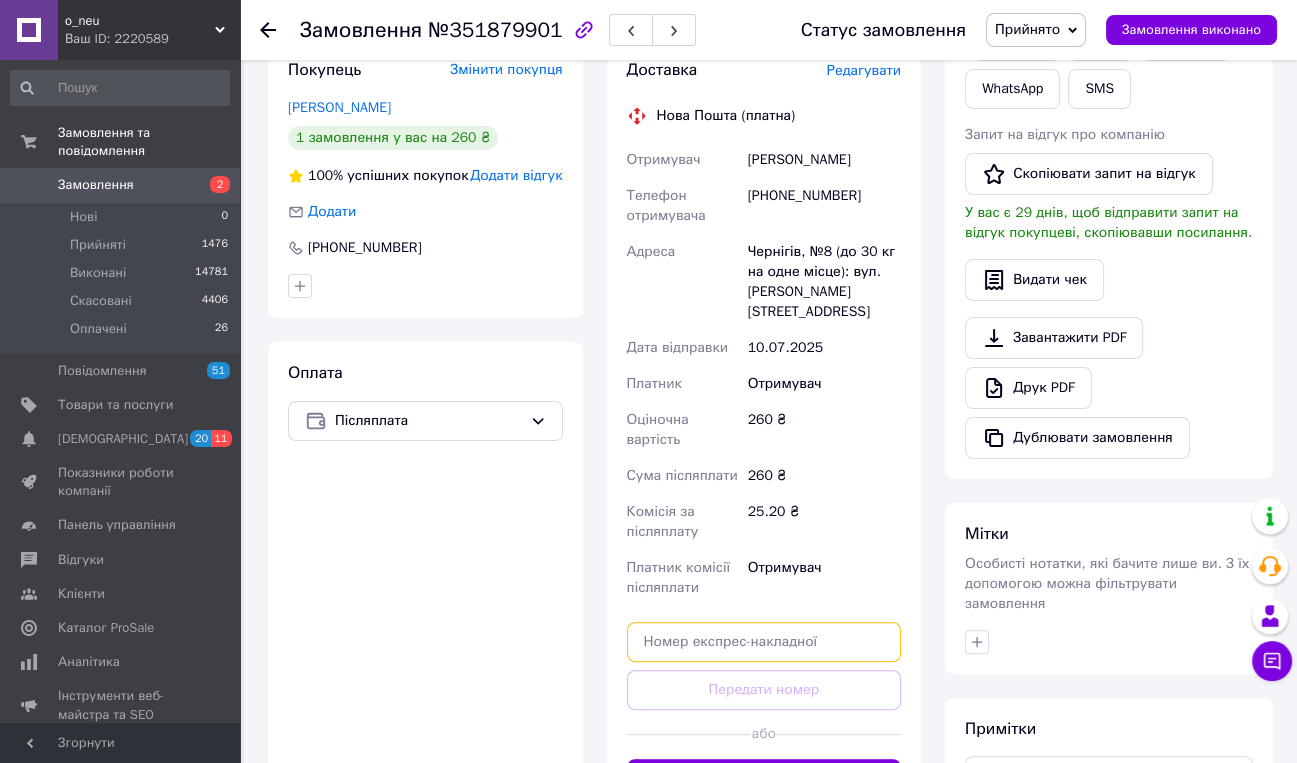 paste on "20451203044368" 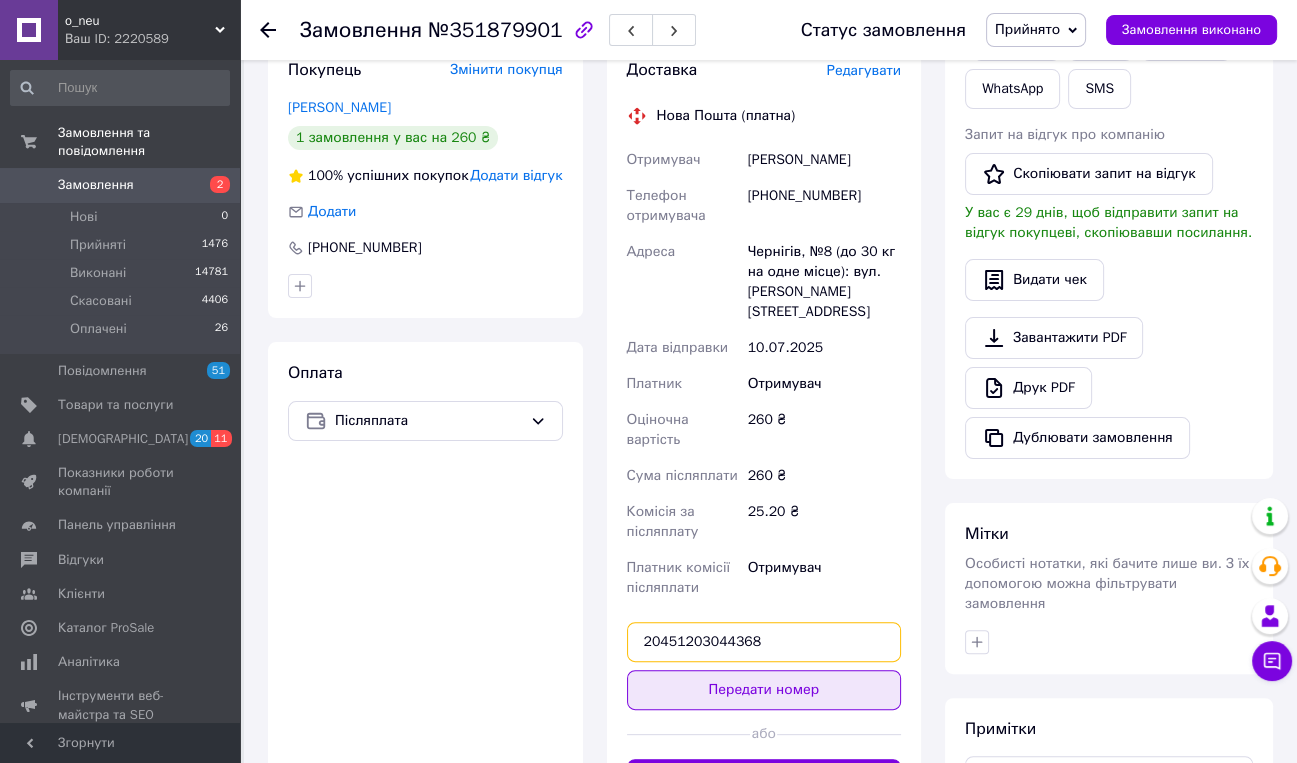 type on "20451203044368" 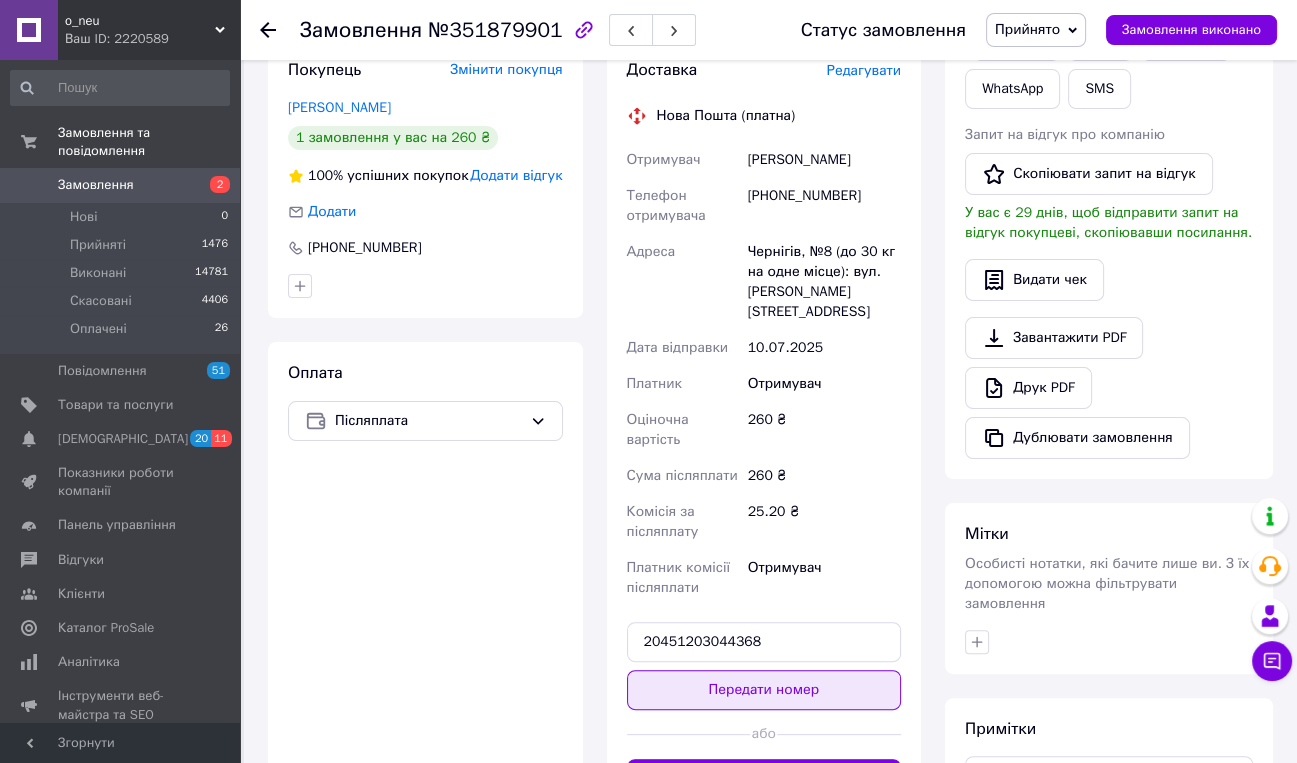 click on "Передати номер" at bounding box center (764, 690) 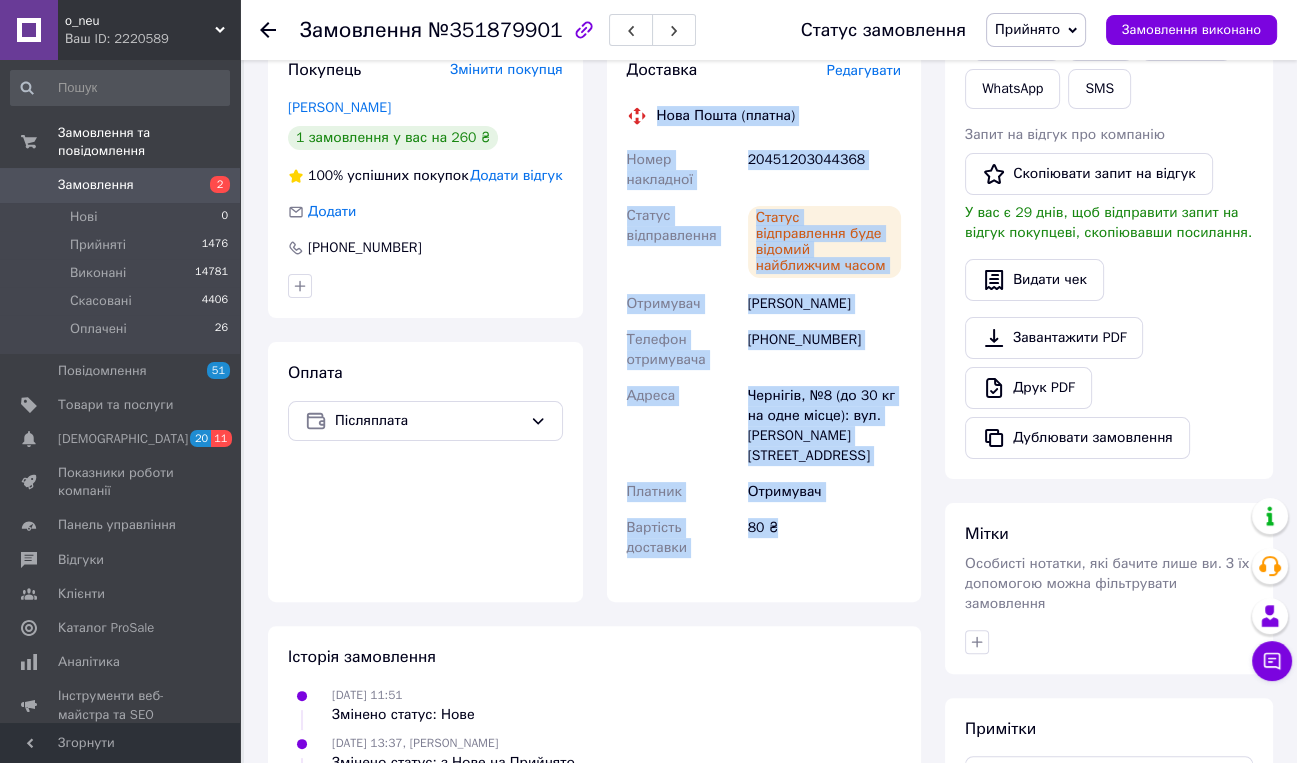 drag, startPoint x: 653, startPoint y: 99, endPoint x: 844, endPoint y: 565, distance: 503.62387 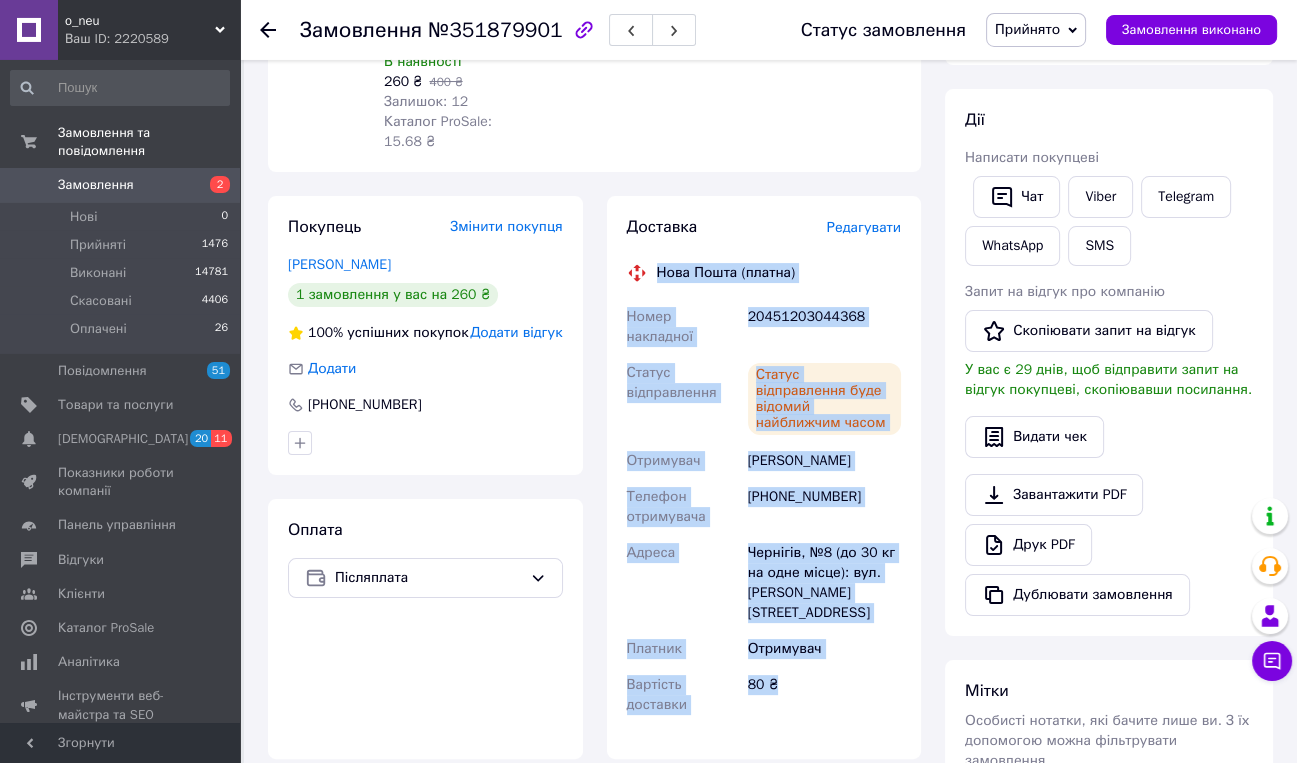 scroll, scrollTop: 257, scrollLeft: 0, axis: vertical 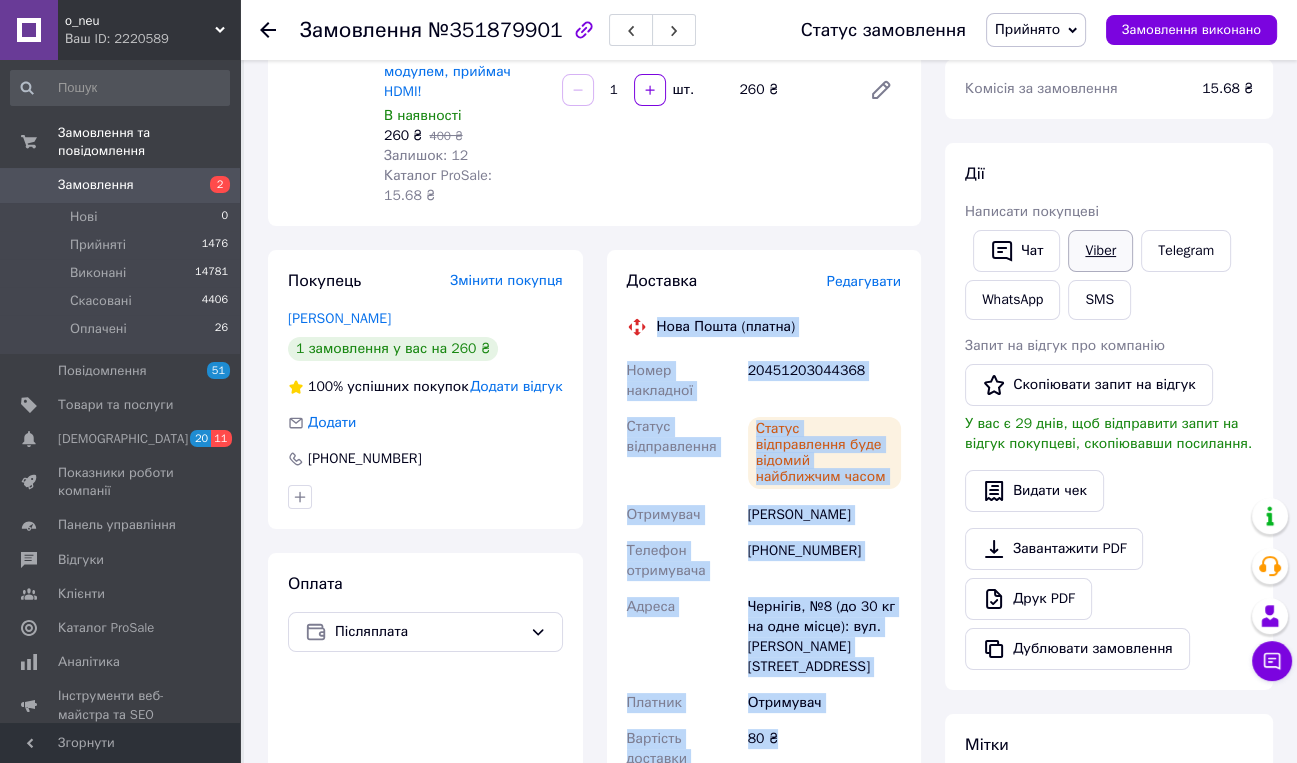 click on "Viber" at bounding box center (1100, 251) 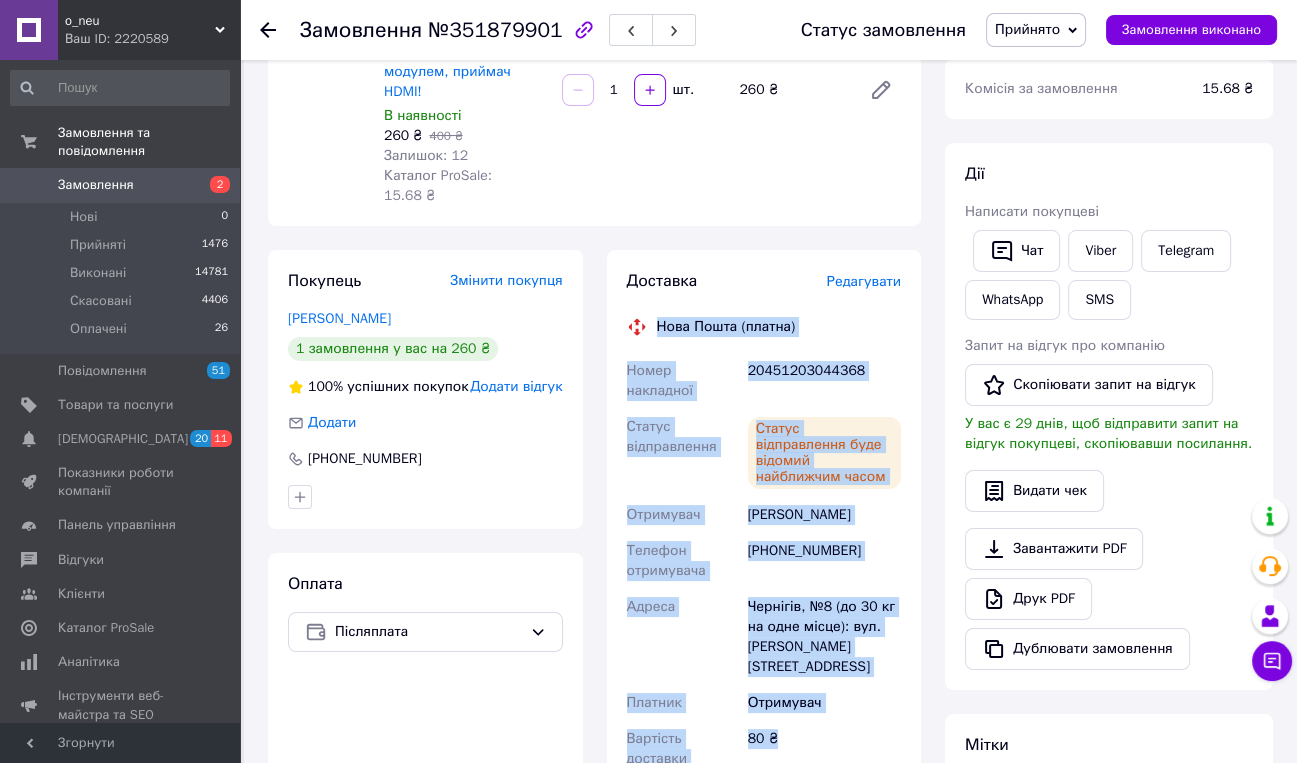 click on "Замовлення" at bounding box center (121, 185) 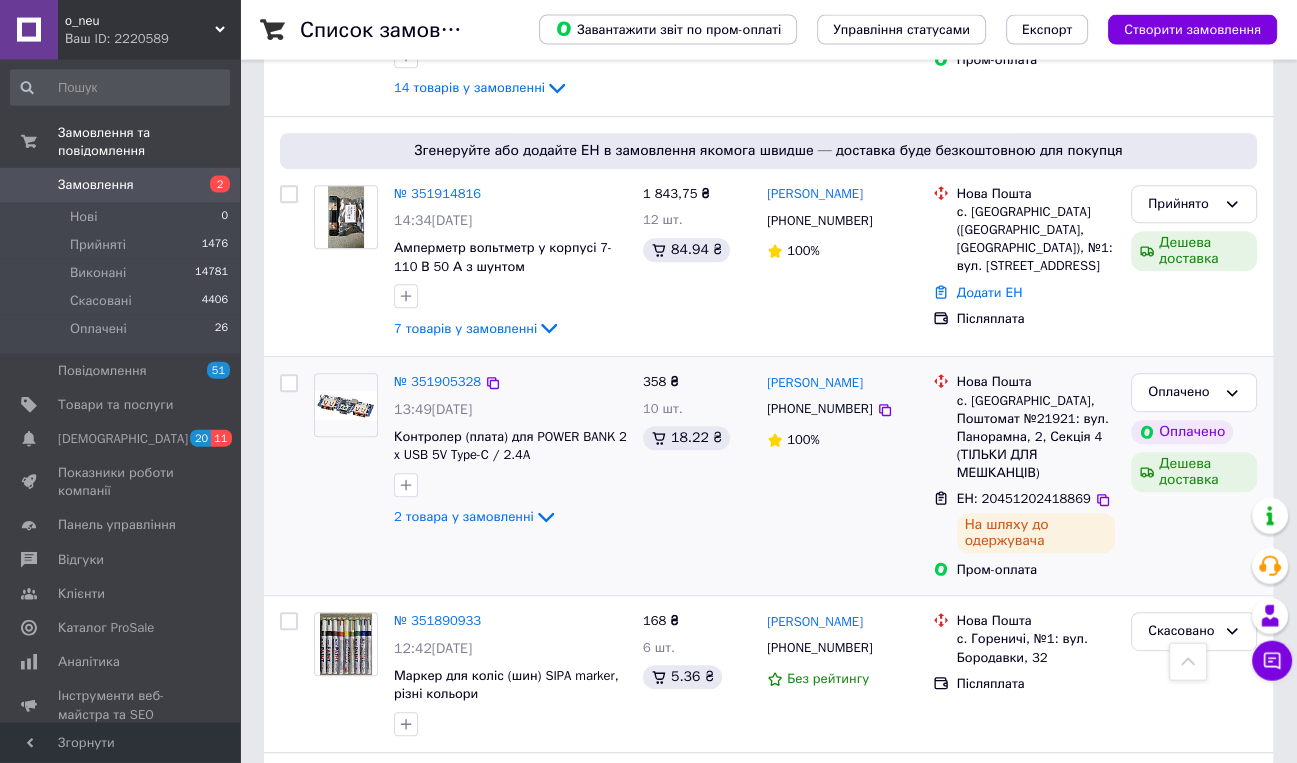 scroll, scrollTop: 843, scrollLeft: 0, axis: vertical 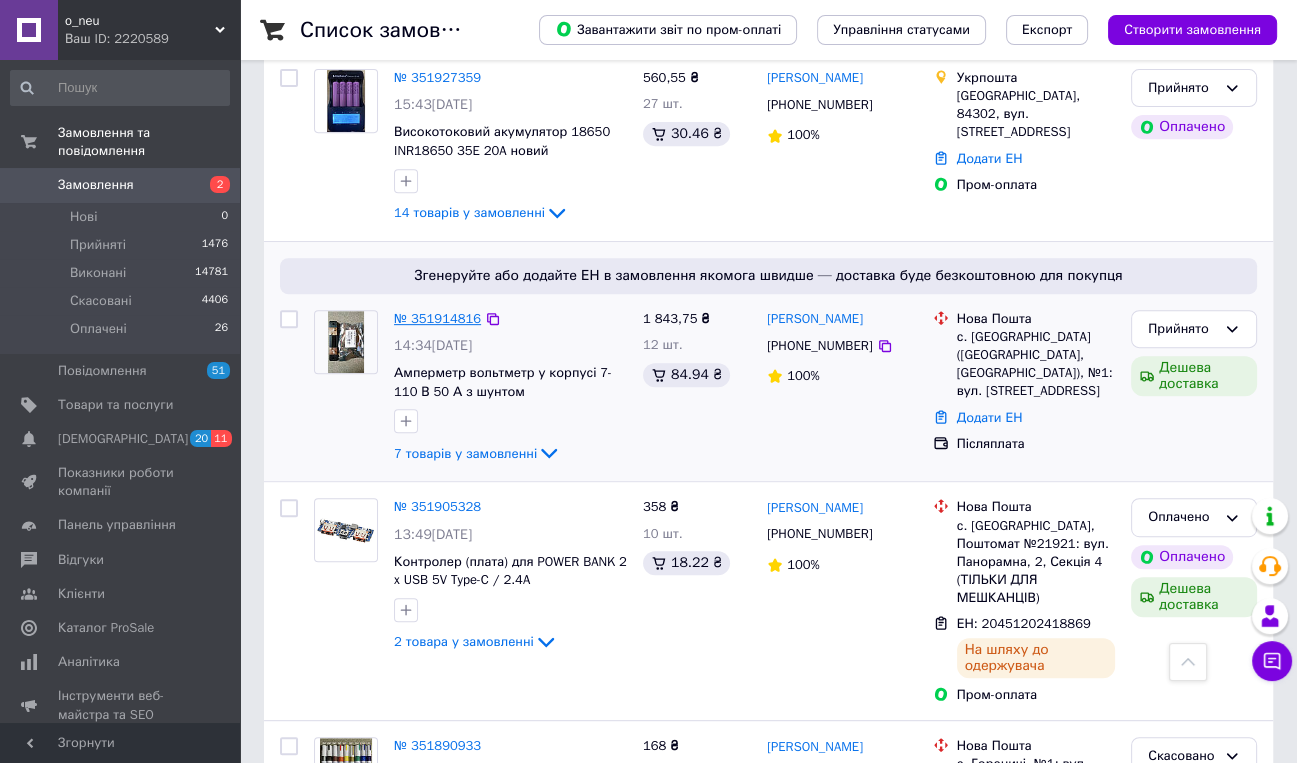 click on "№ 351914816" at bounding box center (437, 318) 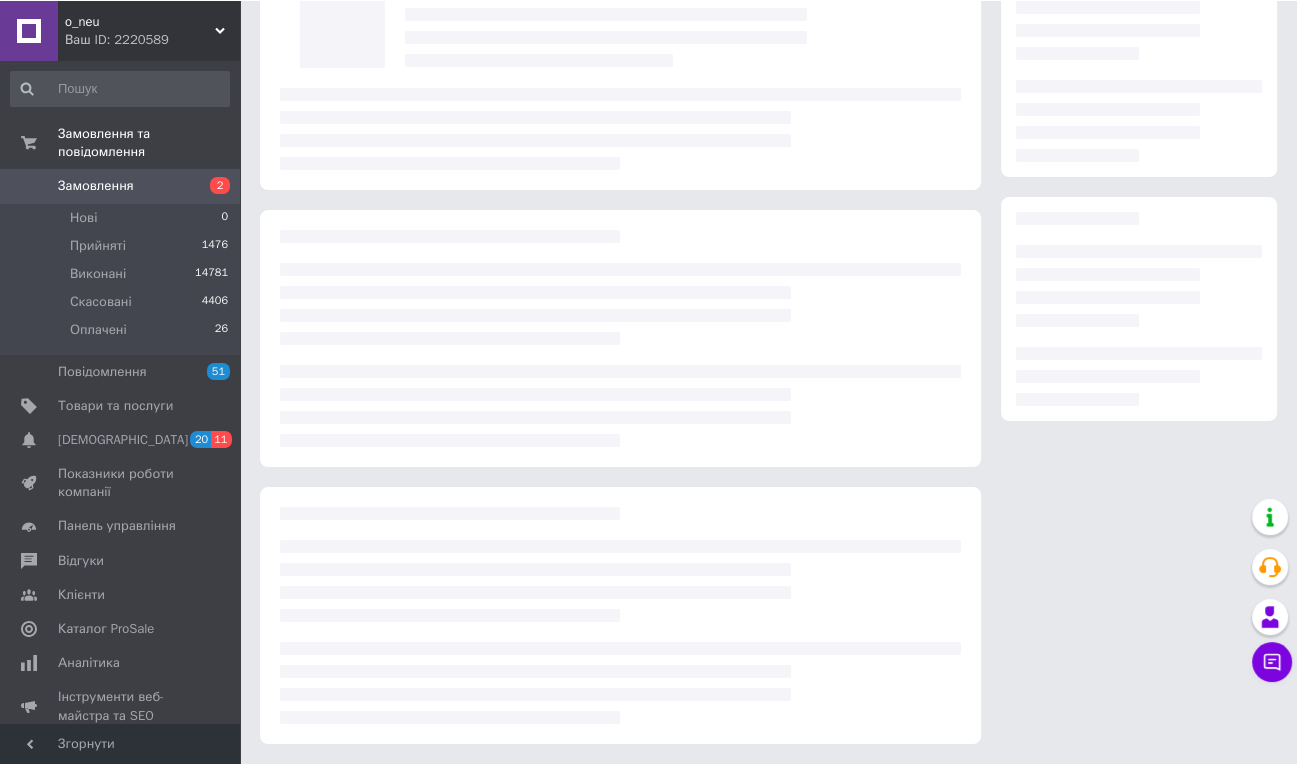 scroll, scrollTop: 151, scrollLeft: 0, axis: vertical 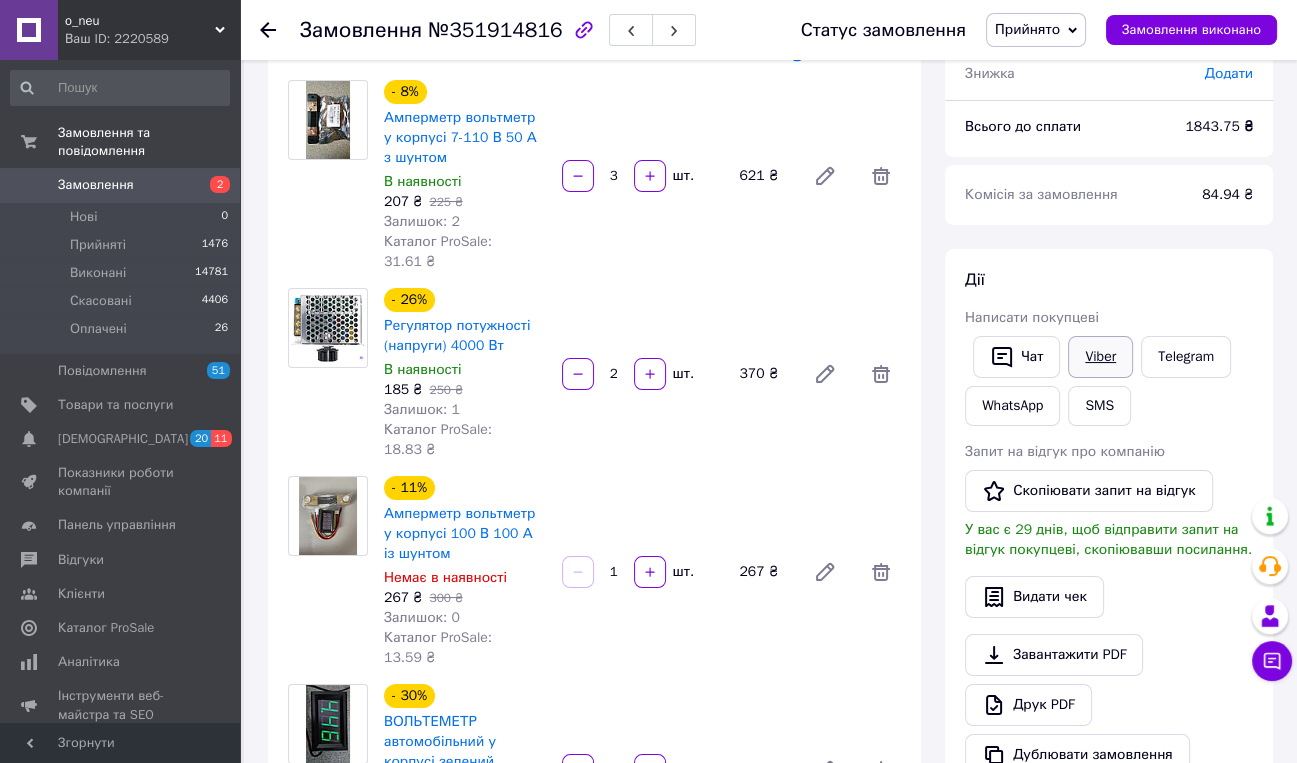 click on "Viber" at bounding box center (1100, 357) 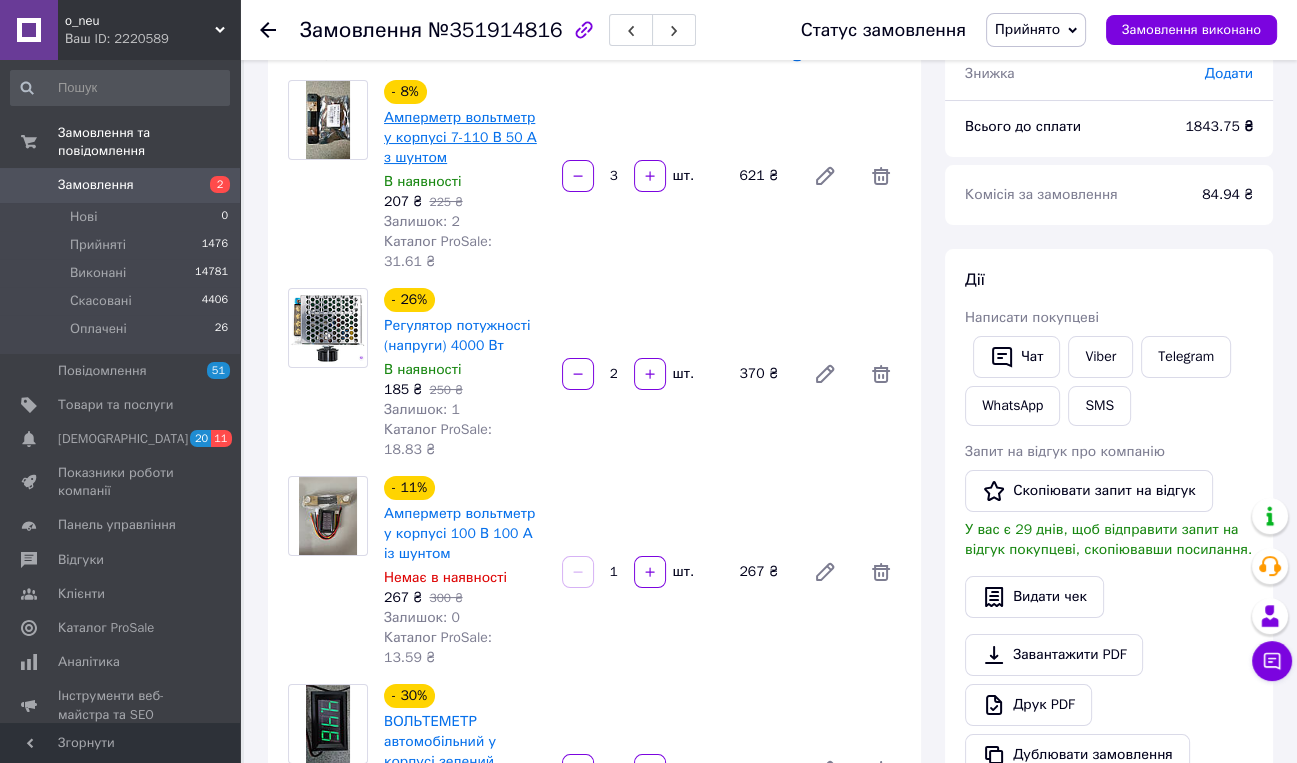 click on "Амперметр вольтметр у корпусі 7-110 В 50 А з шунтом" at bounding box center [460, 137] 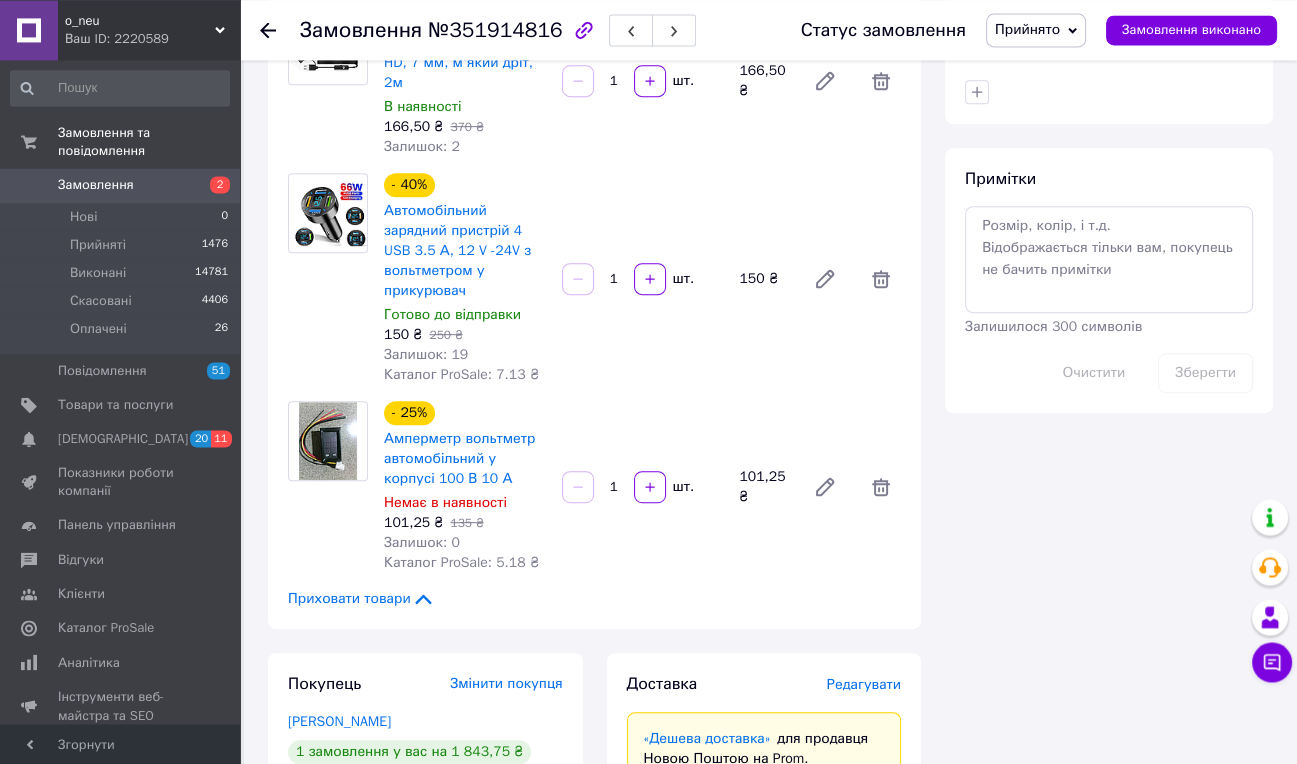 scroll, scrollTop: 1100, scrollLeft: 0, axis: vertical 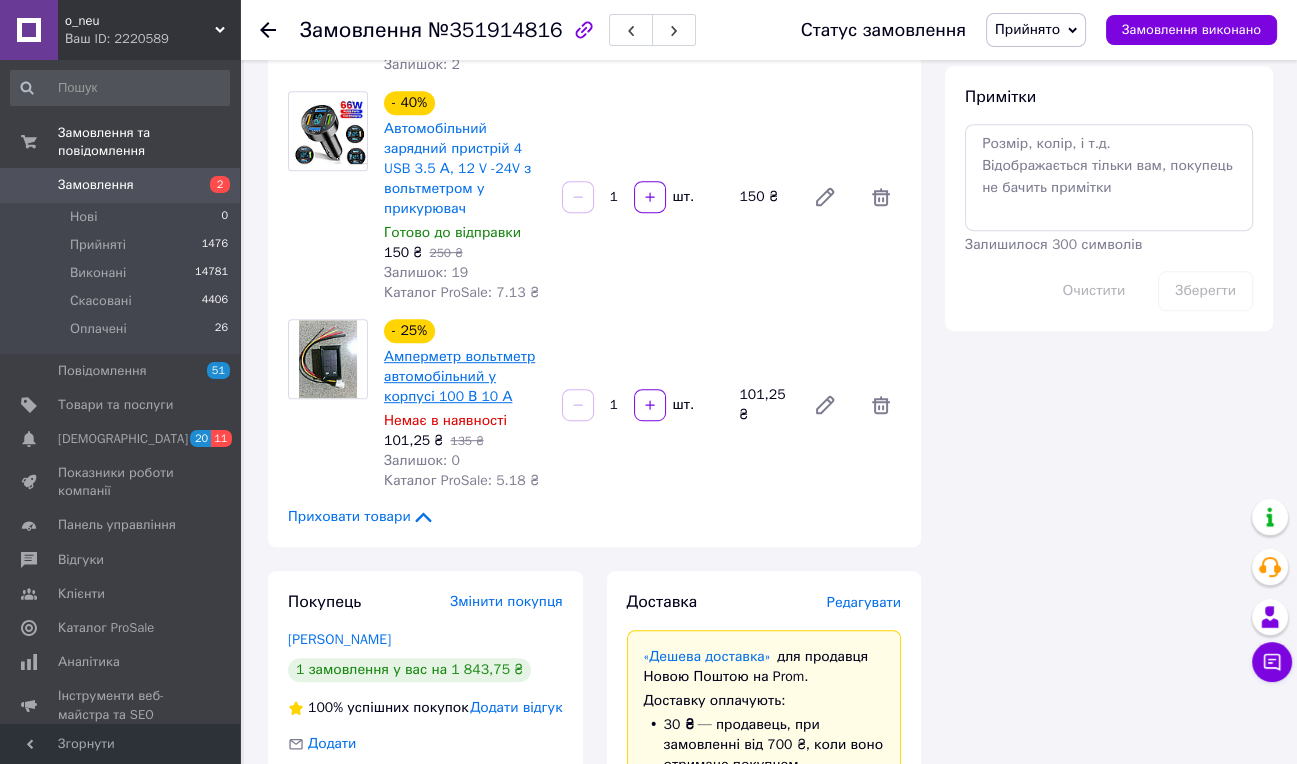 click on "Амперметр вольтметр автомобільний у корпусі 100 В 10 А" at bounding box center [459, 376] 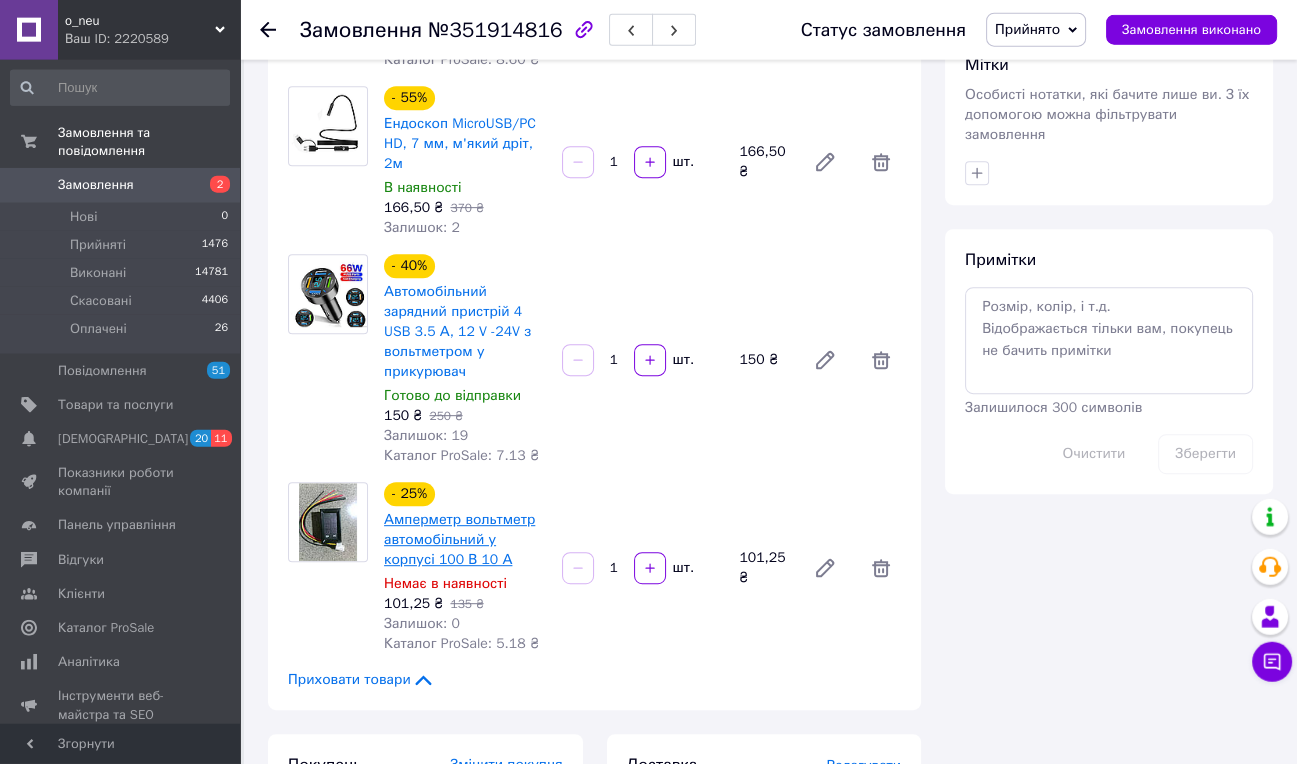 scroll, scrollTop: 889, scrollLeft: 0, axis: vertical 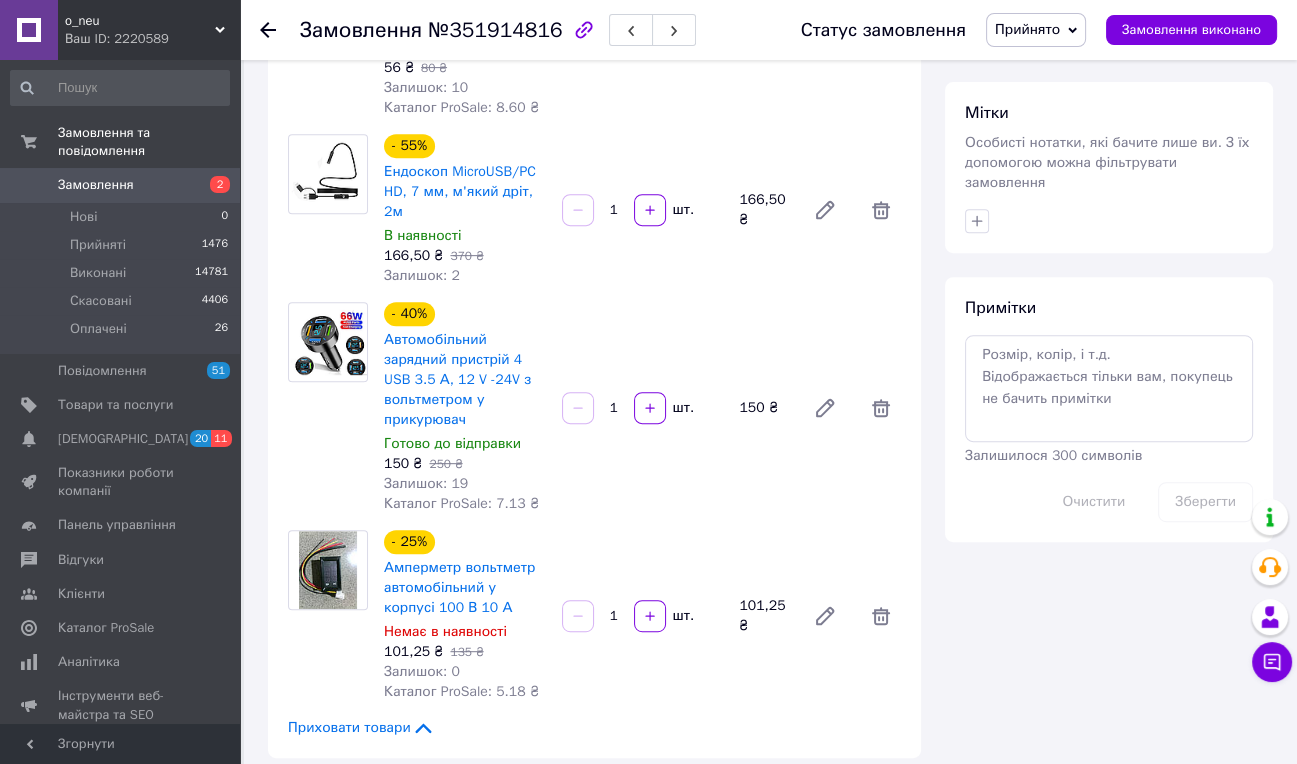 click on "Автомобільний зарядний пристрій 4 USB 3.5 А, 12 V -24V з вольтметром у прикурювач" at bounding box center (465, 380) 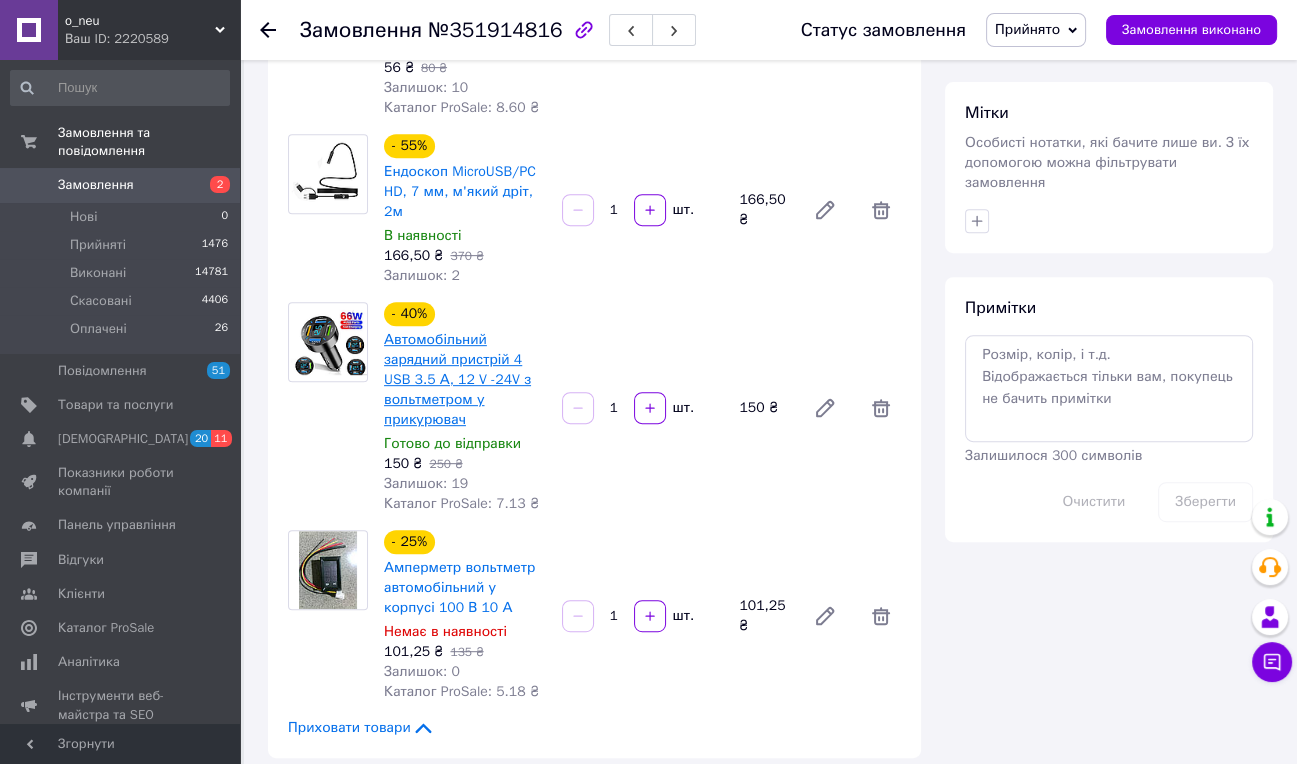 click on "Автомобільний зарядний пристрій 4 USB 3.5 А, 12 V -24V з вольтметром у прикурювач" at bounding box center [457, 379] 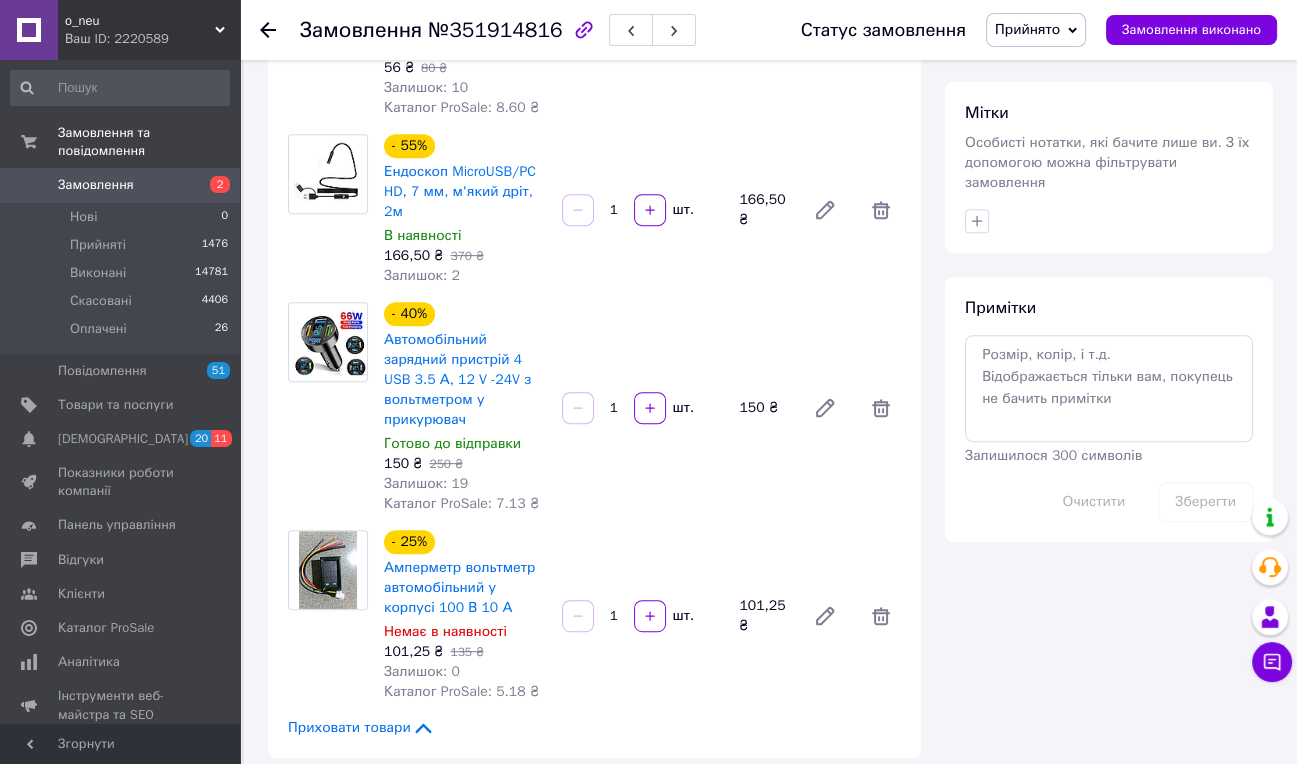 scroll, scrollTop: 573, scrollLeft: 0, axis: vertical 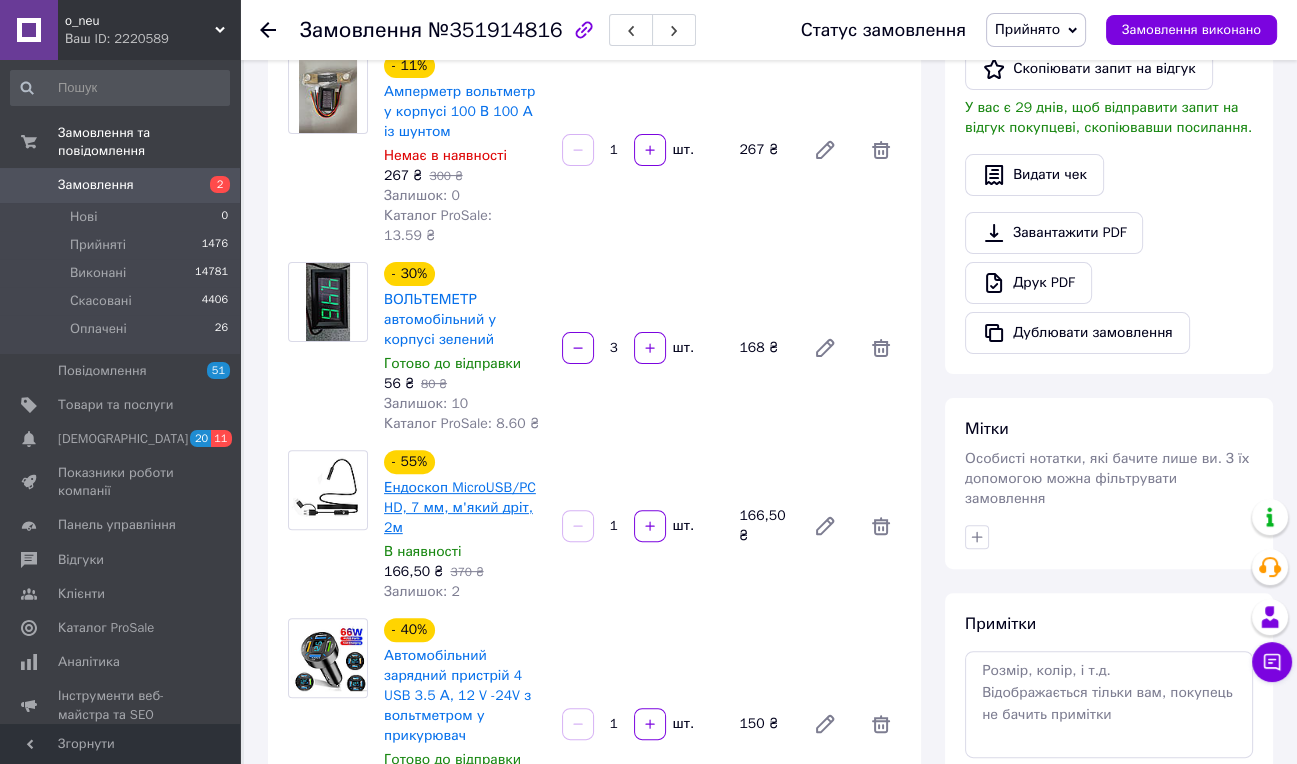 click on "Ендоскоп MicroUSB/PC HD, 7 мм, м'який дріт, 2м" at bounding box center [460, 507] 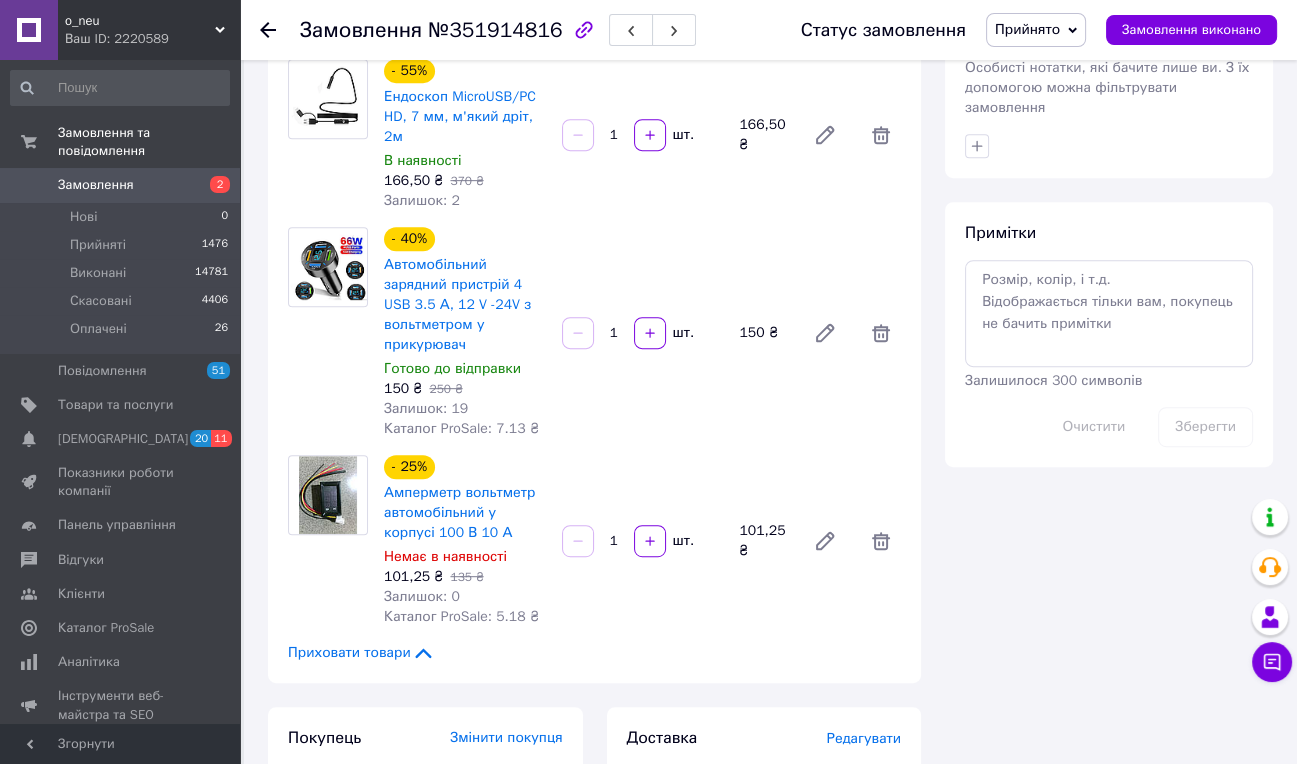scroll, scrollTop: 1100, scrollLeft: 0, axis: vertical 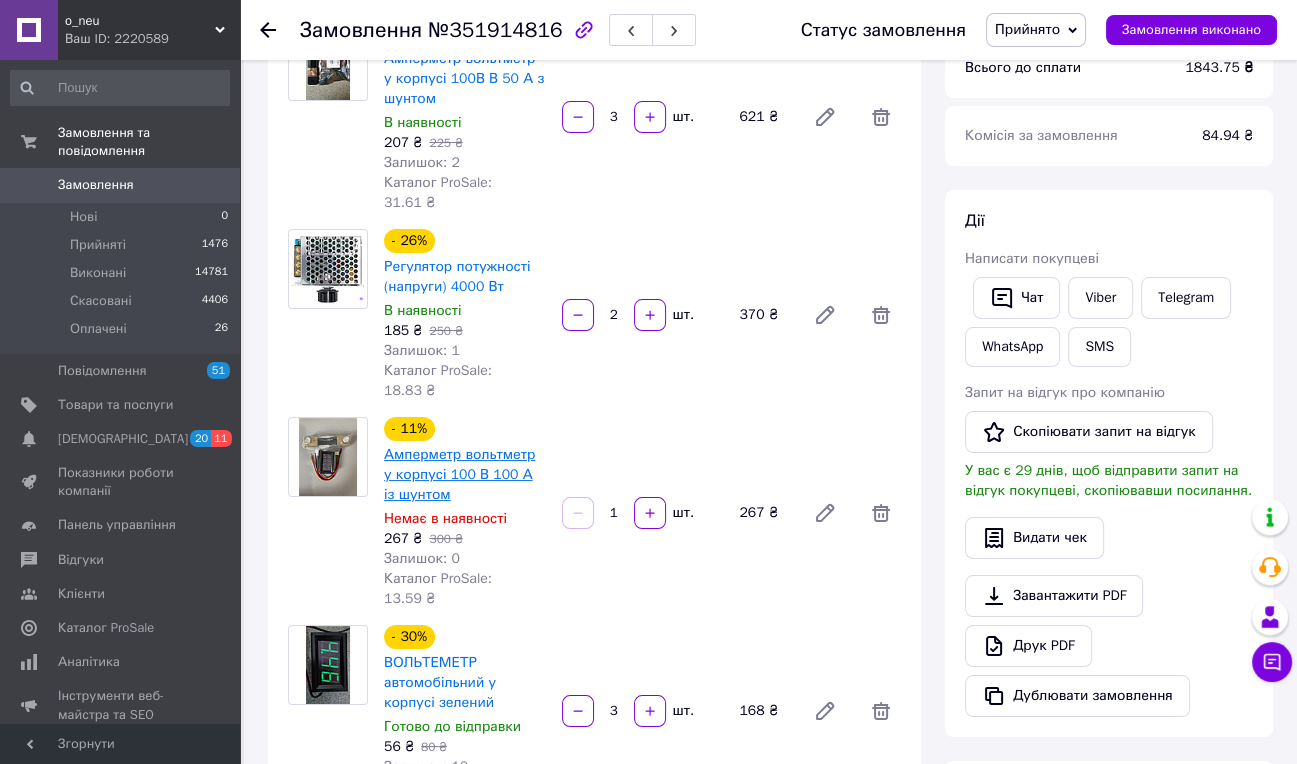 click on "Амперметр вольтметр у корпусі 100 В 100 А із шунтом" at bounding box center (459, 474) 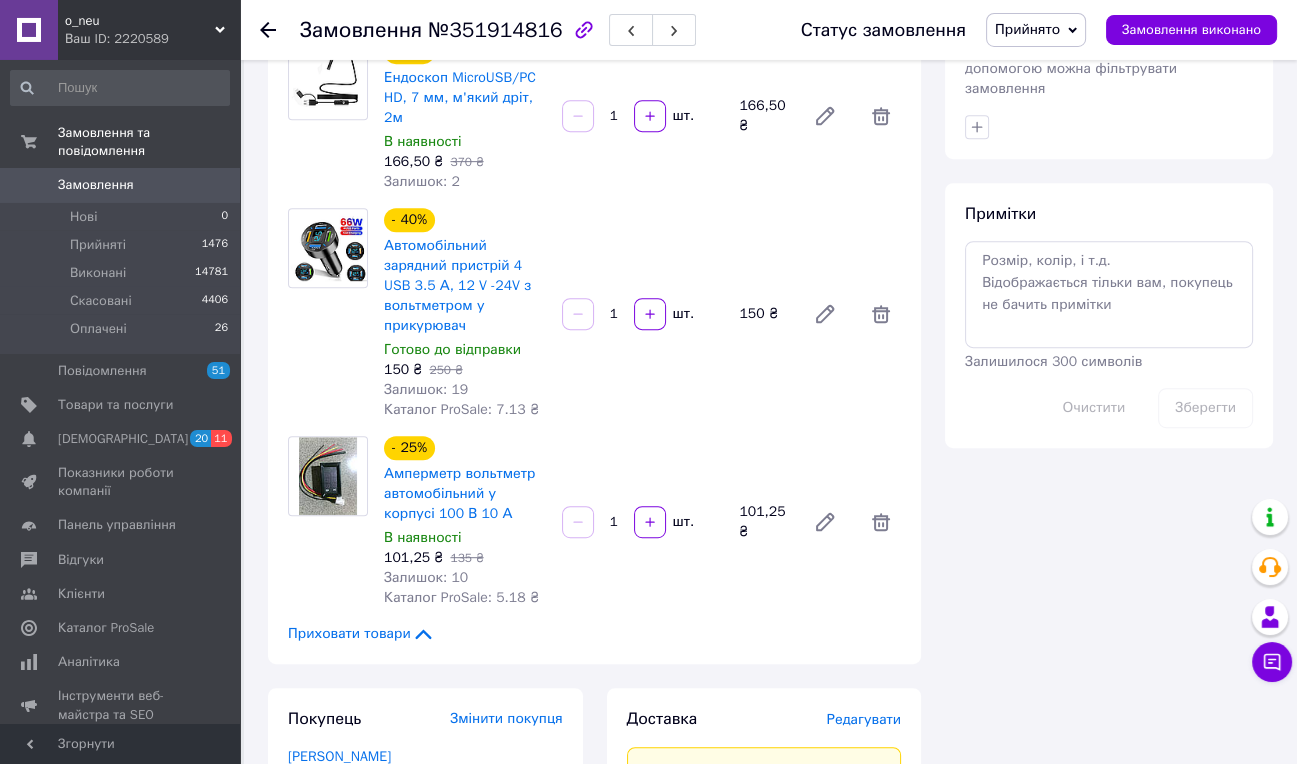 scroll, scrollTop: 1159, scrollLeft: 0, axis: vertical 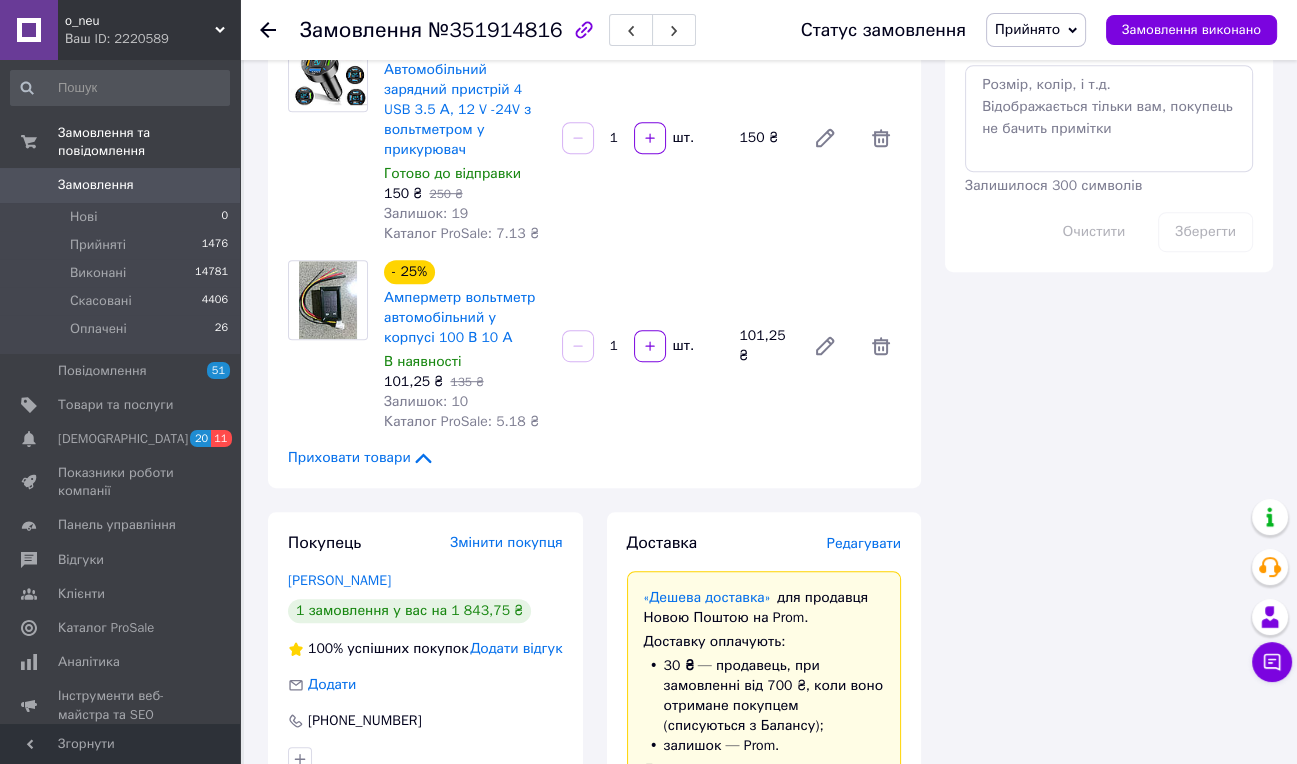 click on "Редагувати" at bounding box center (864, 543) 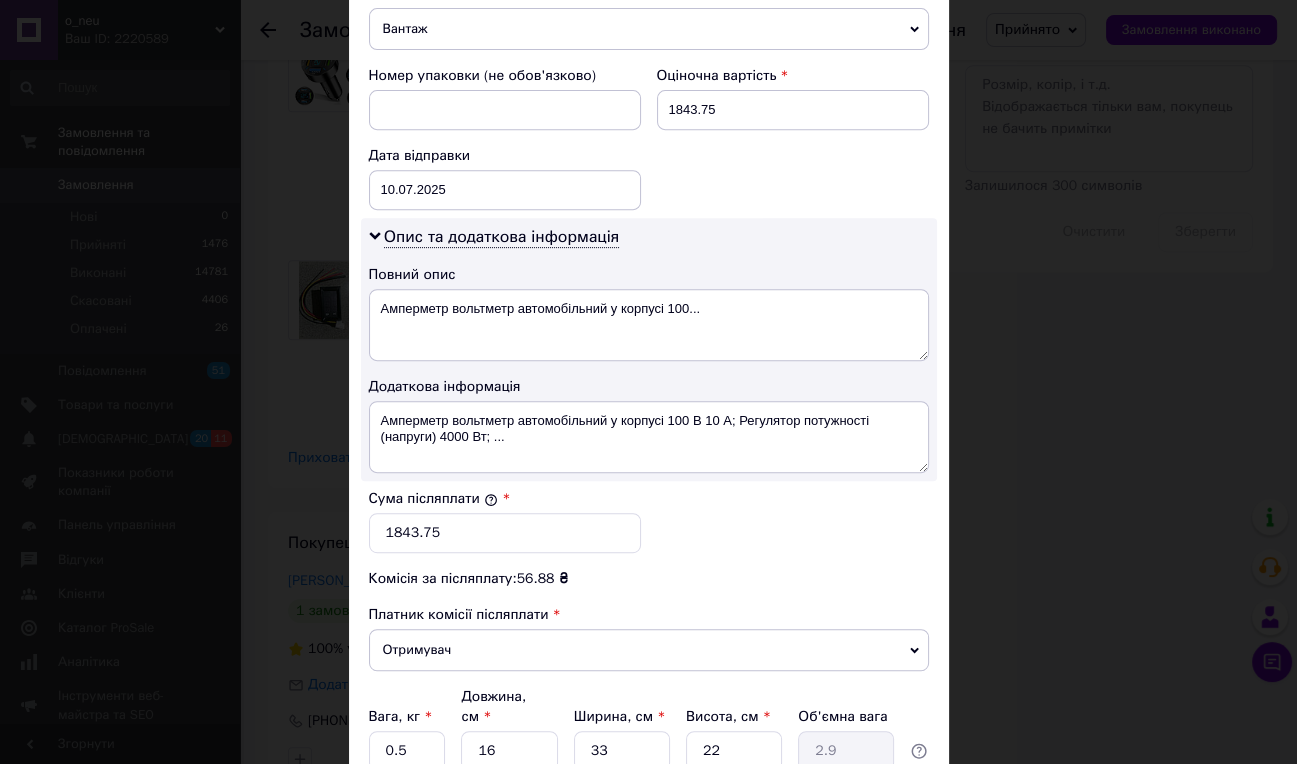 scroll, scrollTop: 1008, scrollLeft: 0, axis: vertical 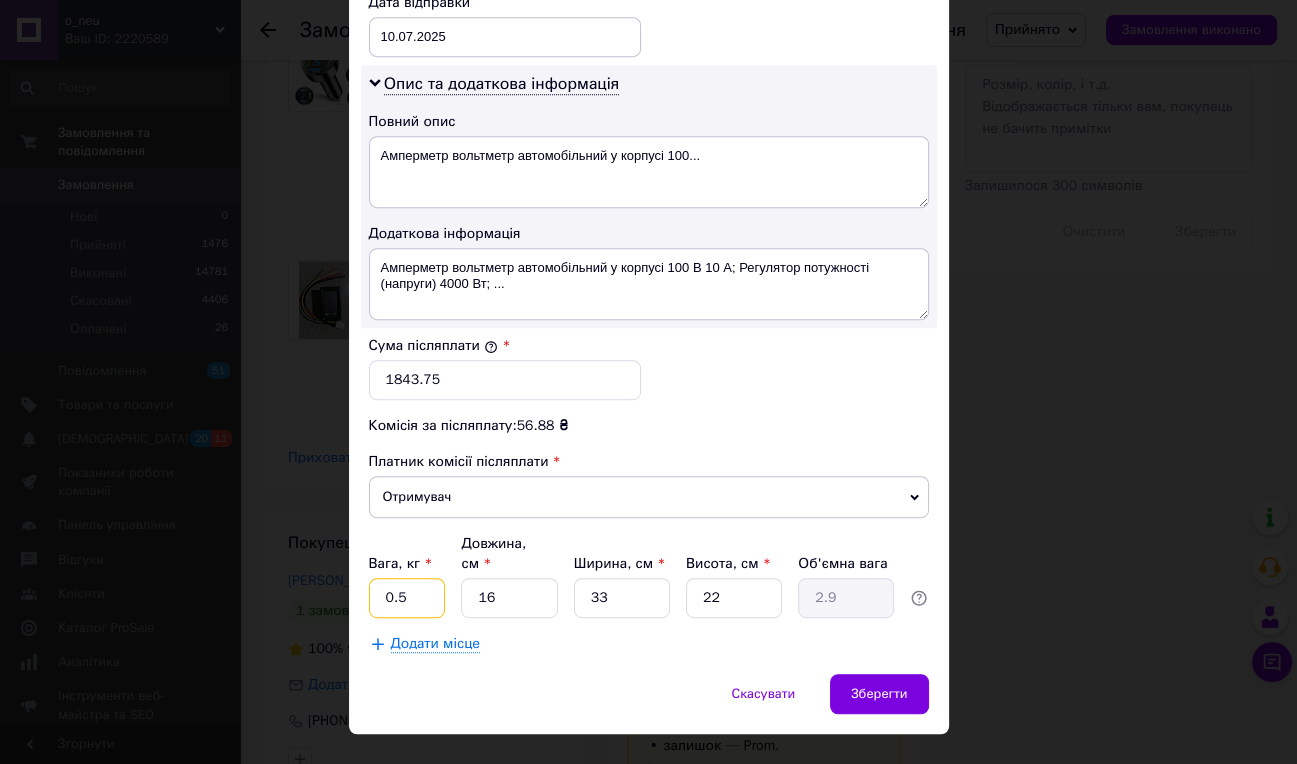 click on "0.5" at bounding box center (407, 598) 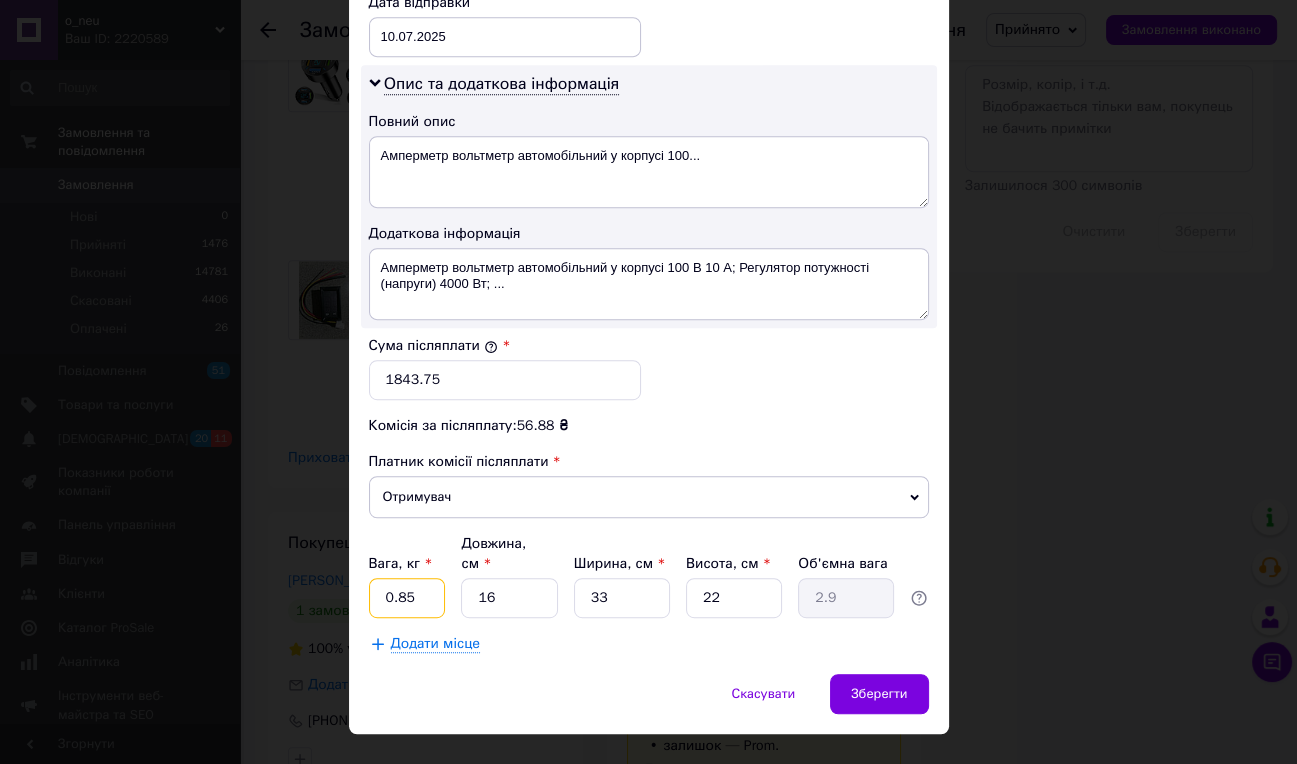 type on "0.85" 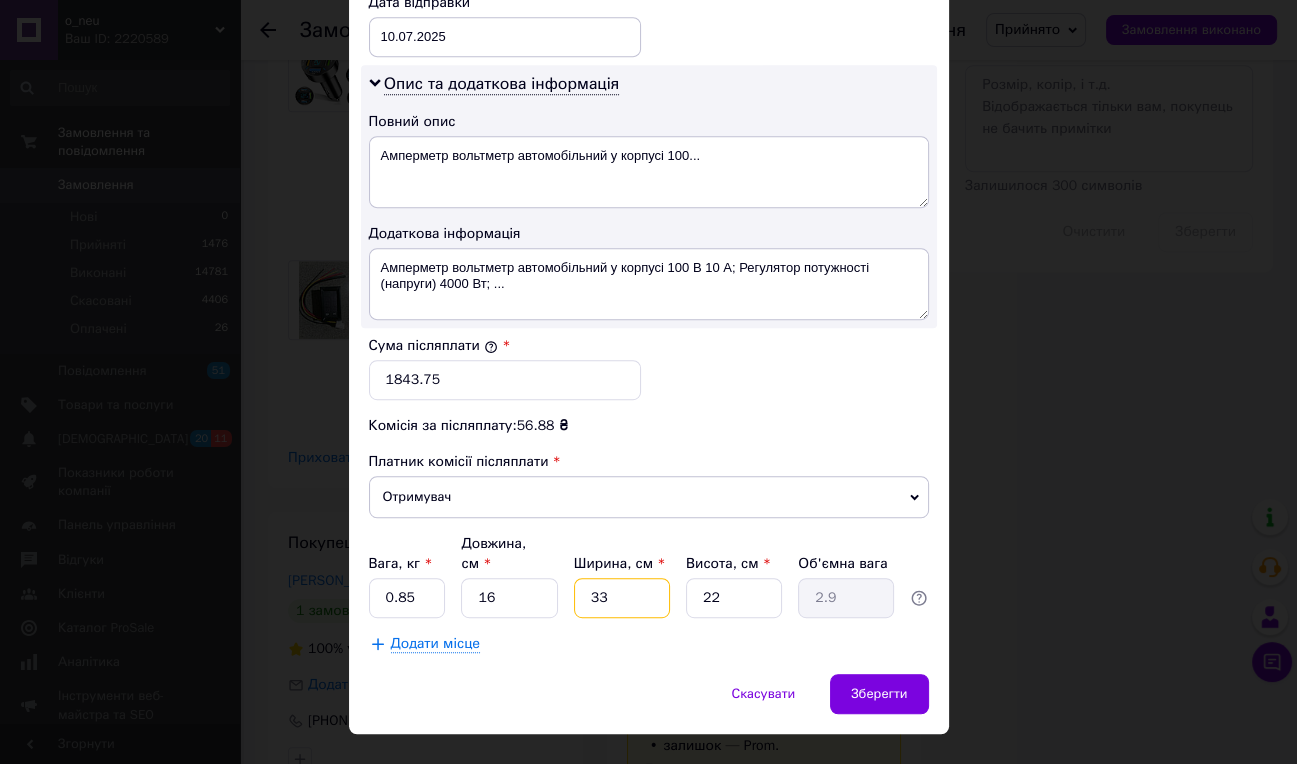 click on "33" at bounding box center [622, 598] 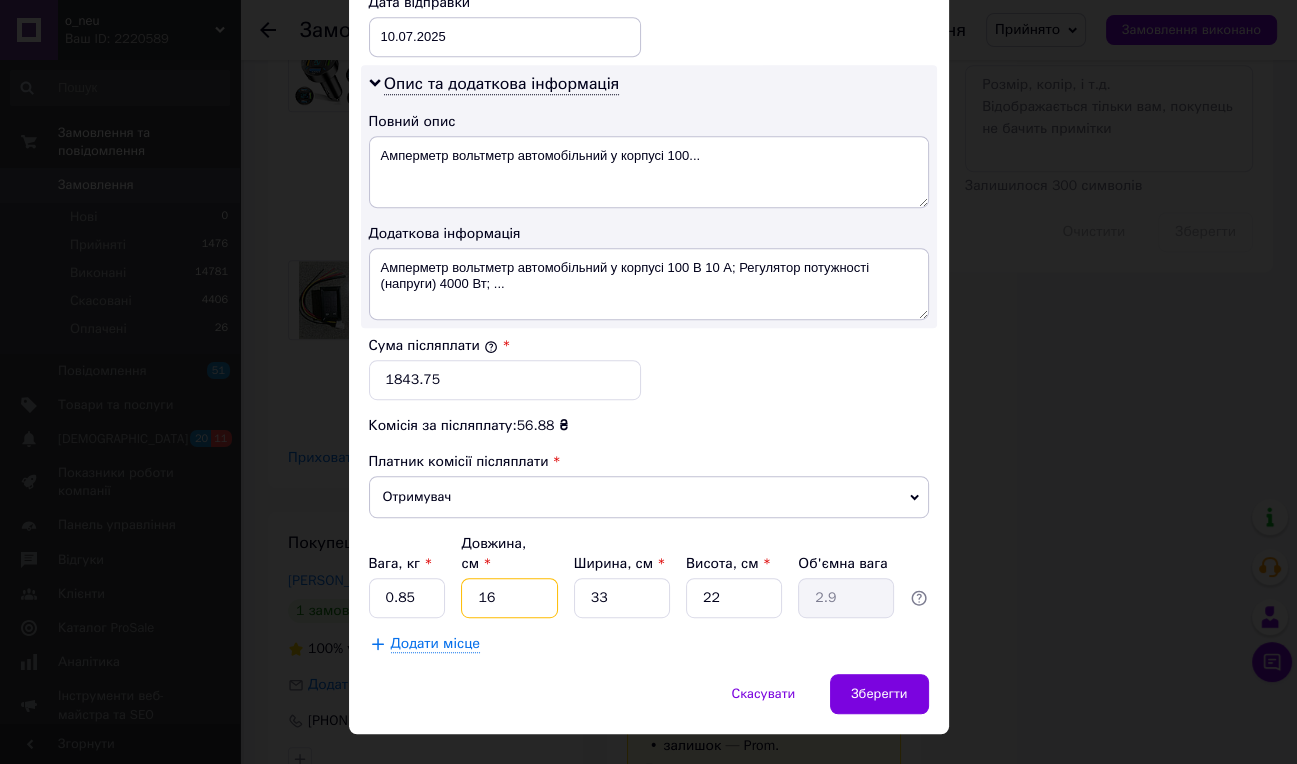 click on "16" at bounding box center [509, 598] 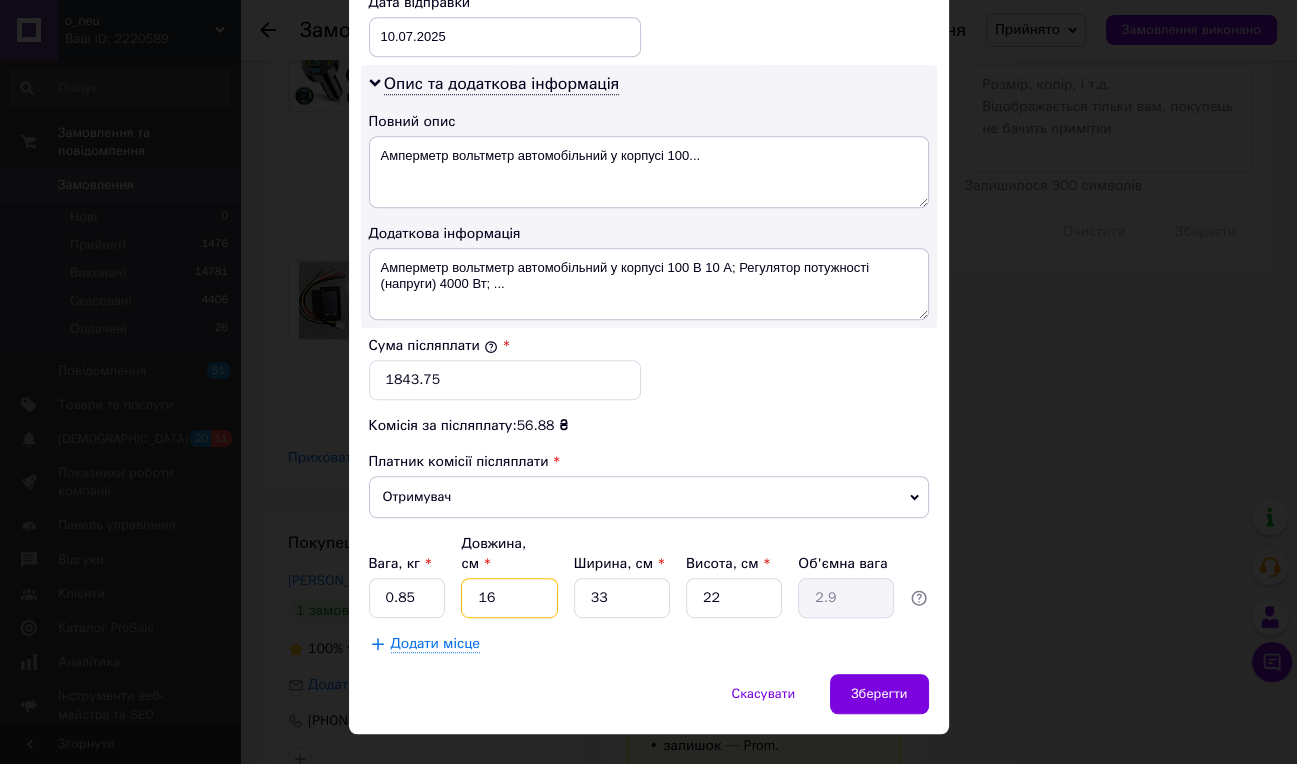type on "1" 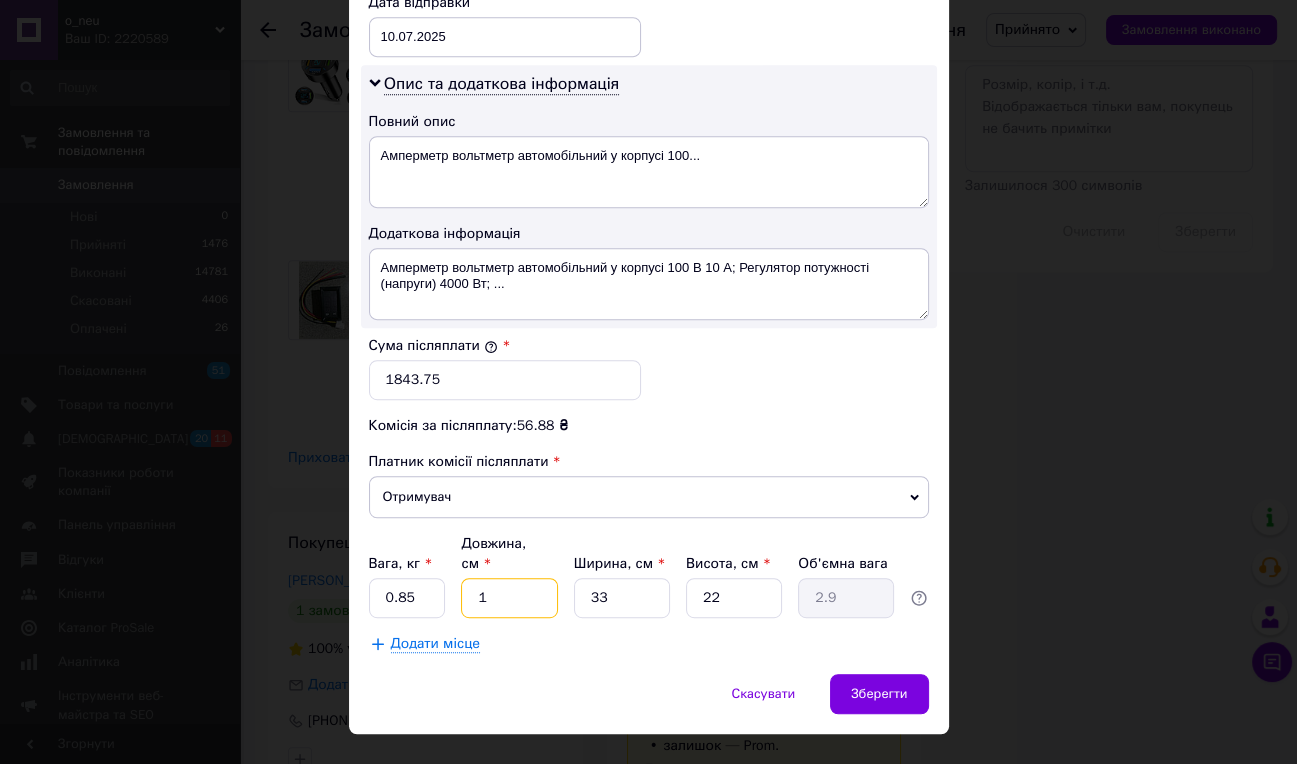 type on "0.18" 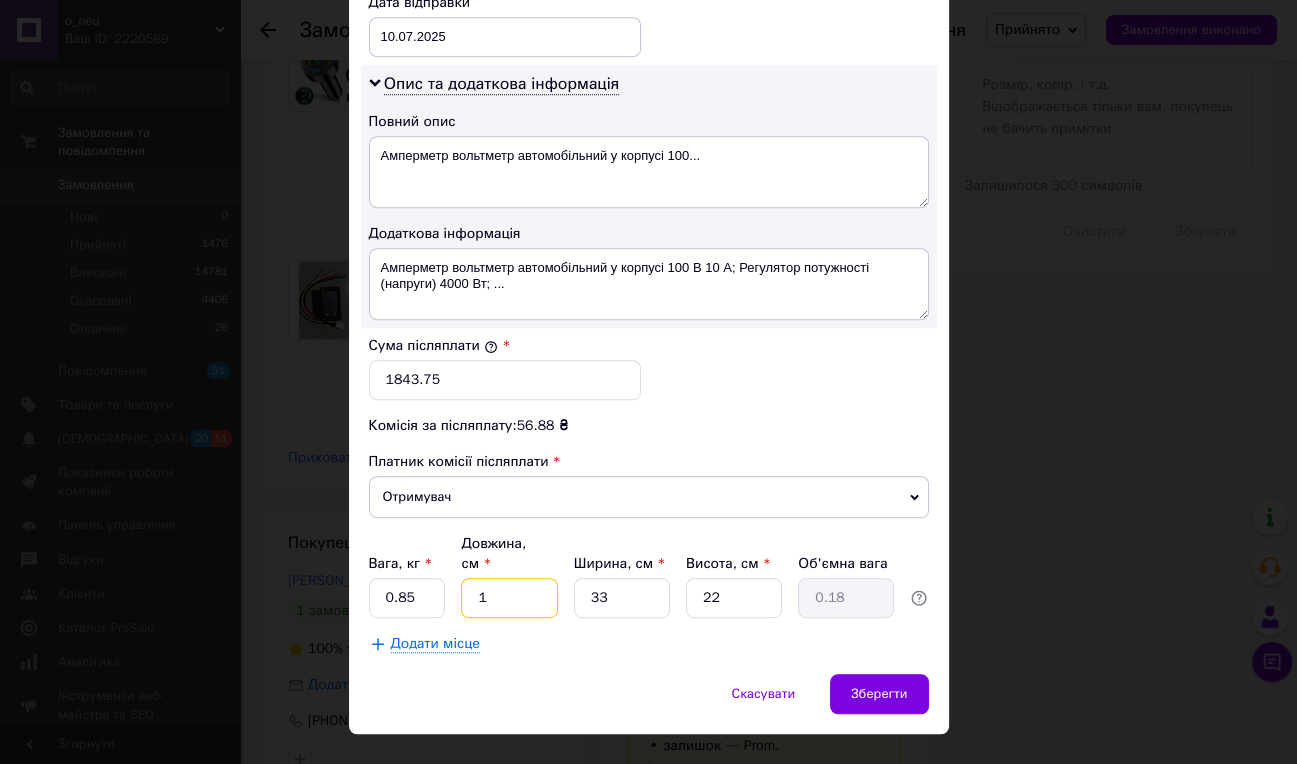 type on "17" 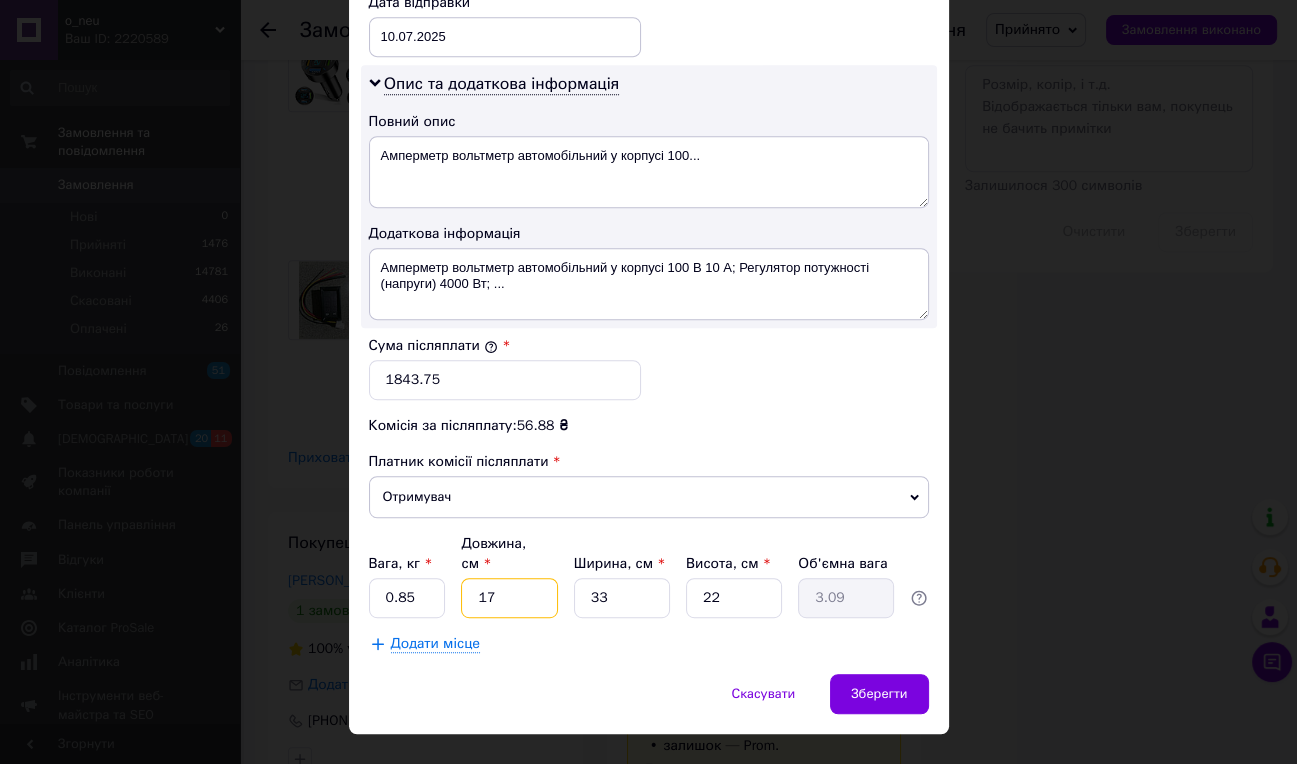 type on "17" 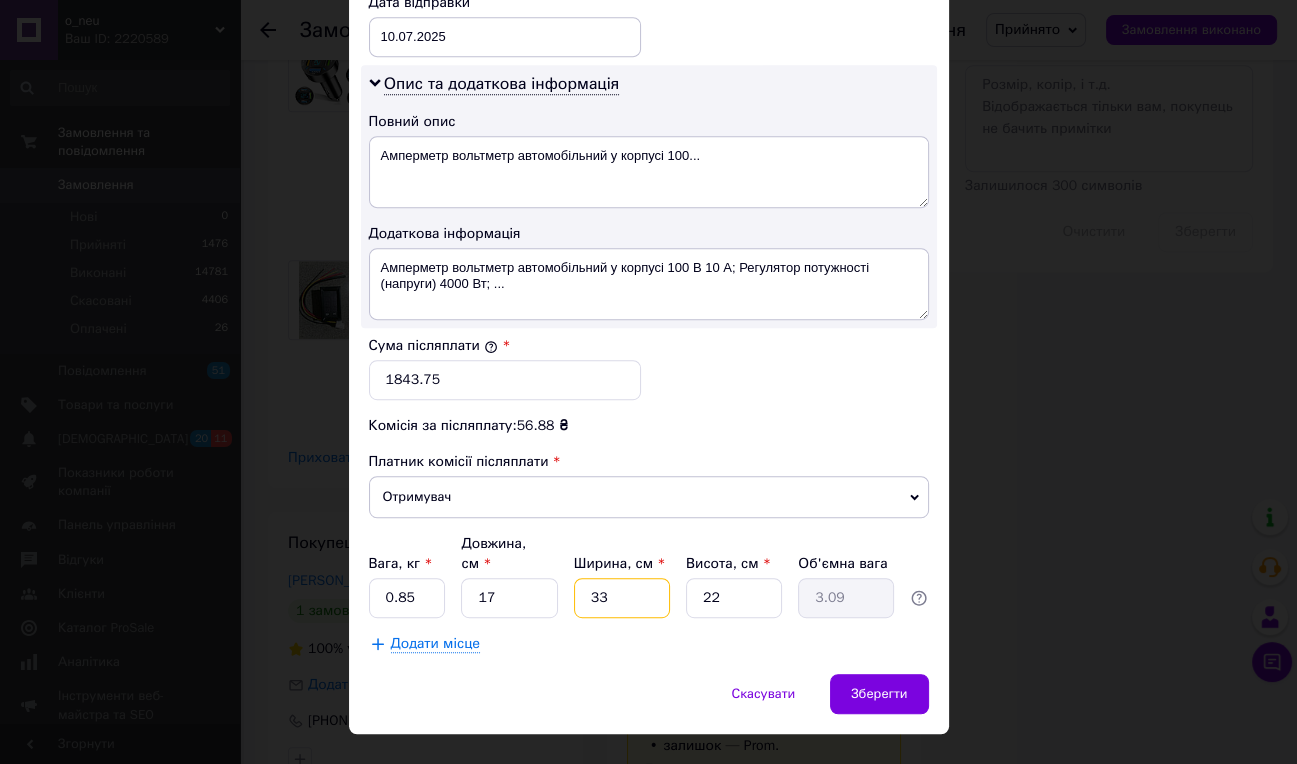 click on "33" at bounding box center [622, 598] 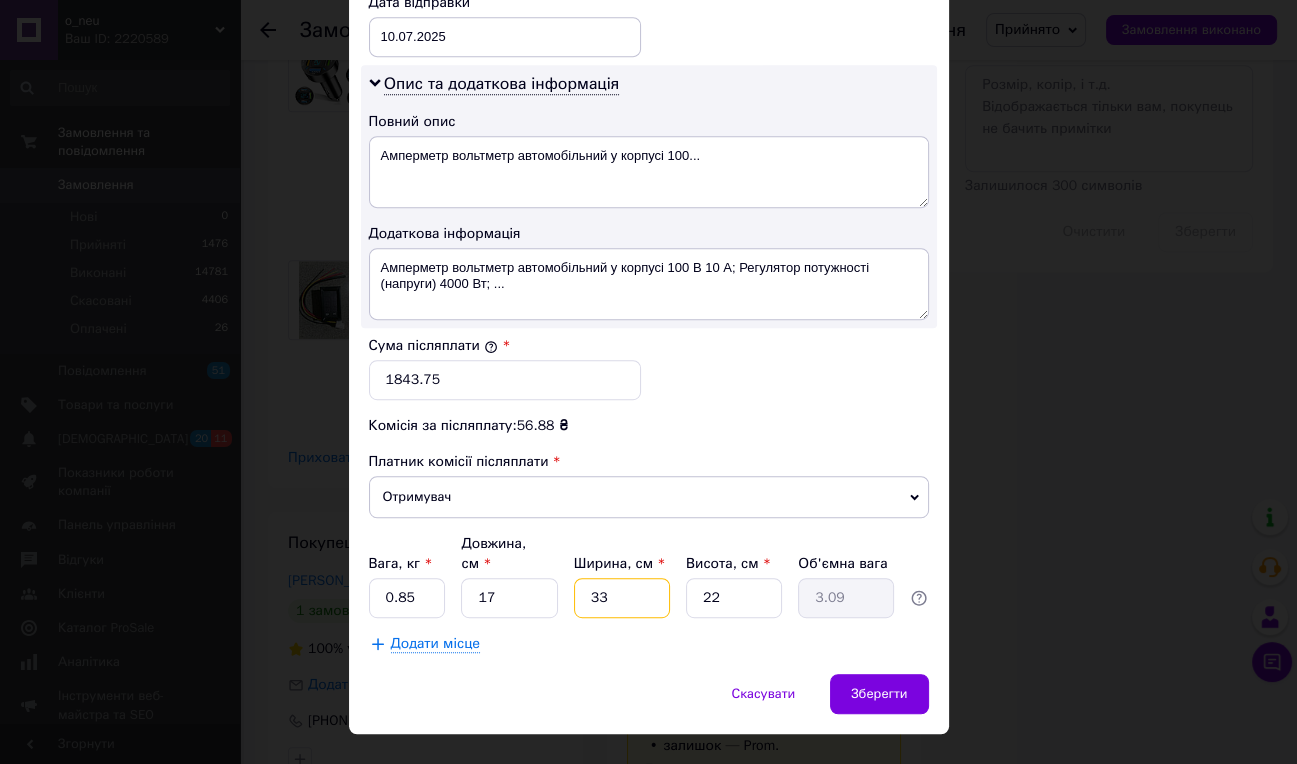 type on "1" 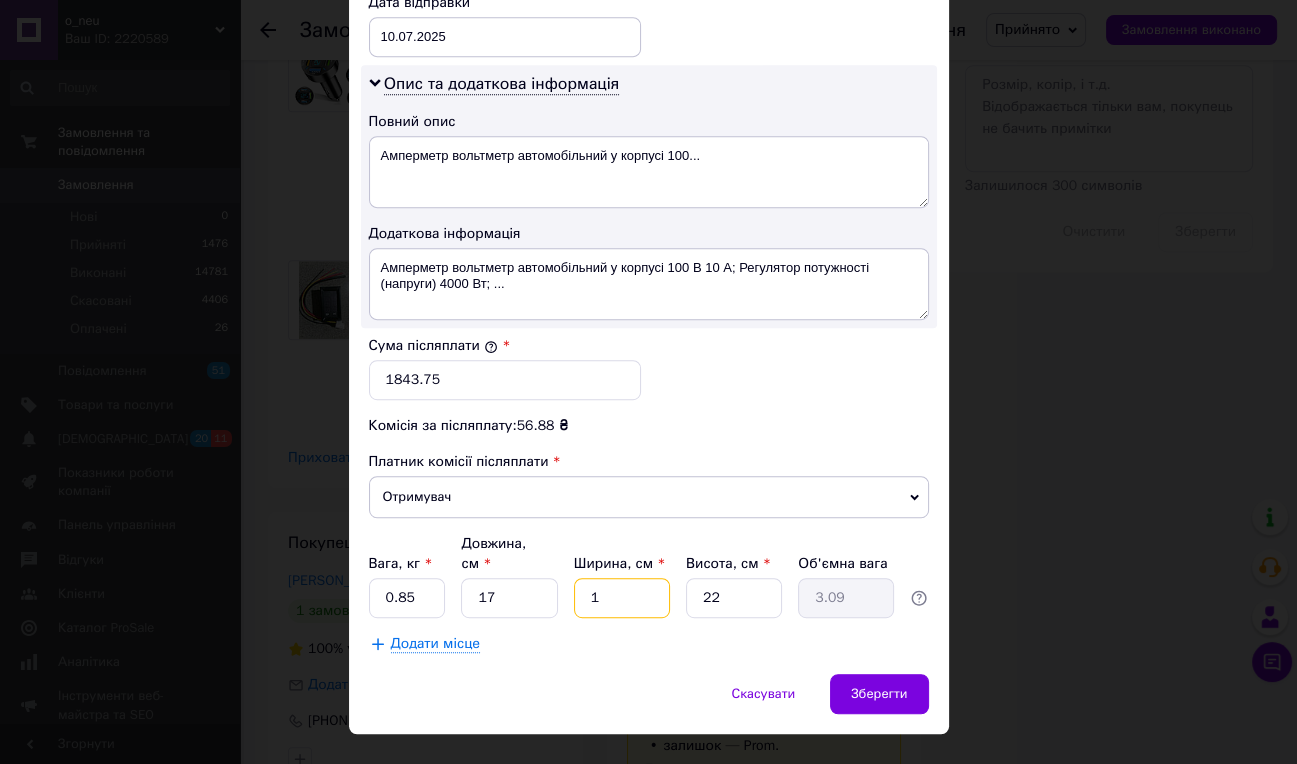 type on "0.1" 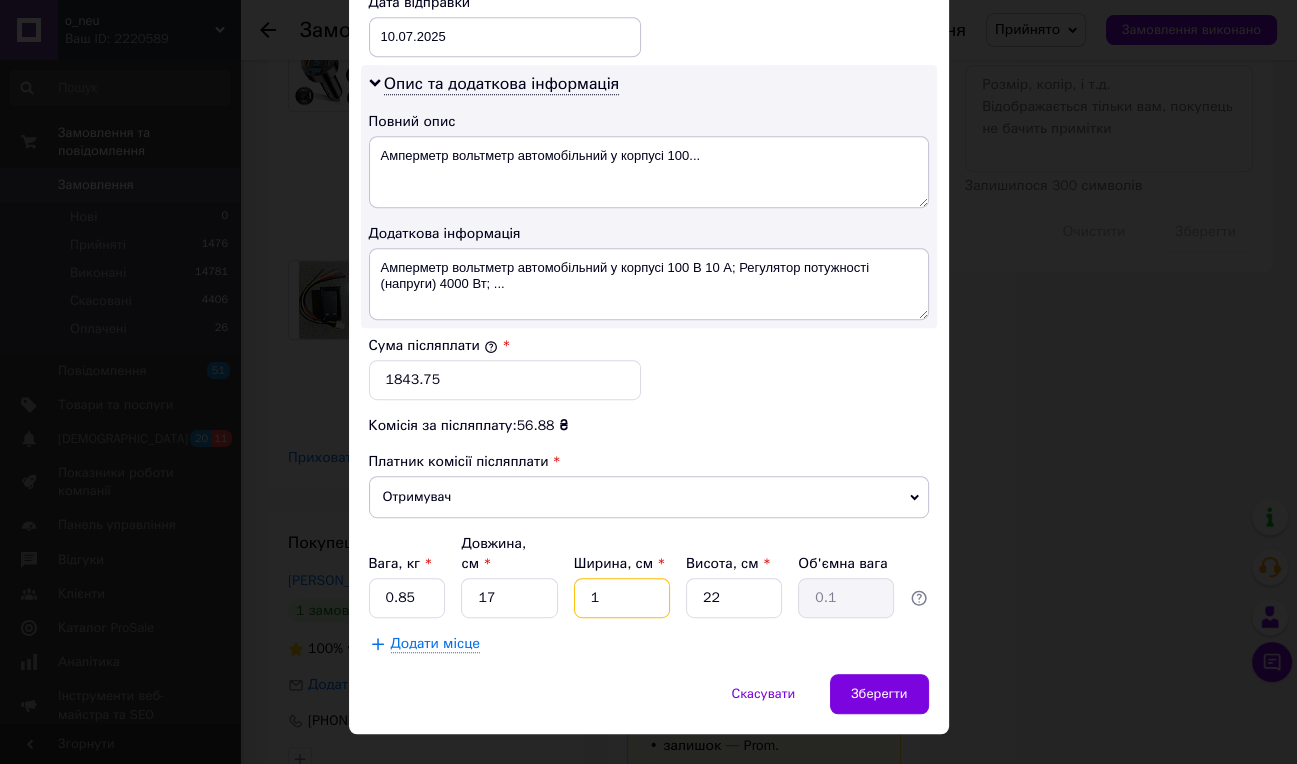 type on "12" 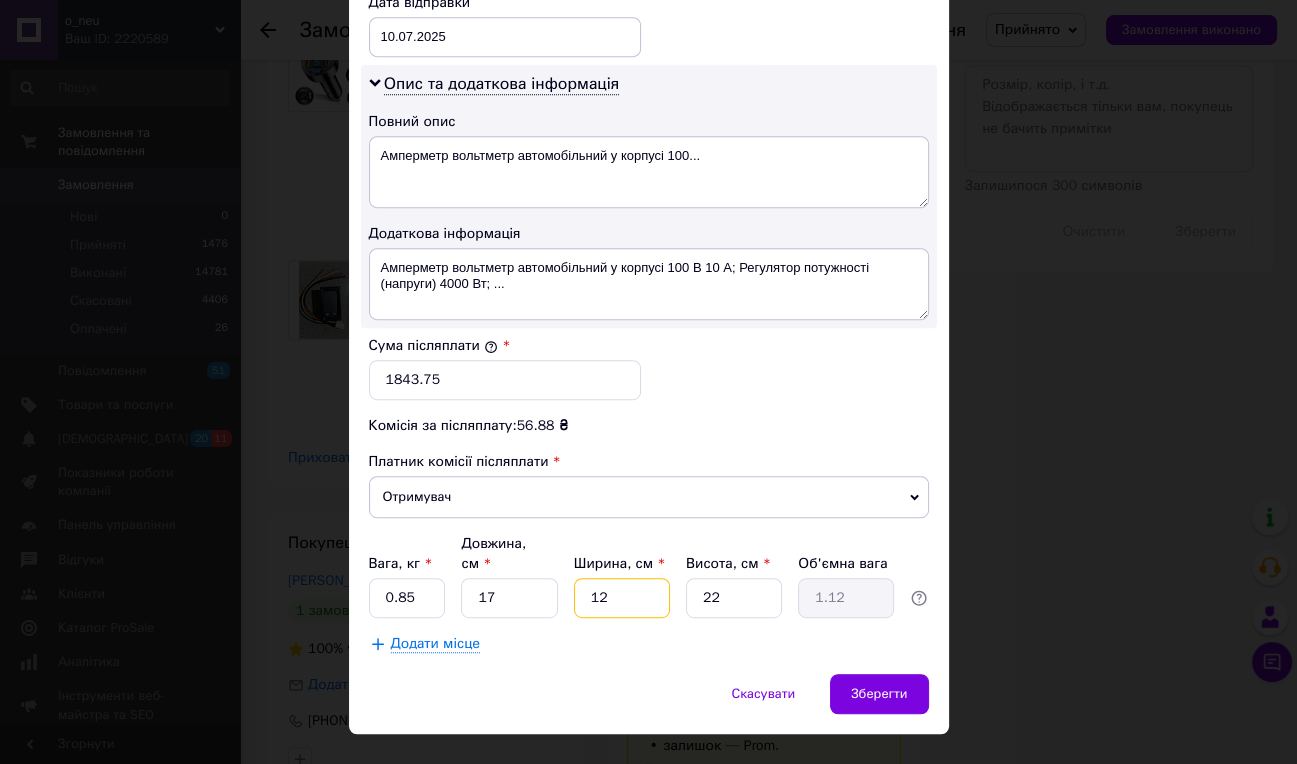 type on "12" 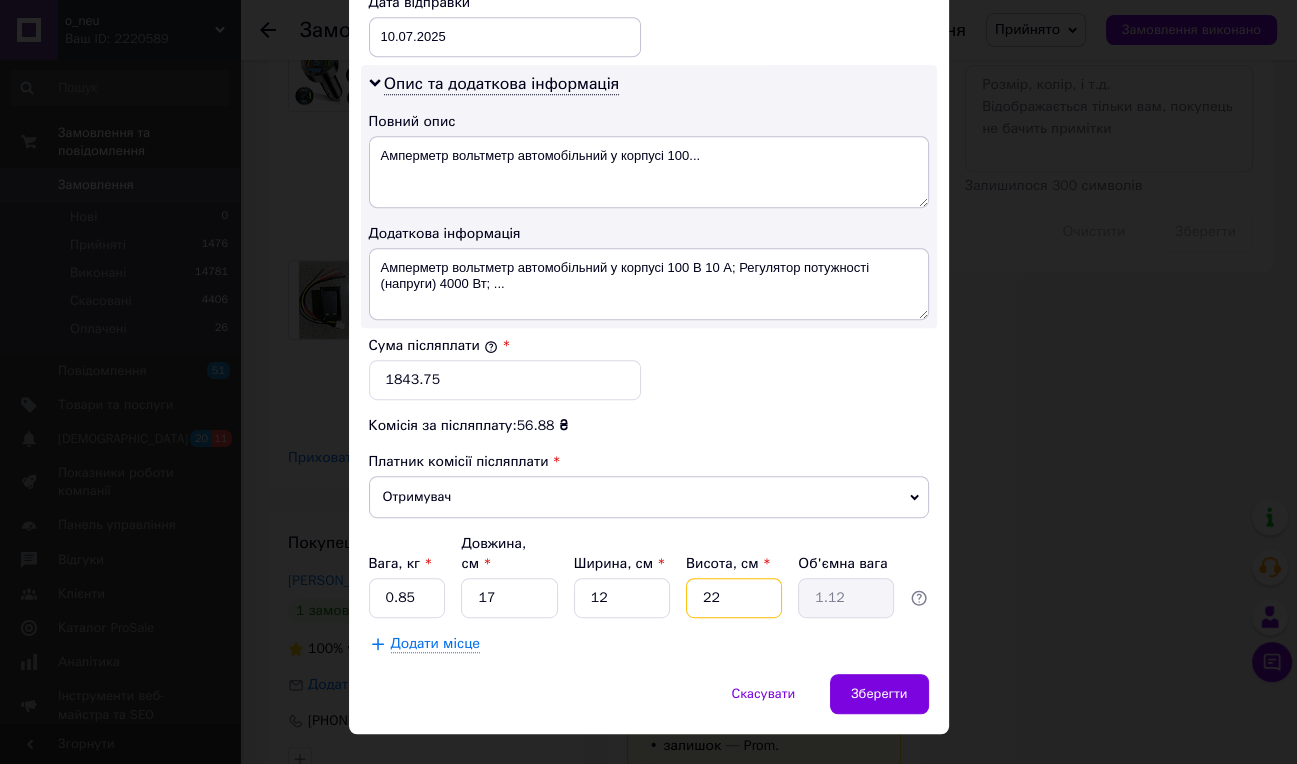 click on "22" at bounding box center (734, 598) 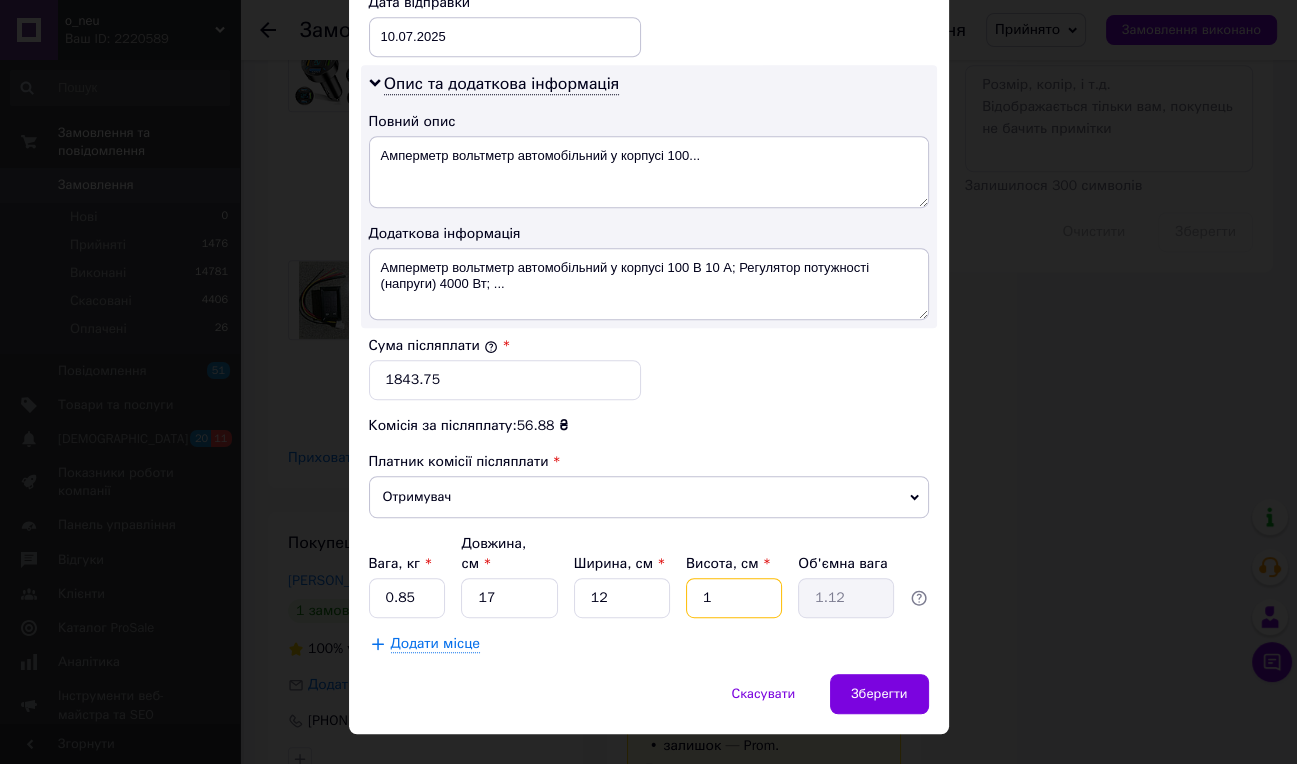 type on "0.1" 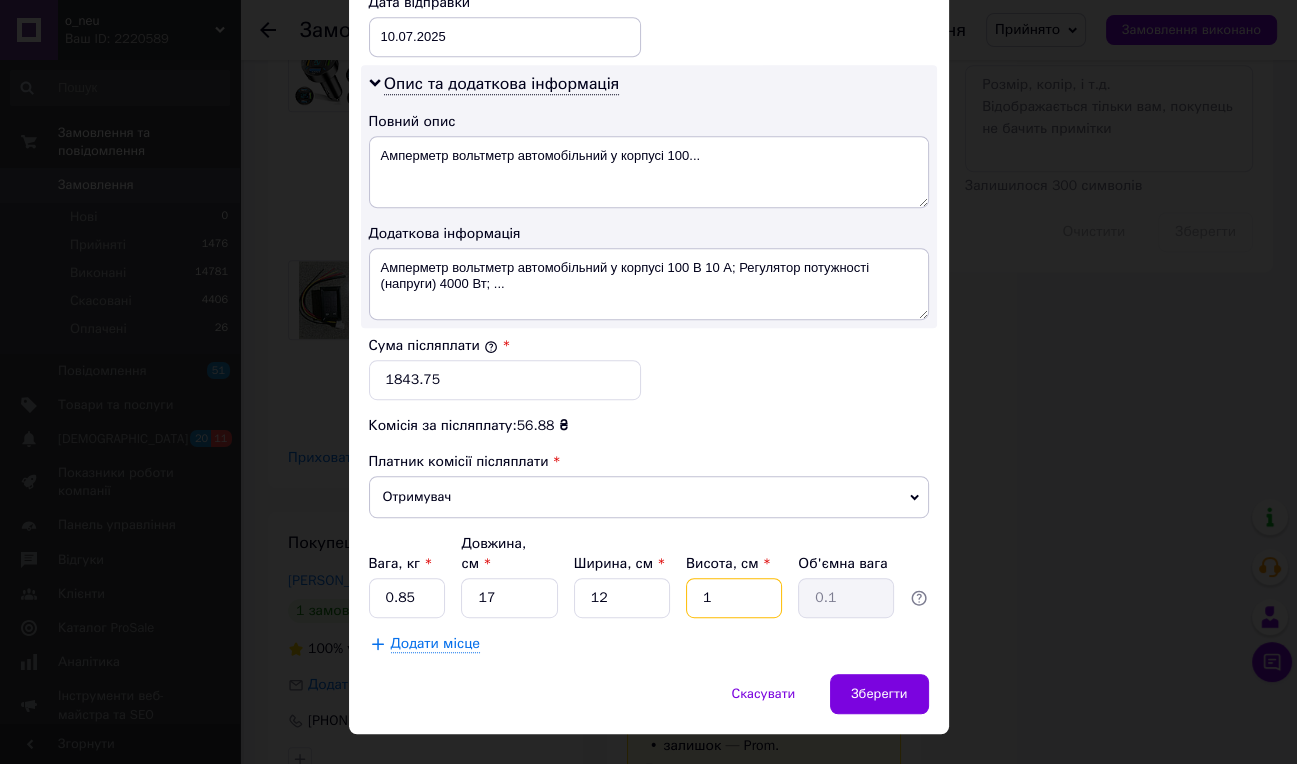 type on "10" 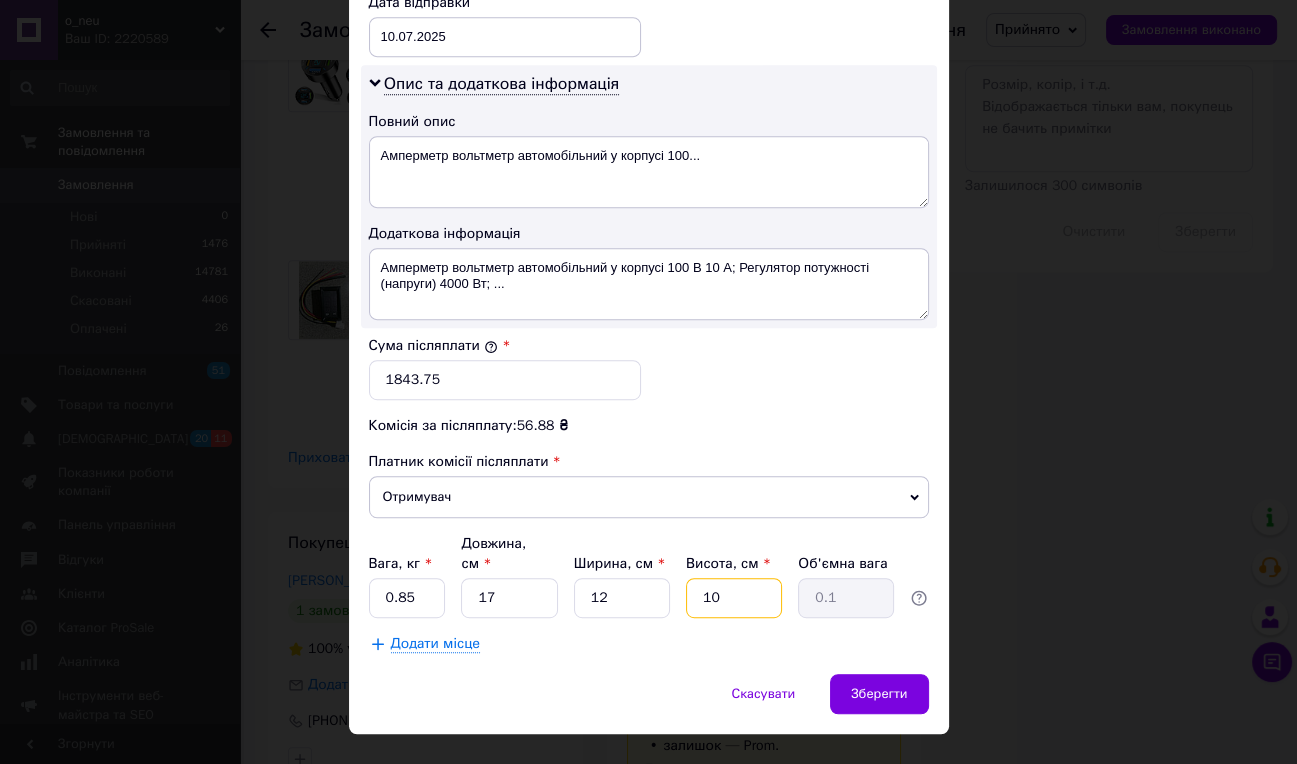 type on "0.51" 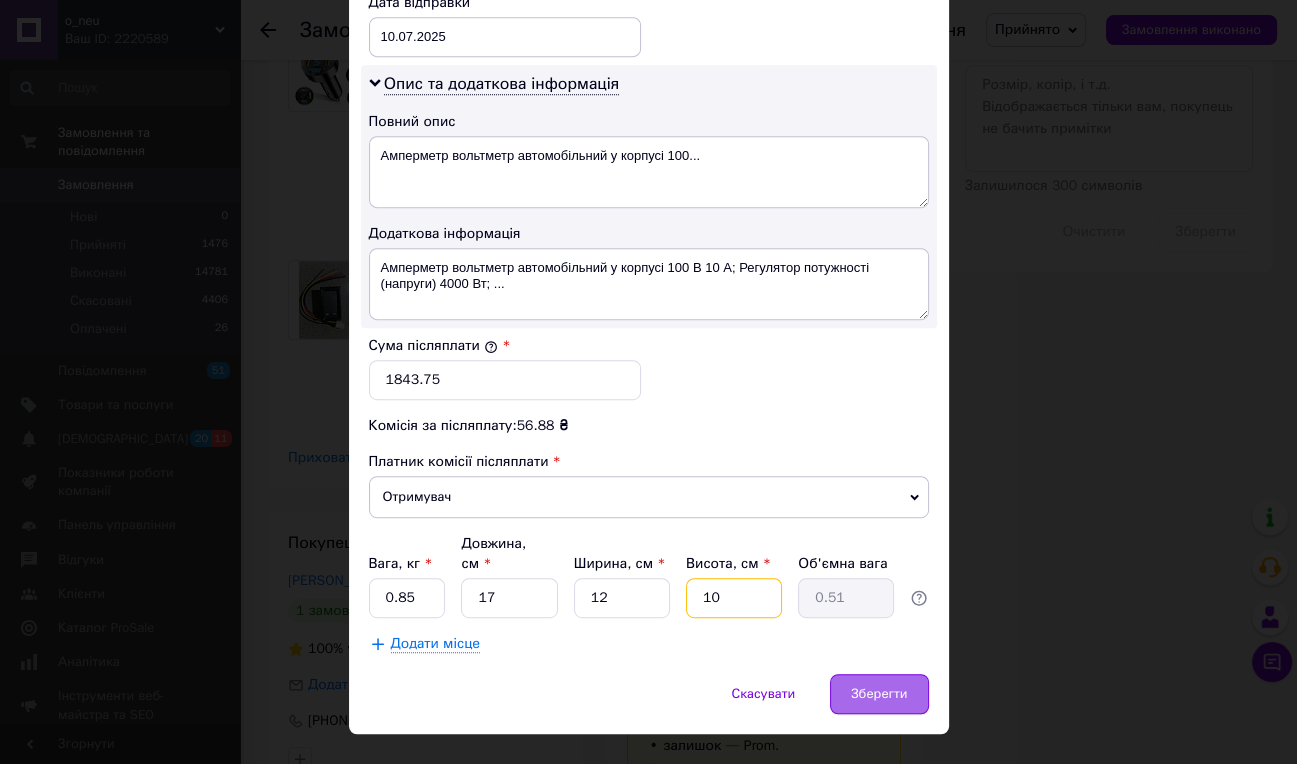 type on "10" 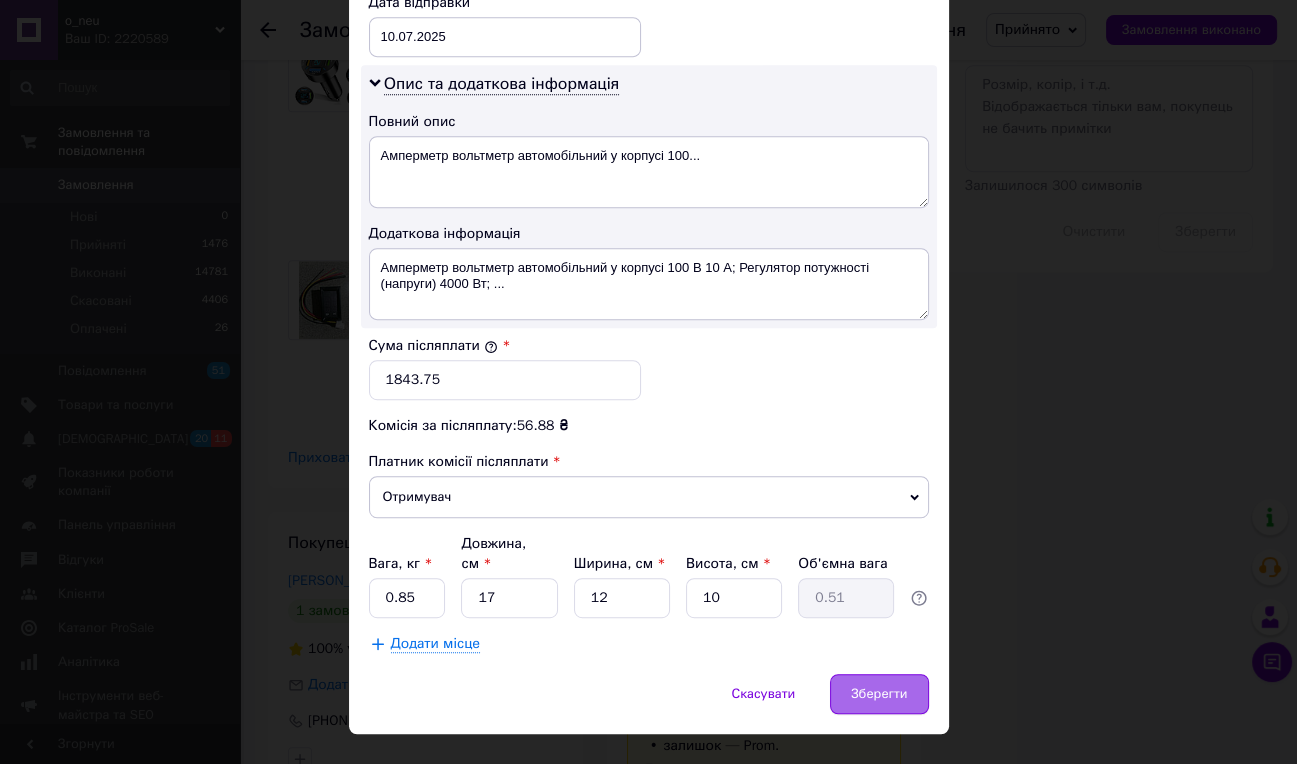 click on "Зберегти" at bounding box center (879, 694) 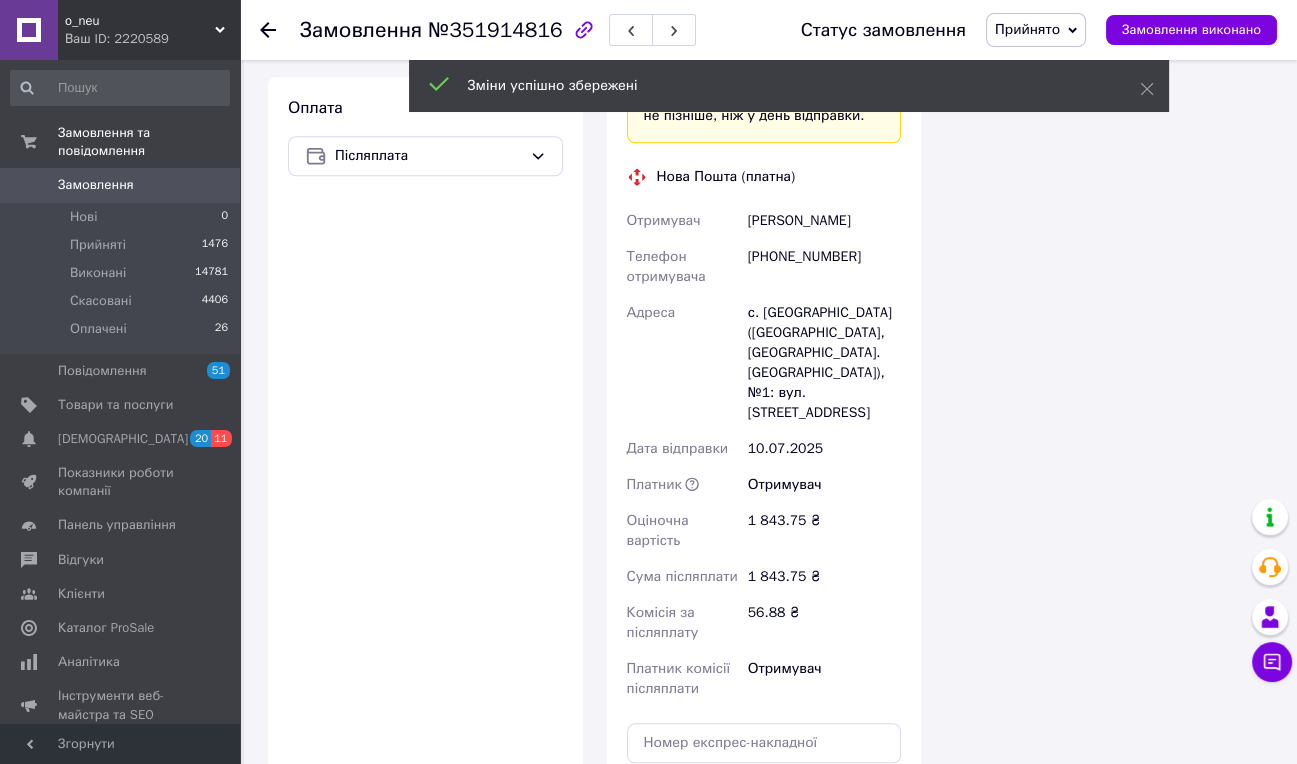scroll, scrollTop: 2213, scrollLeft: 0, axis: vertical 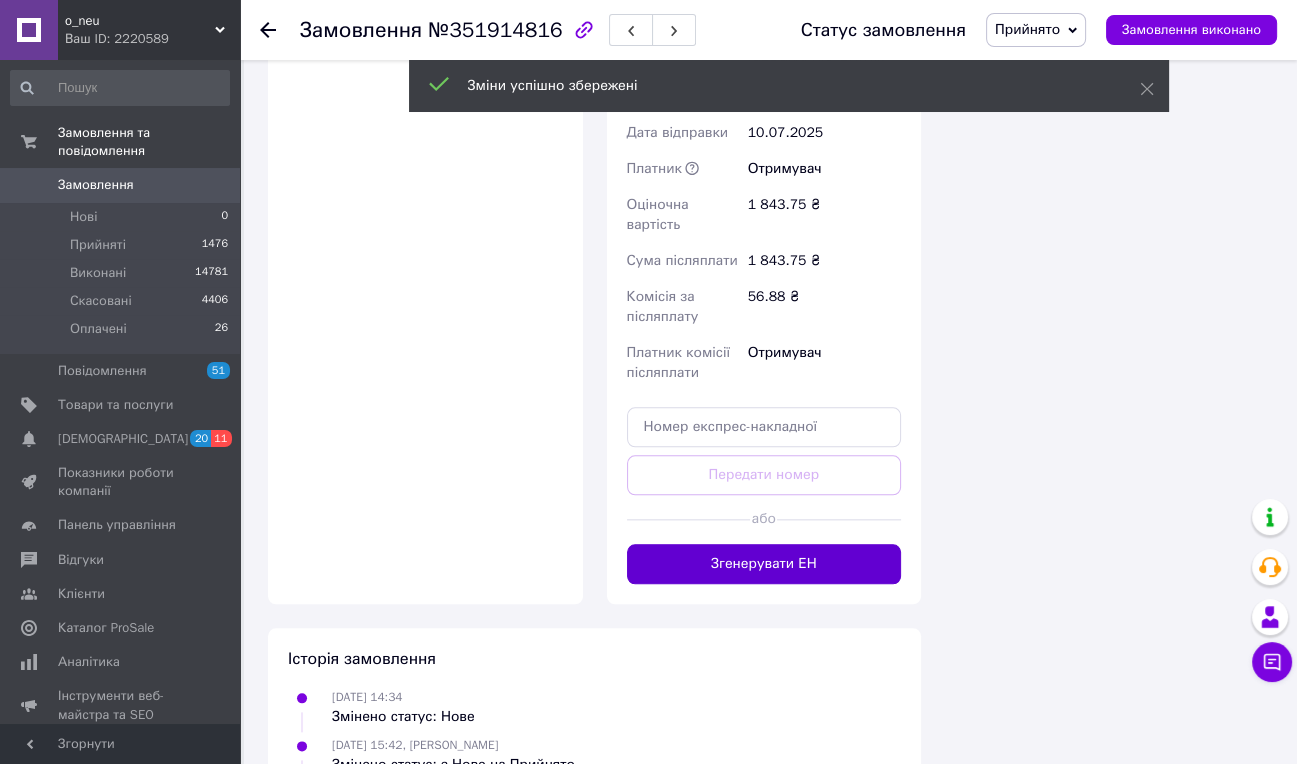 click on "Згенерувати ЕН" at bounding box center [764, 564] 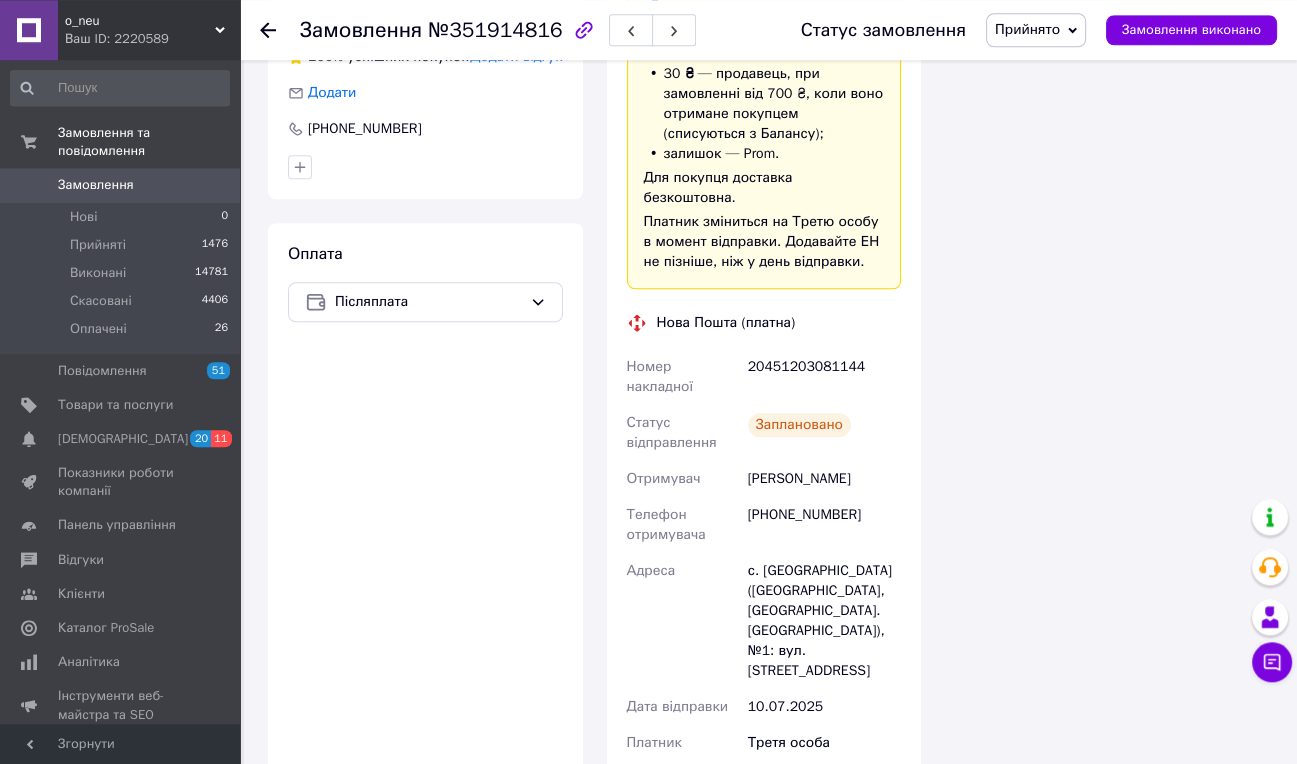 scroll, scrollTop: 1791, scrollLeft: 0, axis: vertical 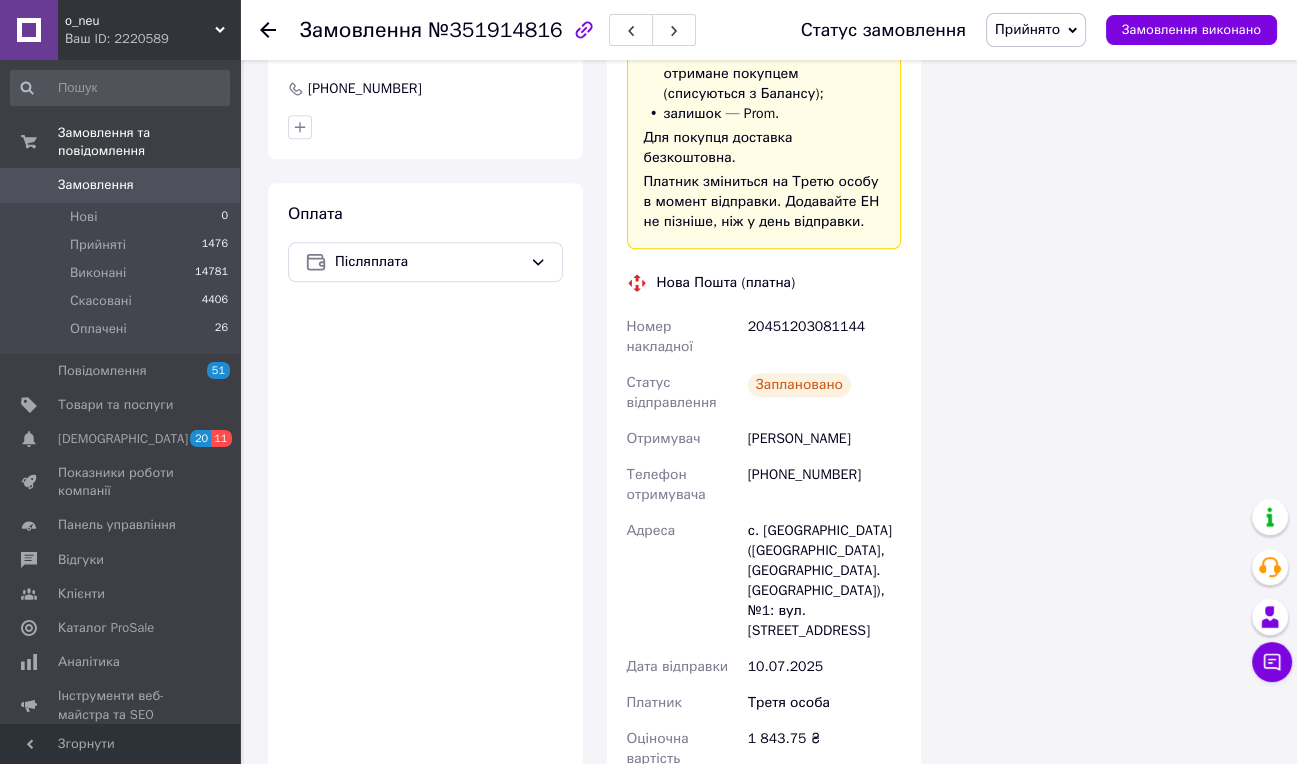 click on "Доставка Редагувати «Дешева доставка»   для продавця Новою Поштою на Prom. Доставку оплачують: 30 ₴   — продавець , при замовленні від 700 ₴, коли воно отримане покупцем (списуються з Балансу); залишок — Prom. Для покупця доставка безкоштовна. Платник зміниться на Третю особу в момент відправки. Додавайте ЕН не пізніше, ніж у день відправки. Нова Пошта (платна) Номер накладної 20451203081144 Статус відправлення Заплановано Отримувач Чернуха Сергей Телефон отримувача +380976175831 Адреса Дата відправки 10.07.2025 Платник Третя особа Оціночна вартість 1 843.75 ₴ Сума післяплати <" at bounding box center [764, 468] 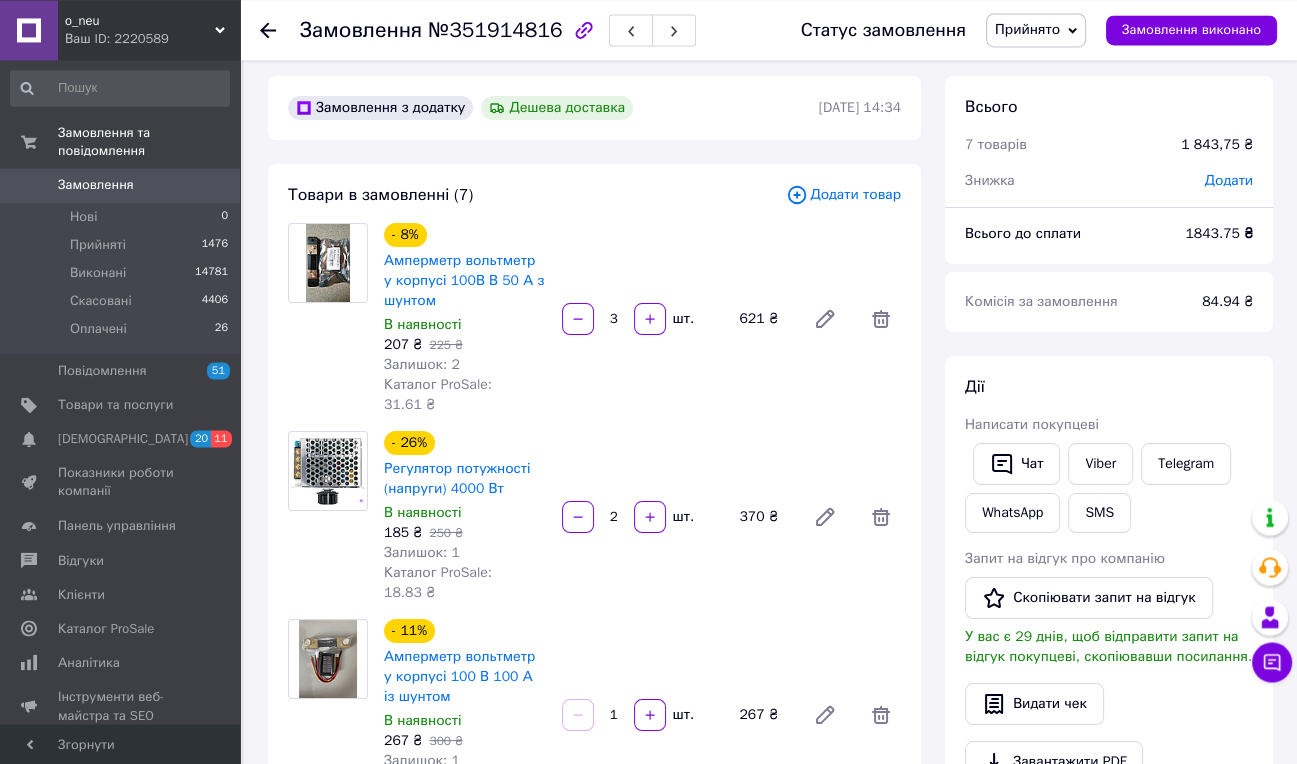 scroll, scrollTop: 0, scrollLeft: 0, axis: both 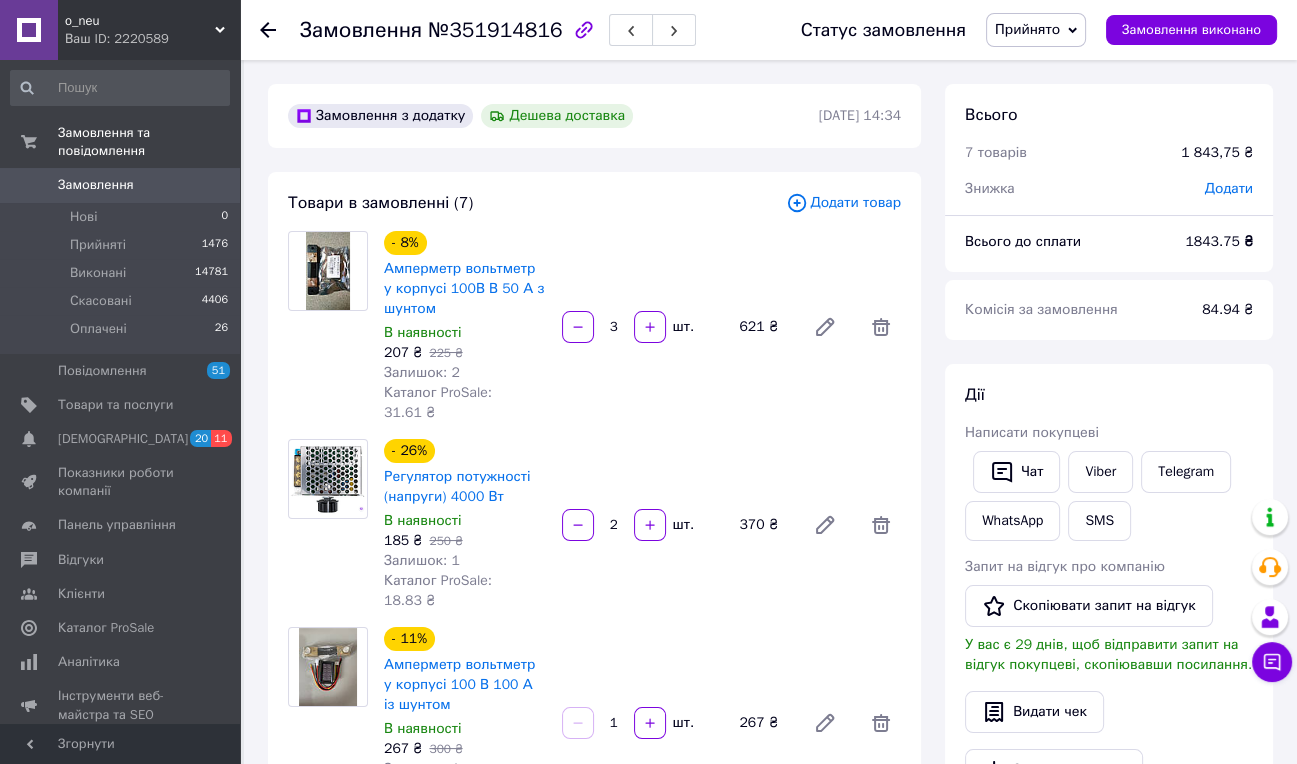 click on "Замовлення 0" at bounding box center [120, 185] 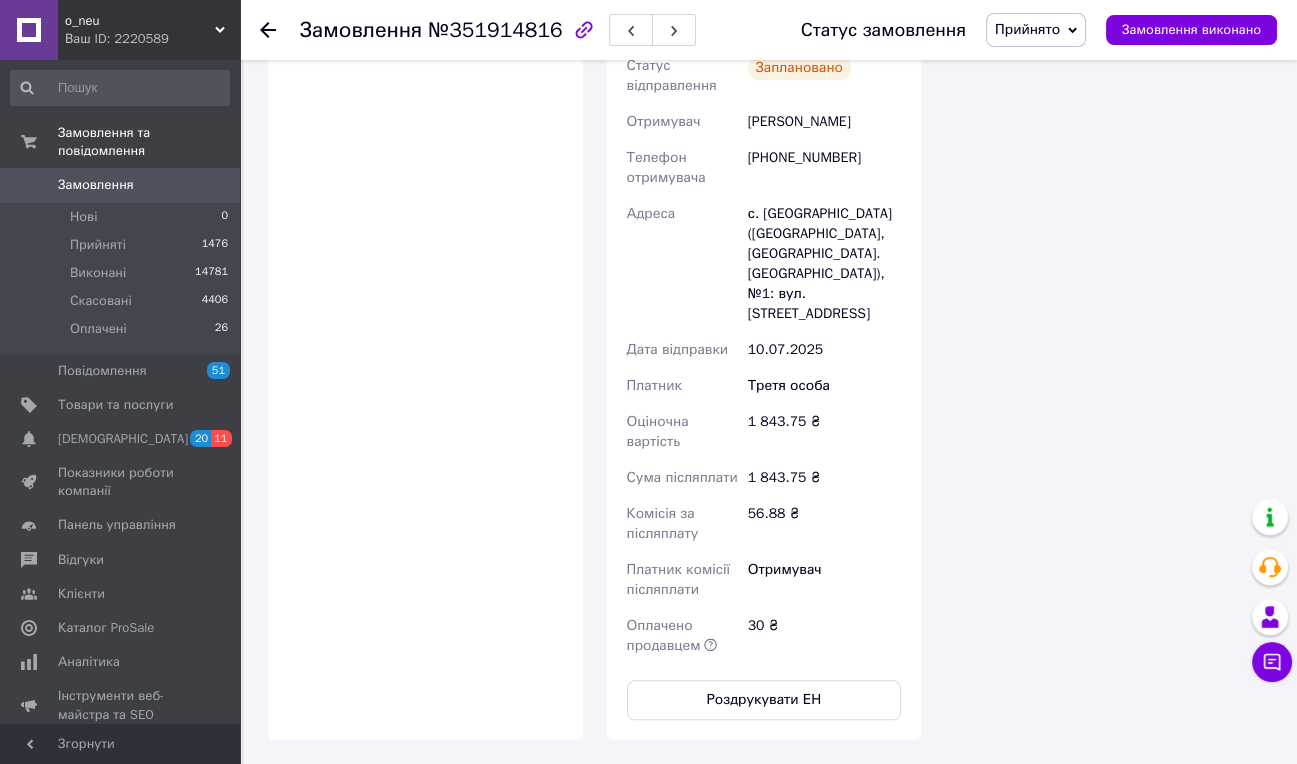 scroll, scrollTop: 1791, scrollLeft: 0, axis: vertical 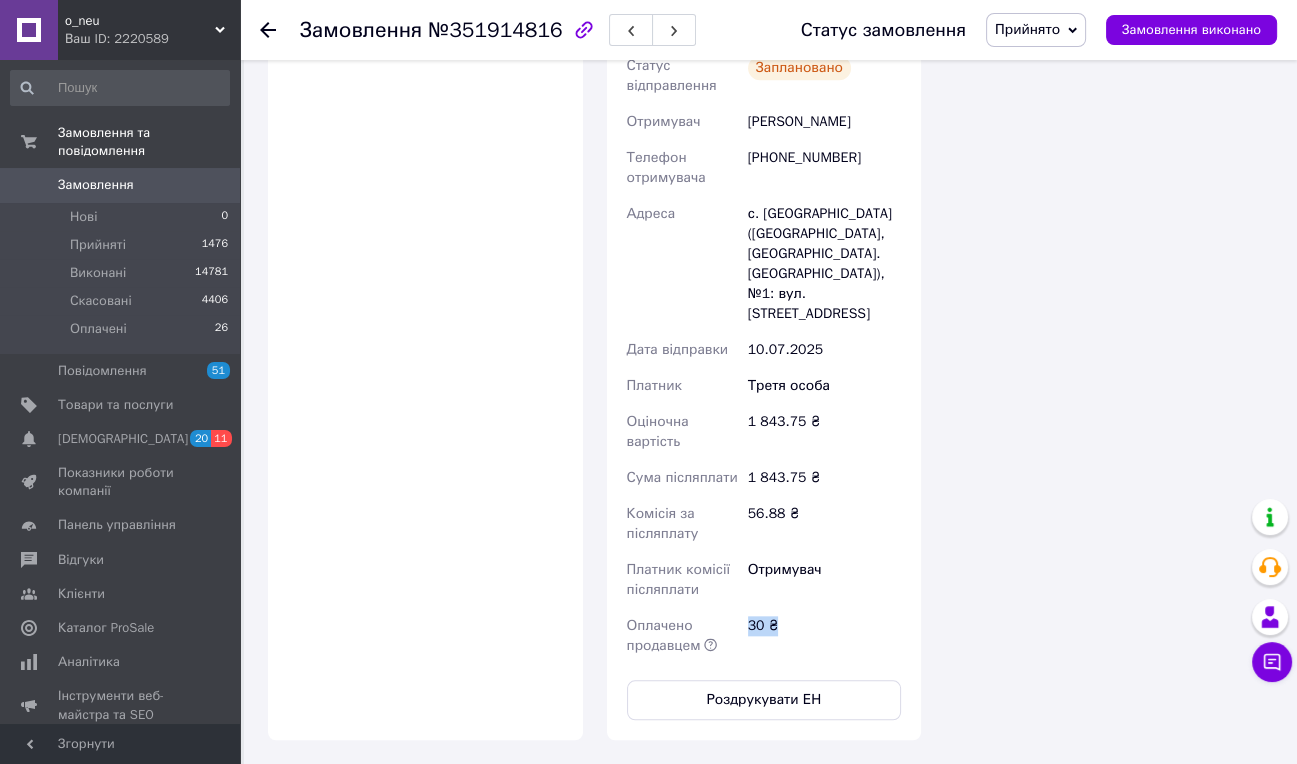 drag, startPoint x: 655, startPoint y: 195, endPoint x: 828, endPoint y: 581, distance: 422.99527 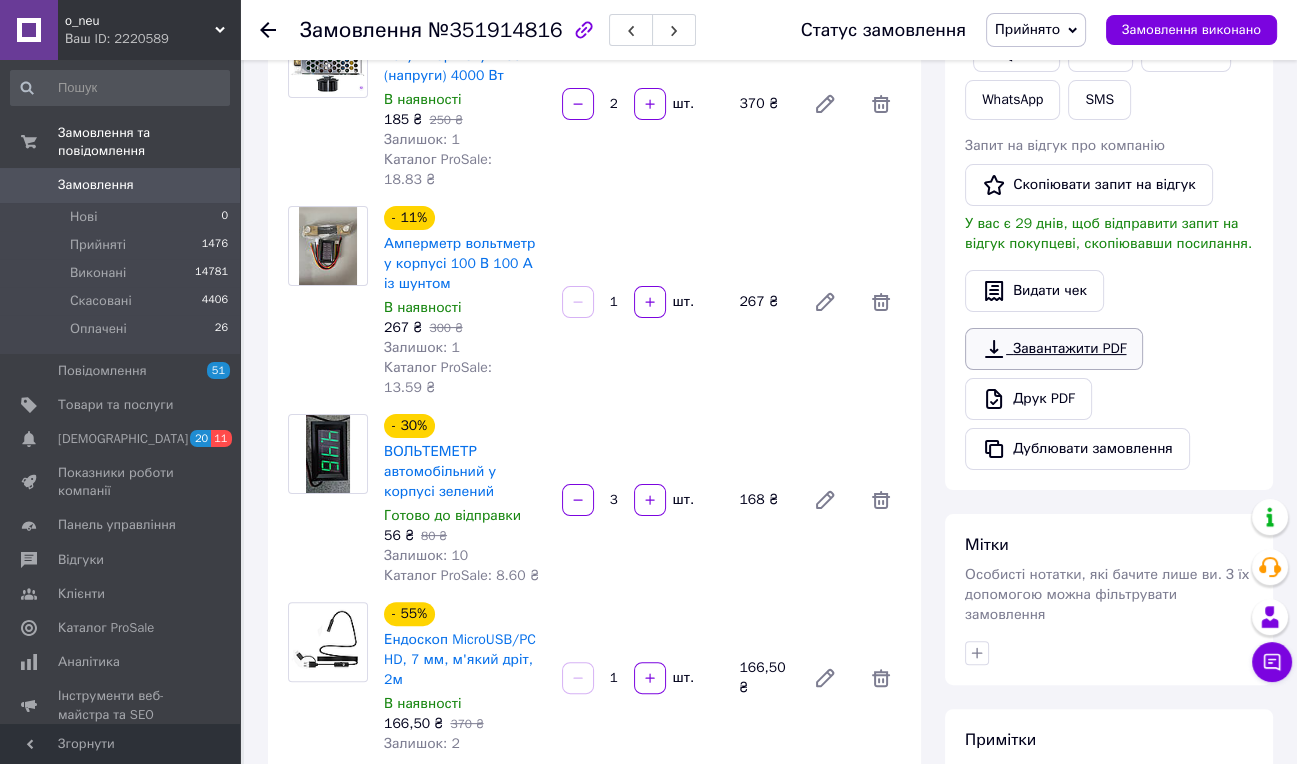 scroll, scrollTop: 0, scrollLeft: 0, axis: both 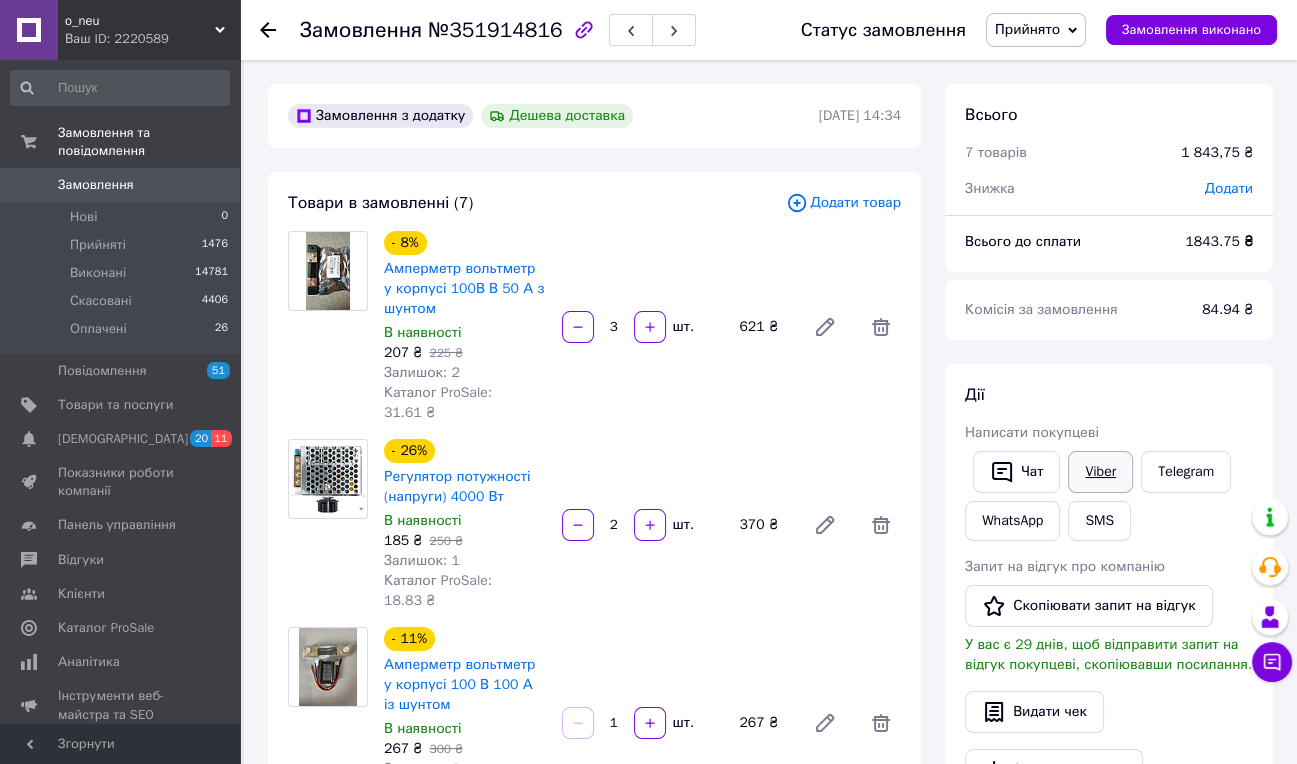 click on "Viber" at bounding box center [1100, 472] 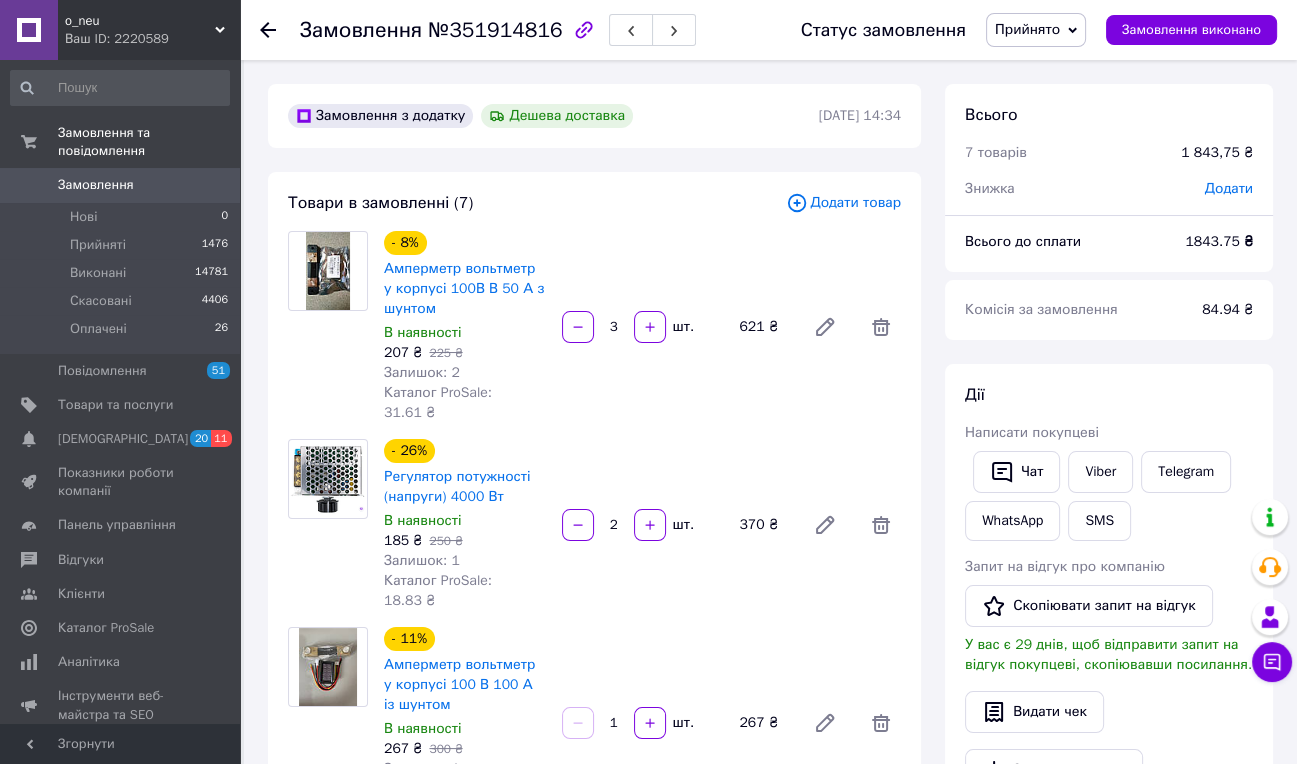 click on "Замовлення" at bounding box center [96, 185] 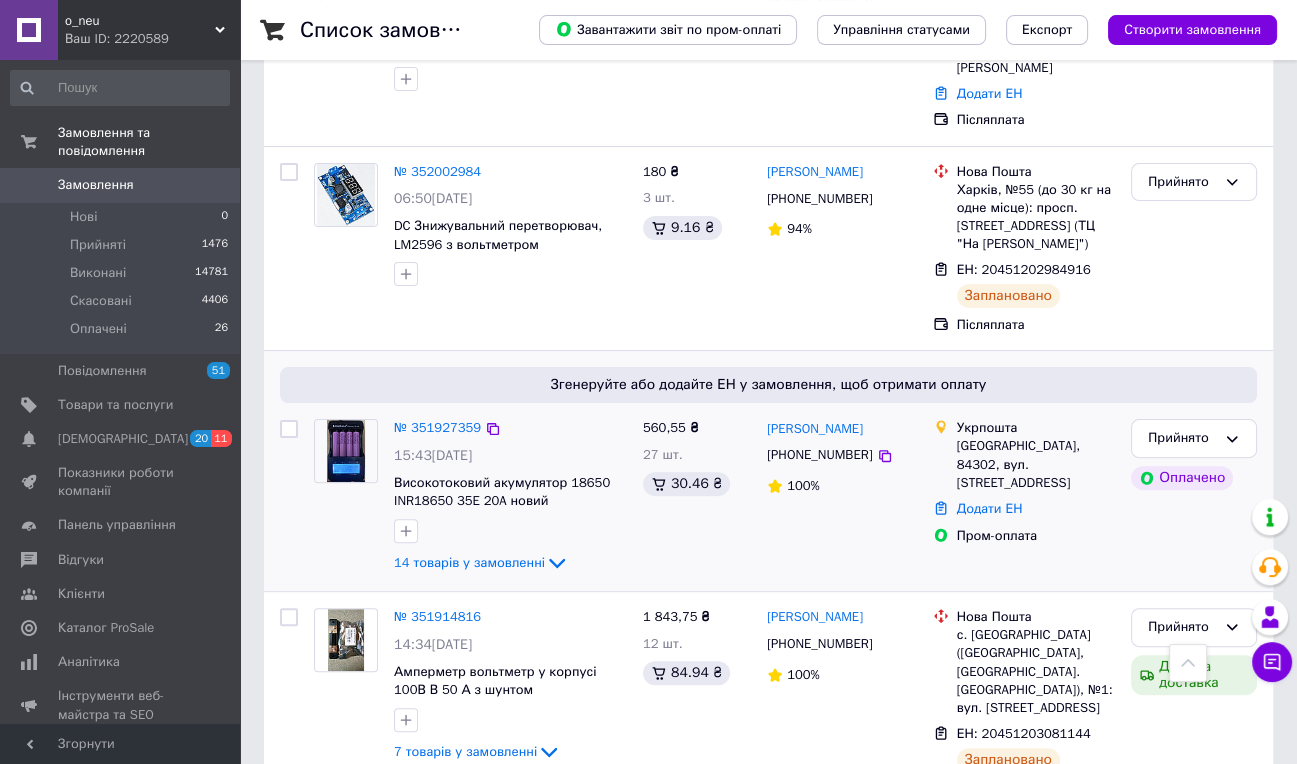 scroll, scrollTop: 527, scrollLeft: 0, axis: vertical 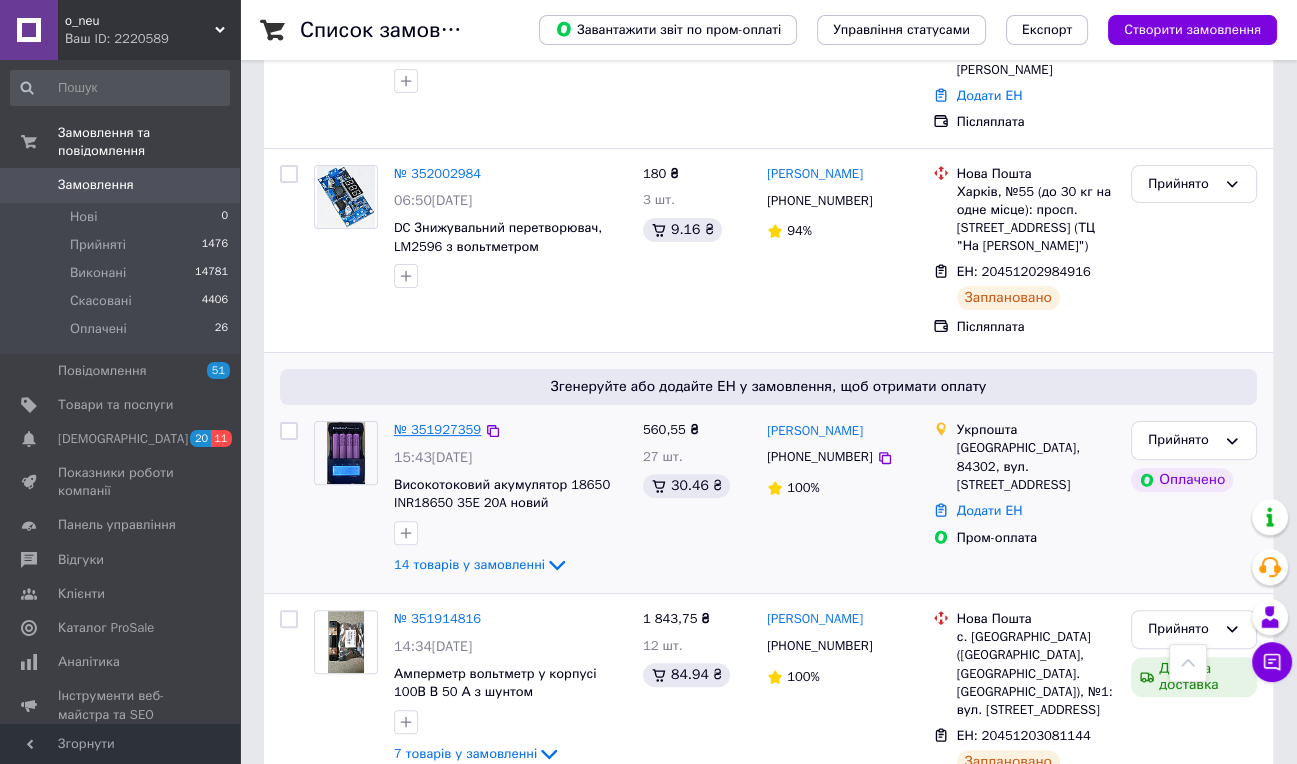 click on "№ 351927359" at bounding box center [437, 429] 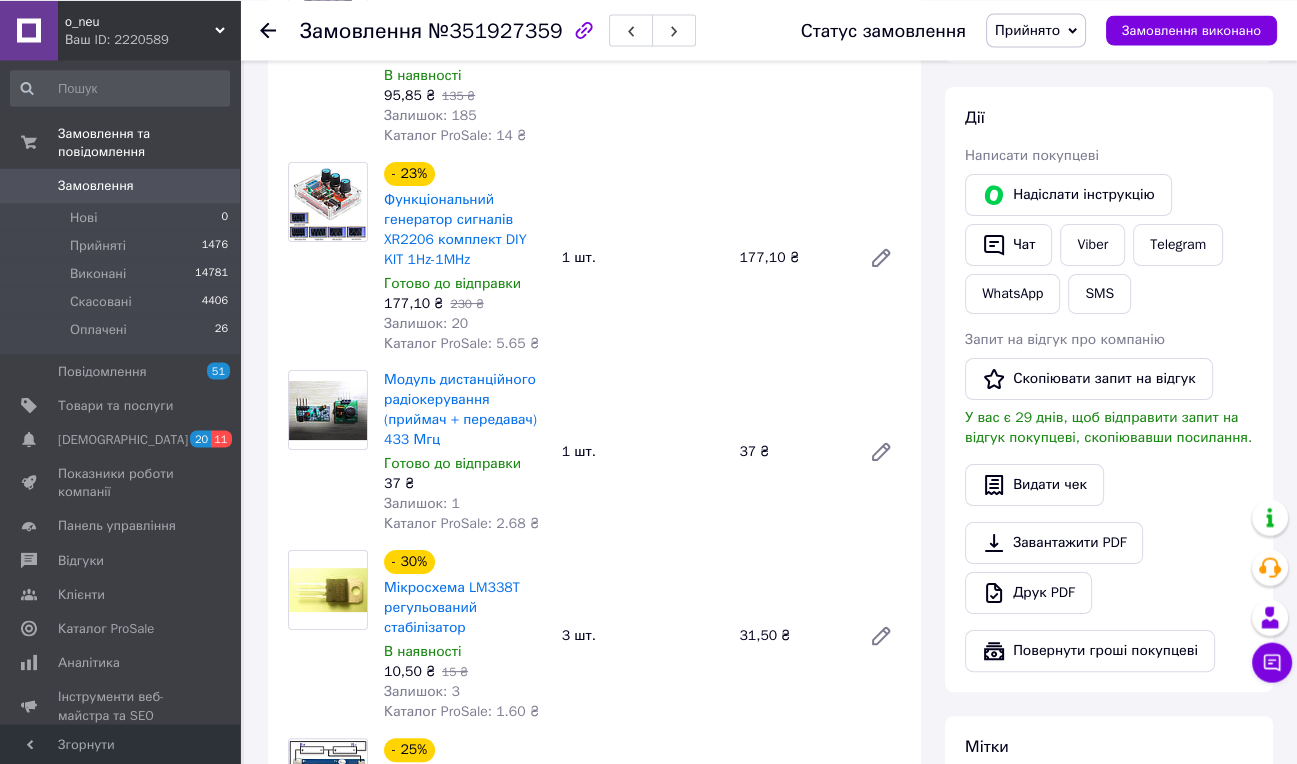 scroll, scrollTop: 316, scrollLeft: 0, axis: vertical 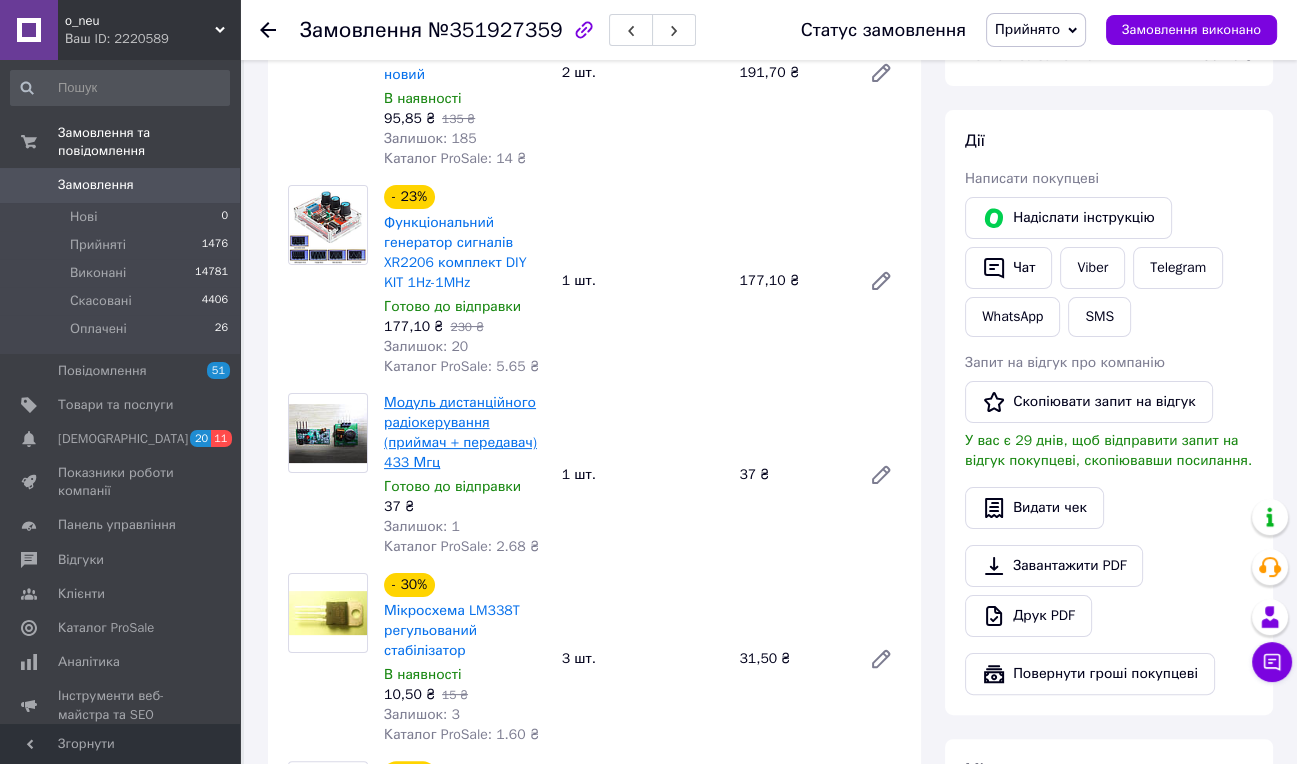 click on "Модуль дистанційного радіокерування (приймач + передавач) 433 Мгц" at bounding box center (460, 432) 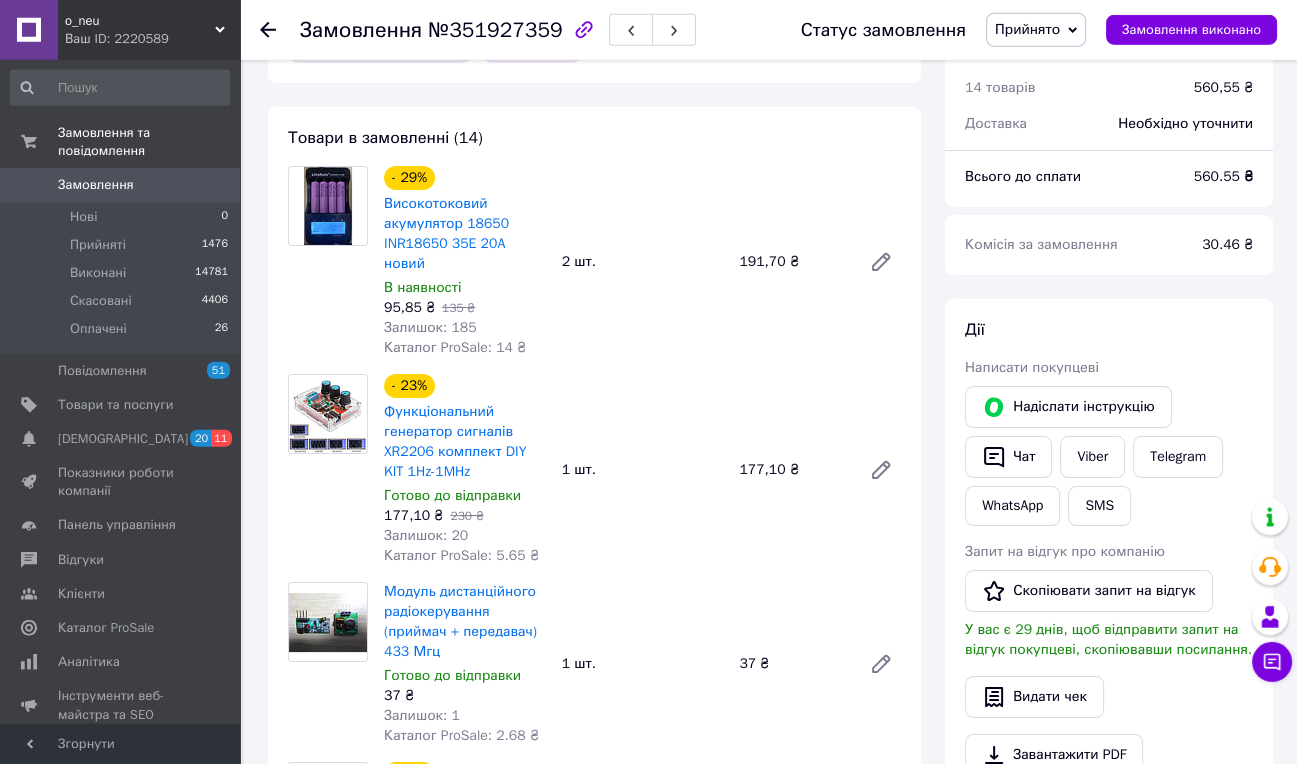 scroll, scrollTop: 316, scrollLeft: 0, axis: vertical 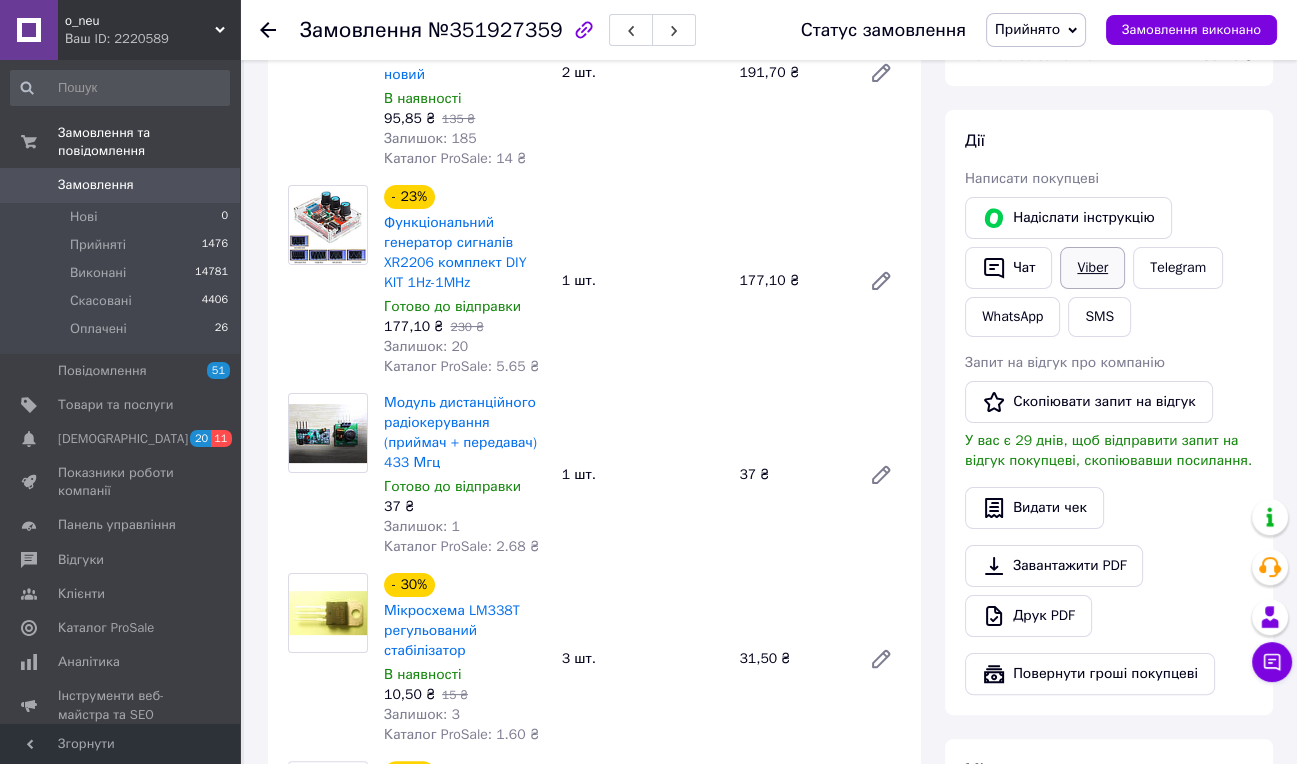 click on "Viber" at bounding box center (1092, 268) 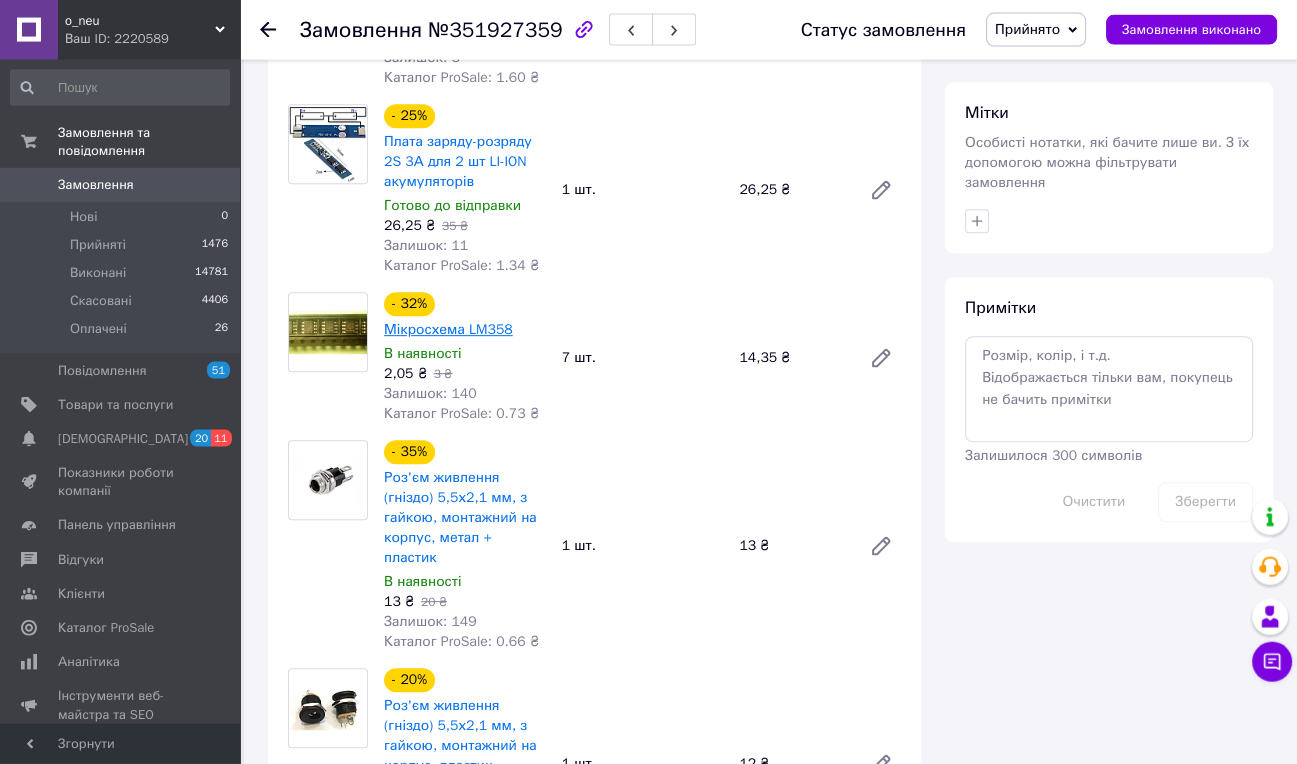 scroll, scrollTop: 1159, scrollLeft: 0, axis: vertical 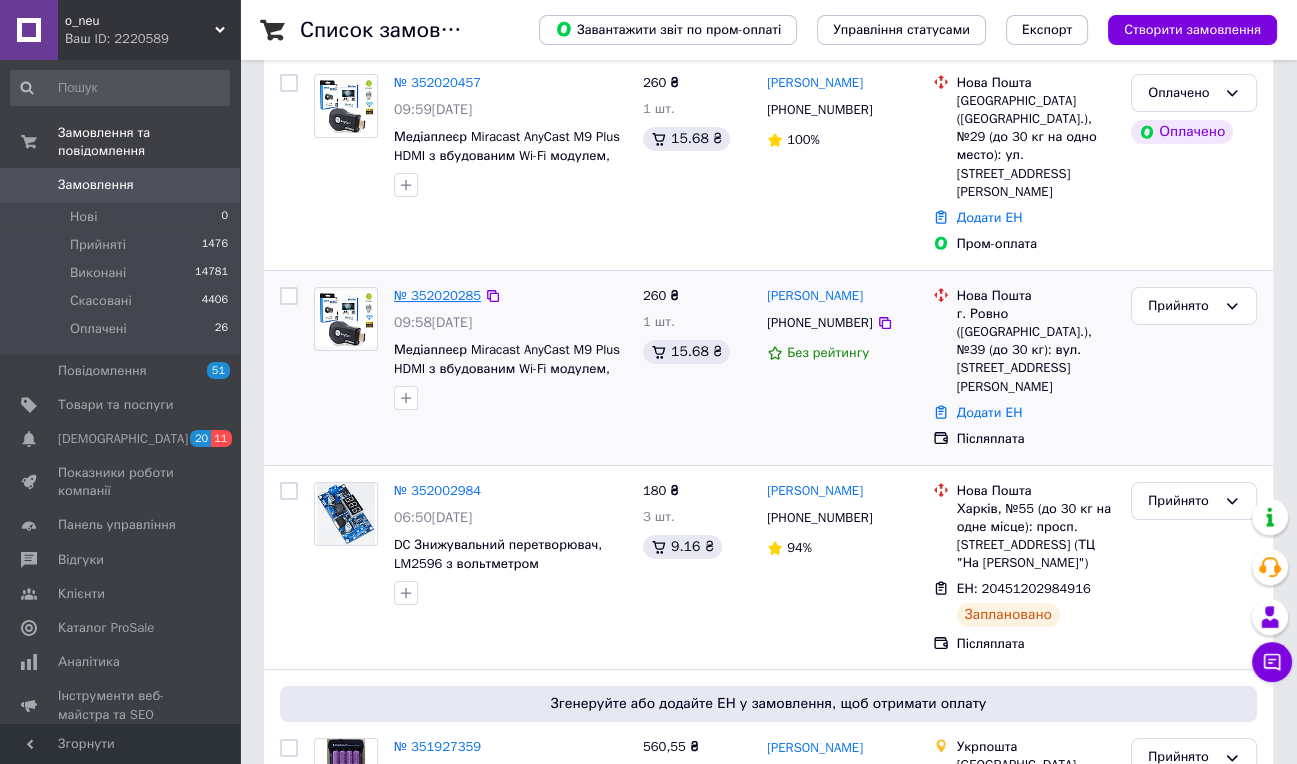 click on "№ 352020285" at bounding box center [437, 295] 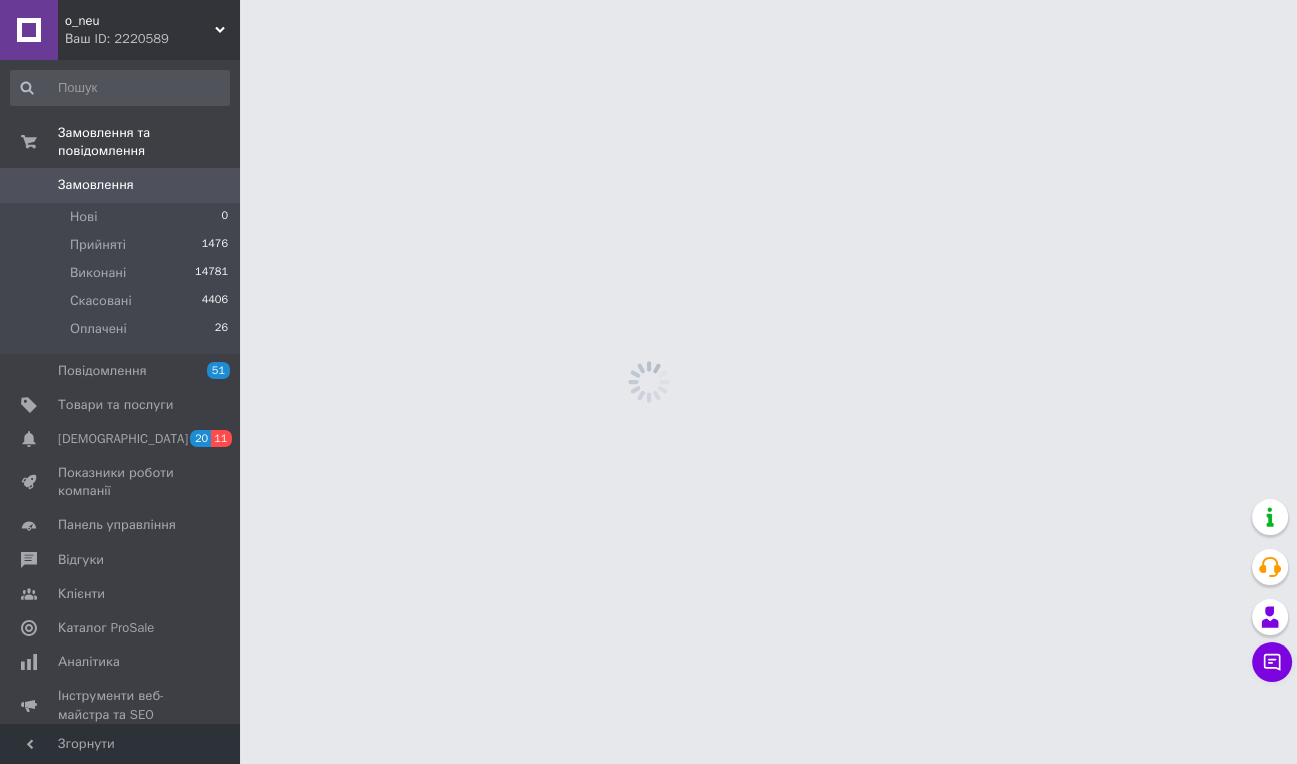 scroll, scrollTop: 0, scrollLeft: 0, axis: both 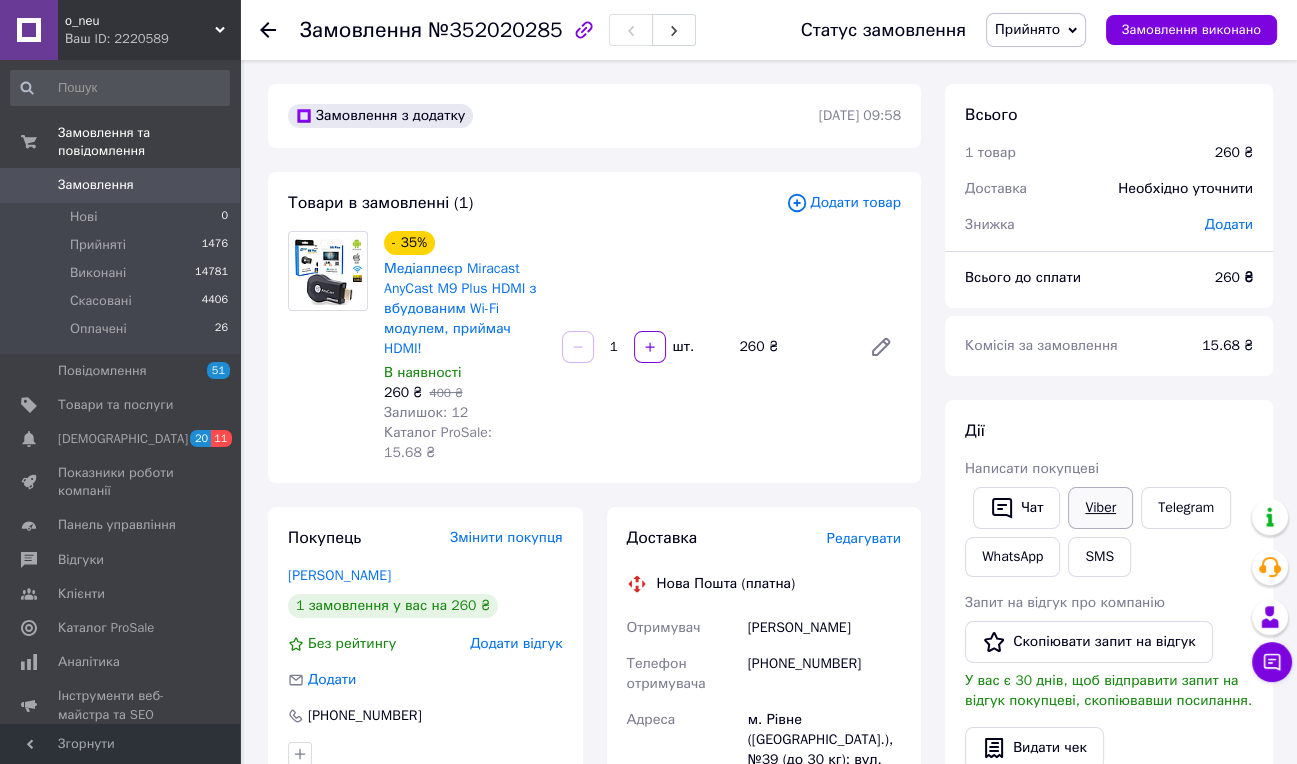 click on "Viber" at bounding box center [1100, 508] 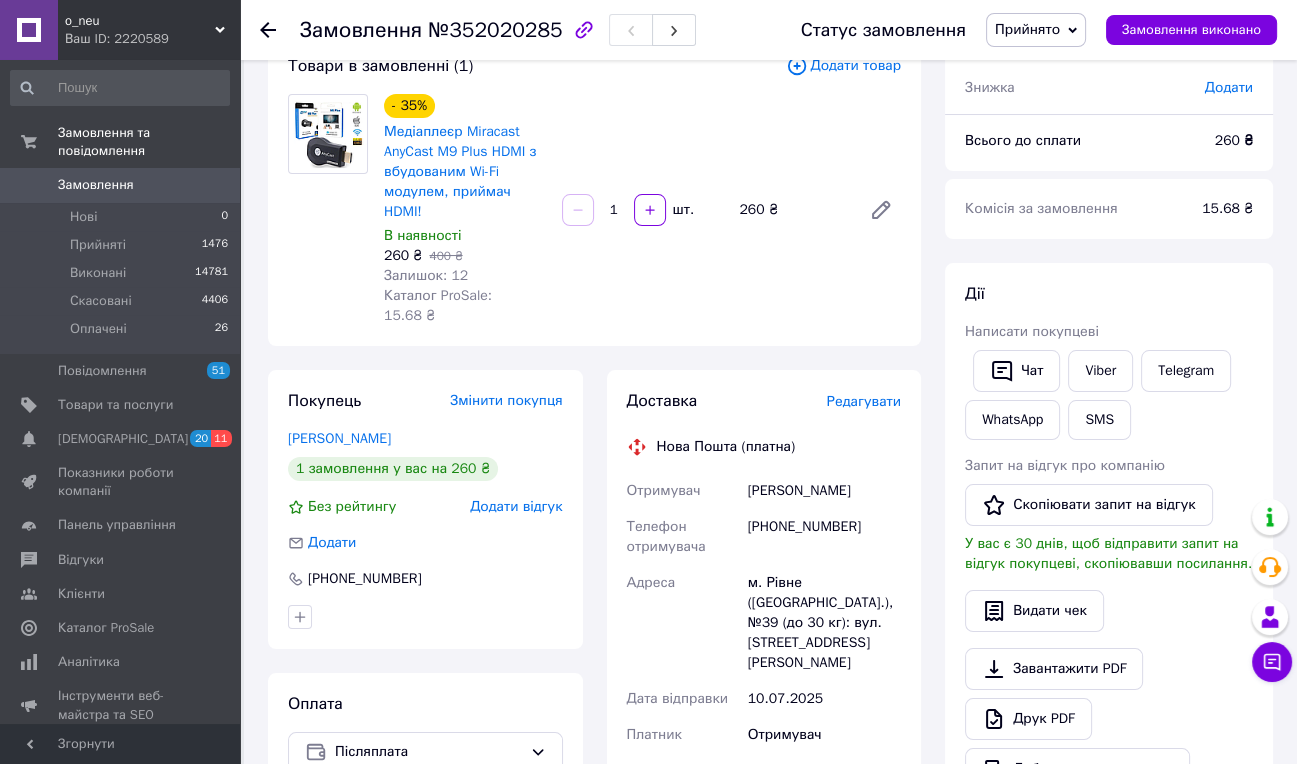 scroll, scrollTop: 210, scrollLeft: 0, axis: vertical 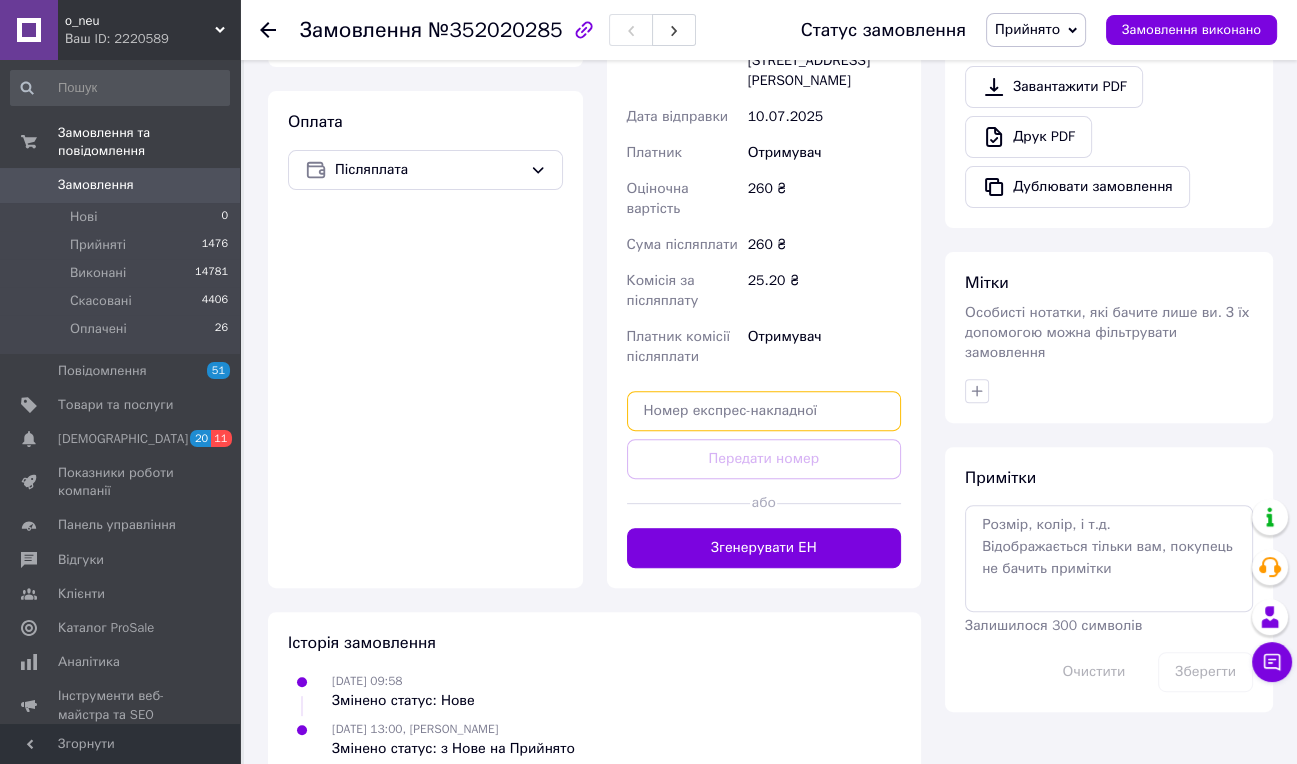 paste on "20451203101447" 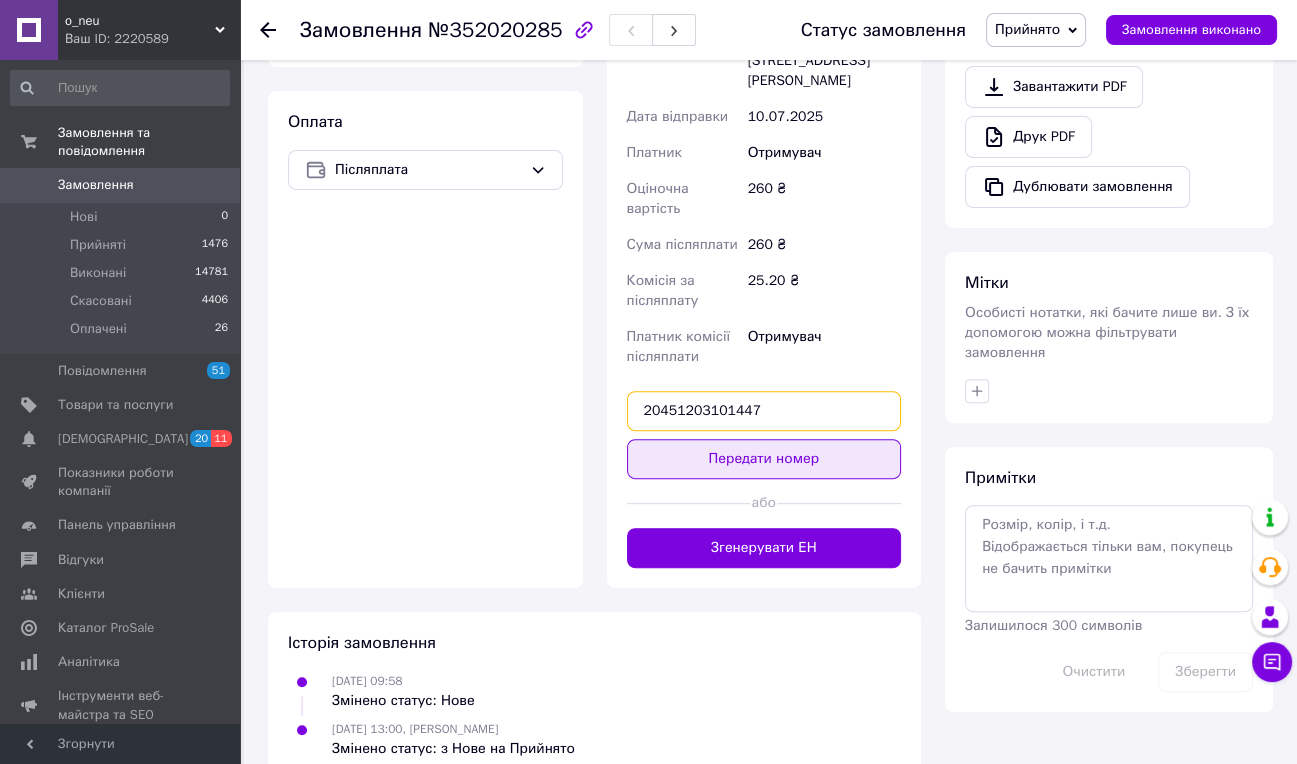 type on "20451203101447" 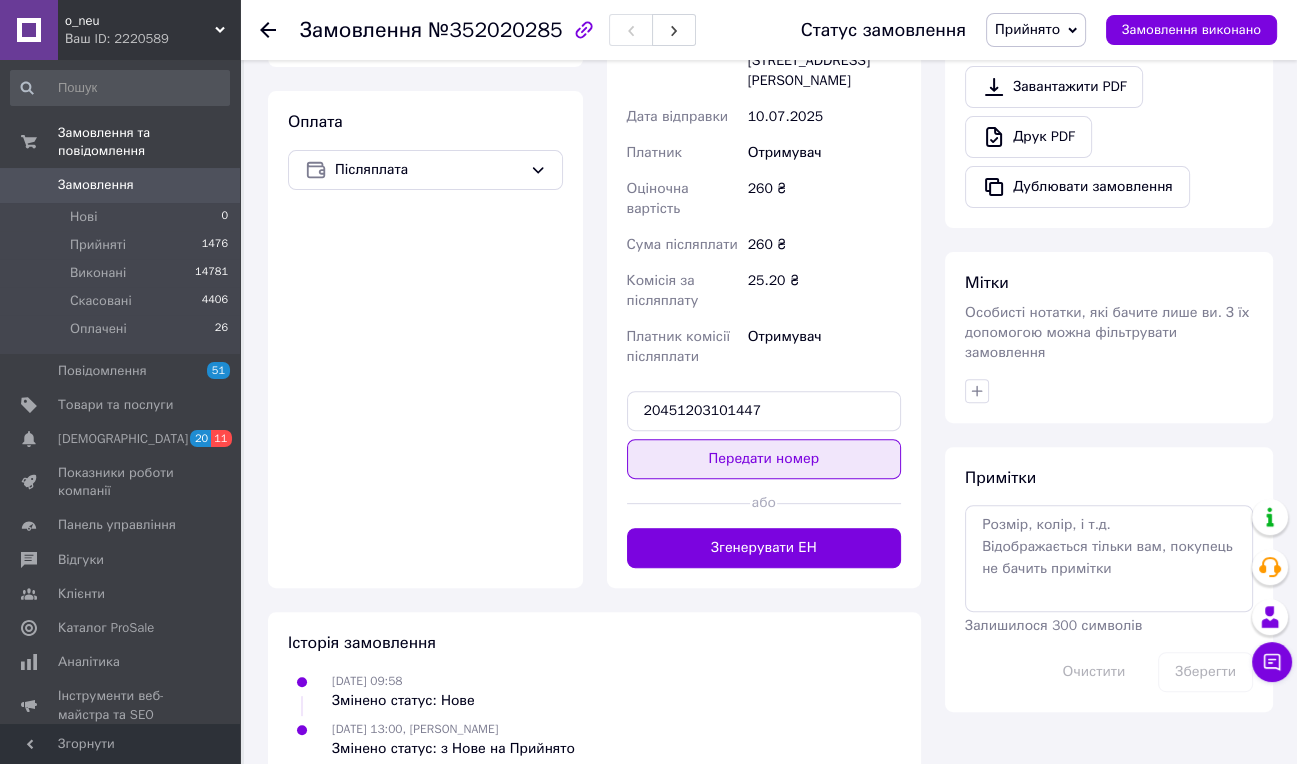 click on "Передати номер" at bounding box center [764, 459] 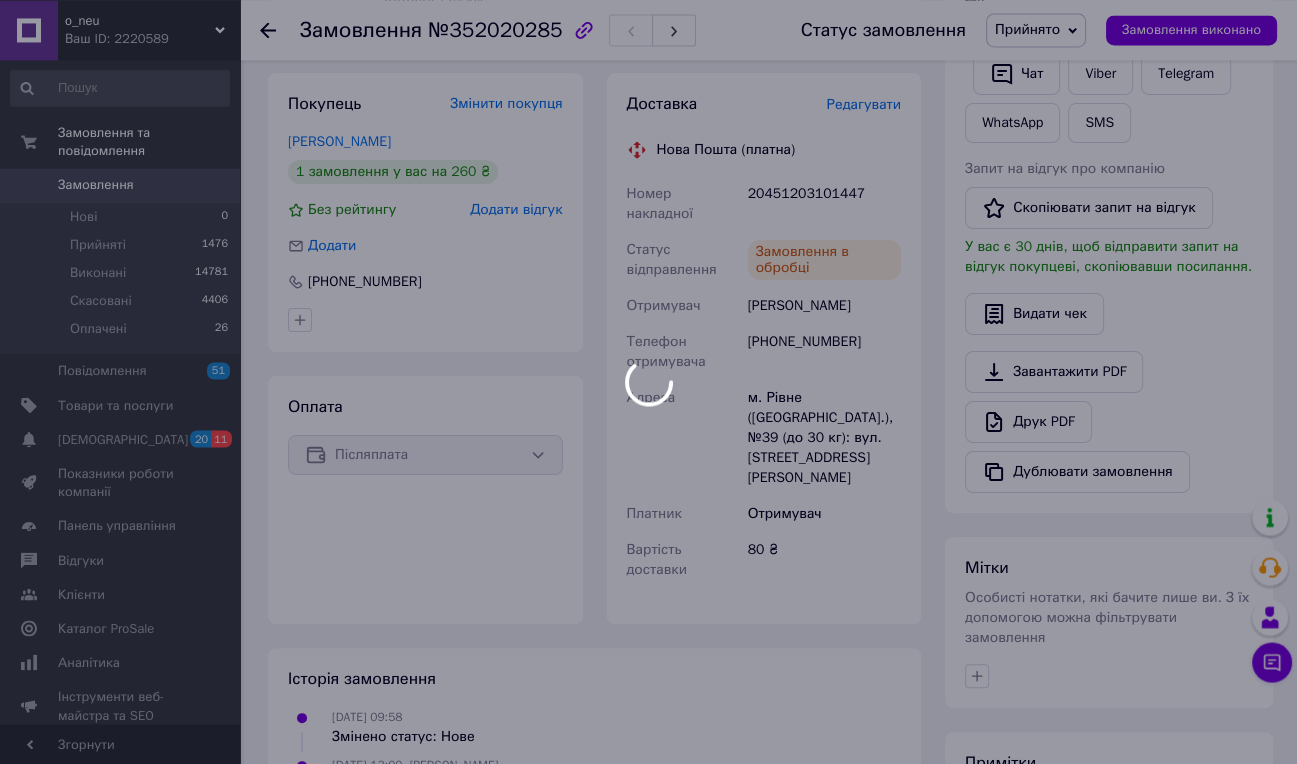 scroll, scrollTop: 376, scrollLeft: 0, axis: vertical 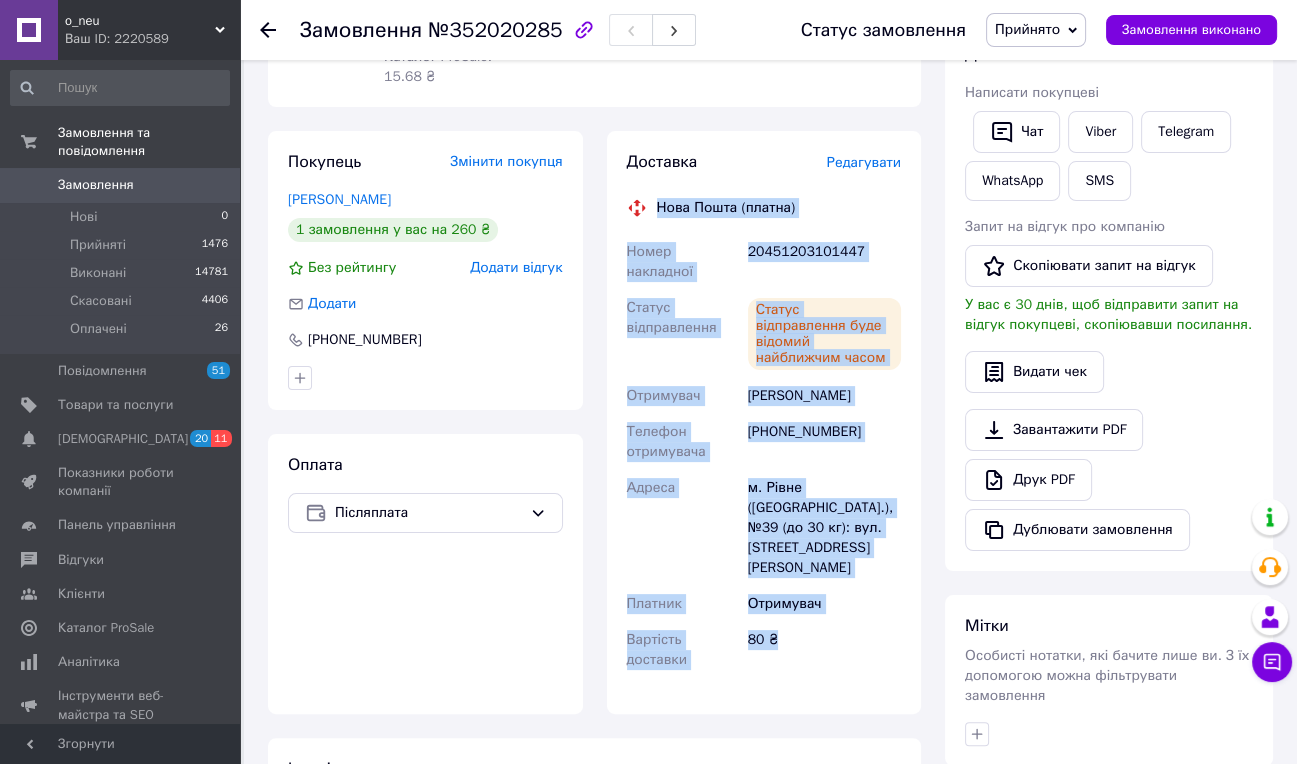 drag, startPoint x: 659, startPoint y: 175, endPoint x: 836, endPoint y: 581, distance: 442.90518 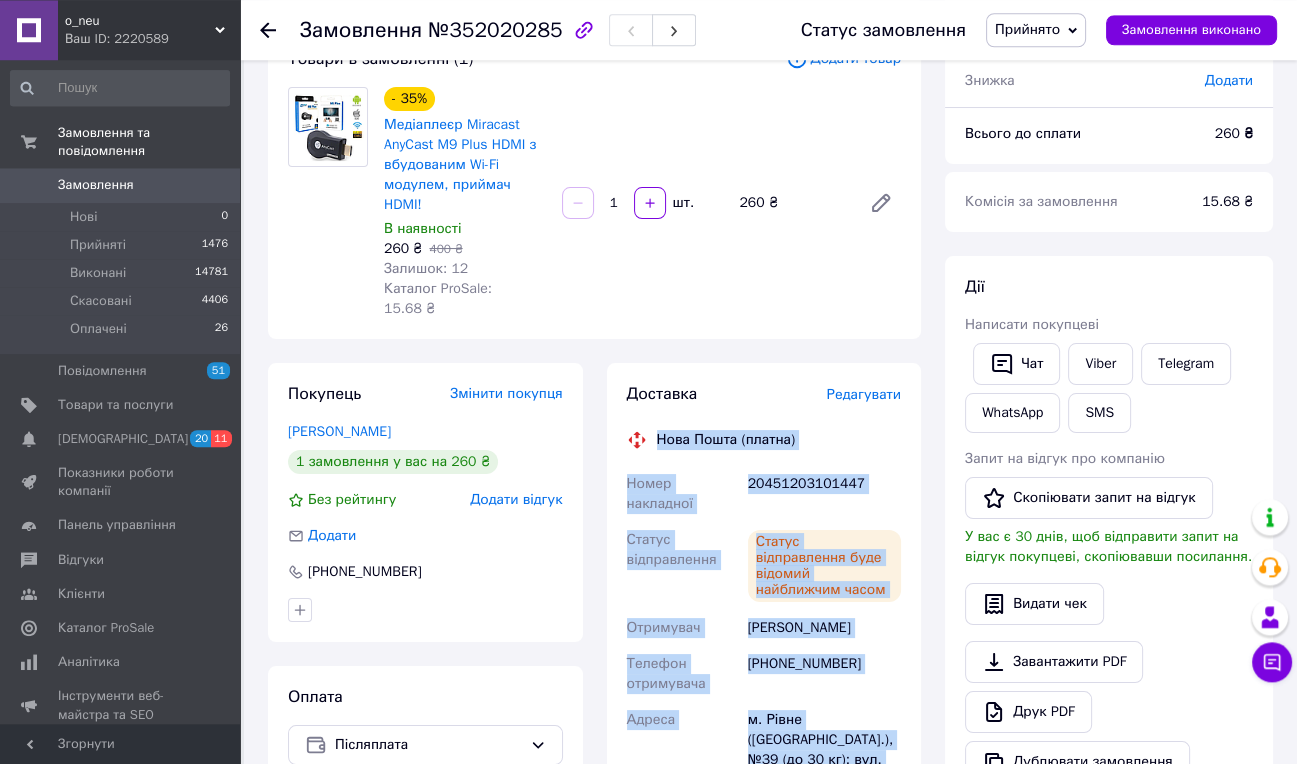 scroll, scrollTop: 59, scrollLeft: 0, axis: vertical 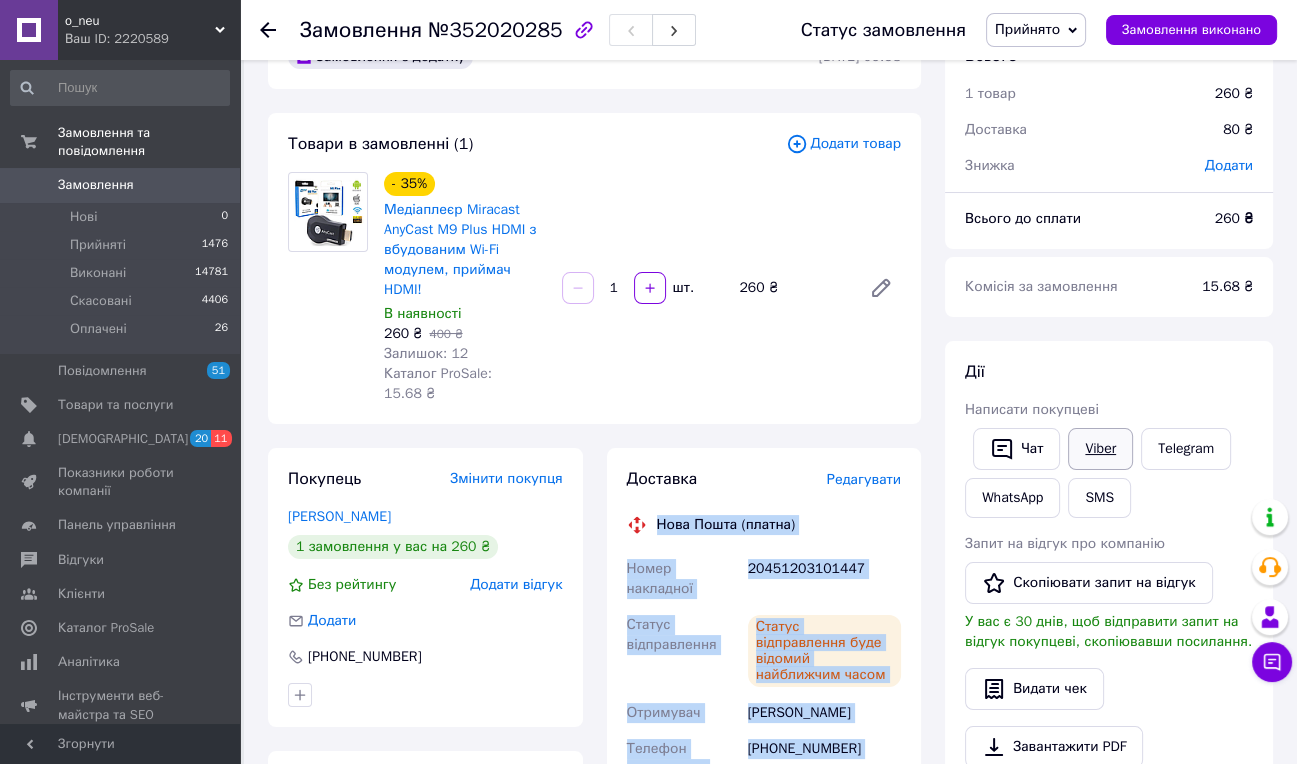 click on "Viber" at bounding box center [1100, 449] 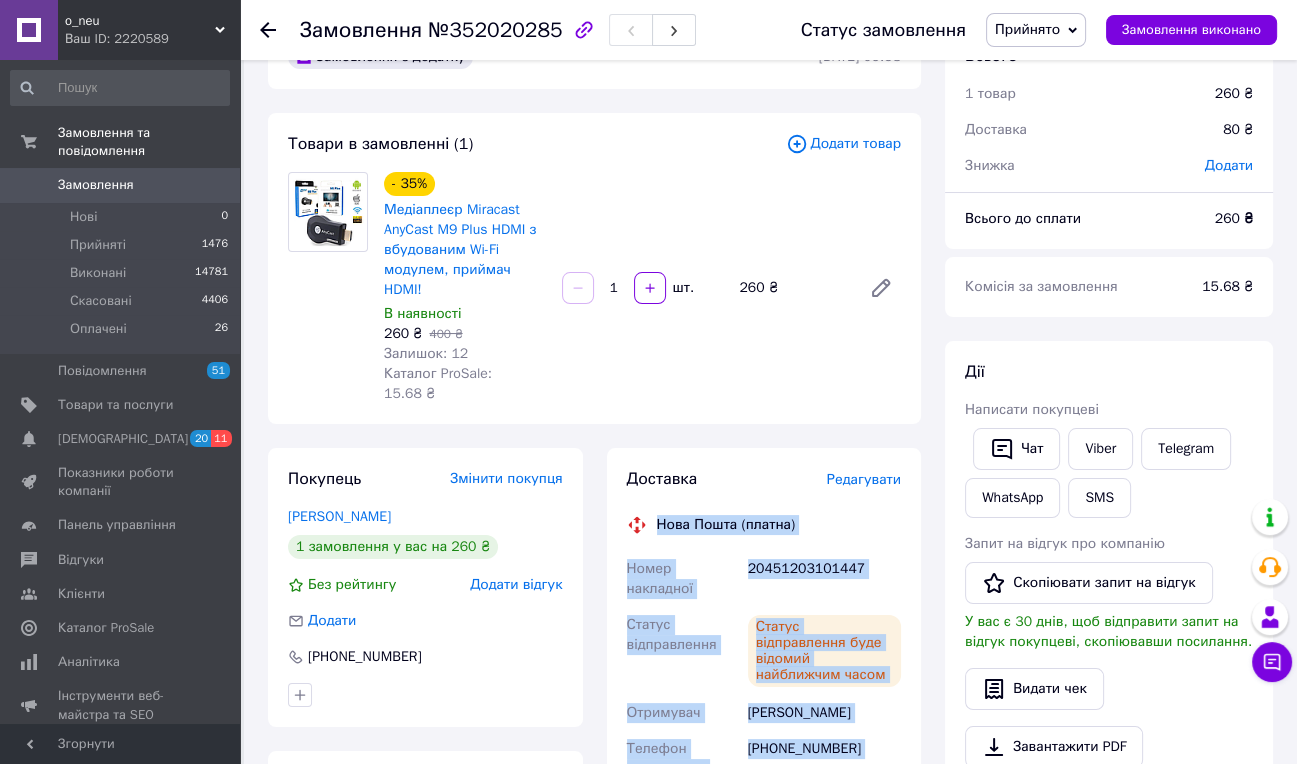scroll, scrollTop: 270, scrollLeft: 0, axis: vertical 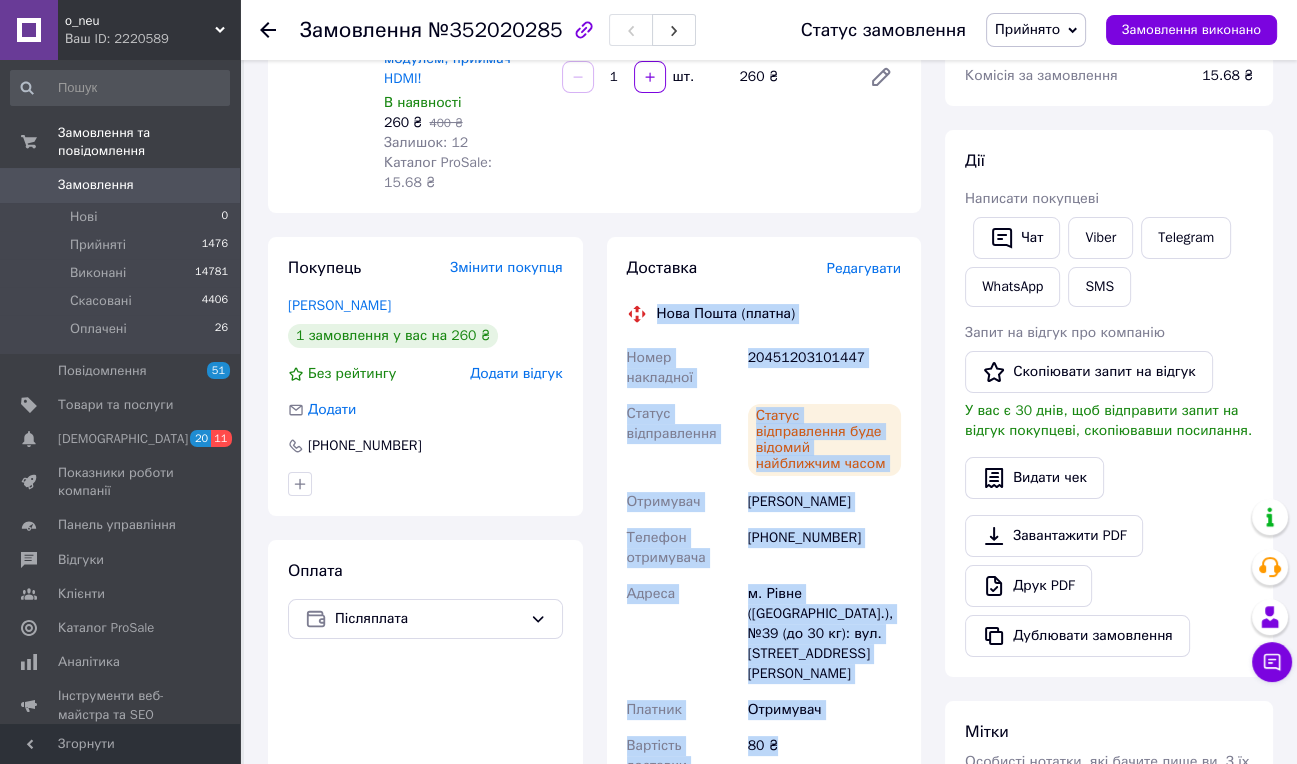 click on "Замовлення" at bounding box center (121, 185) 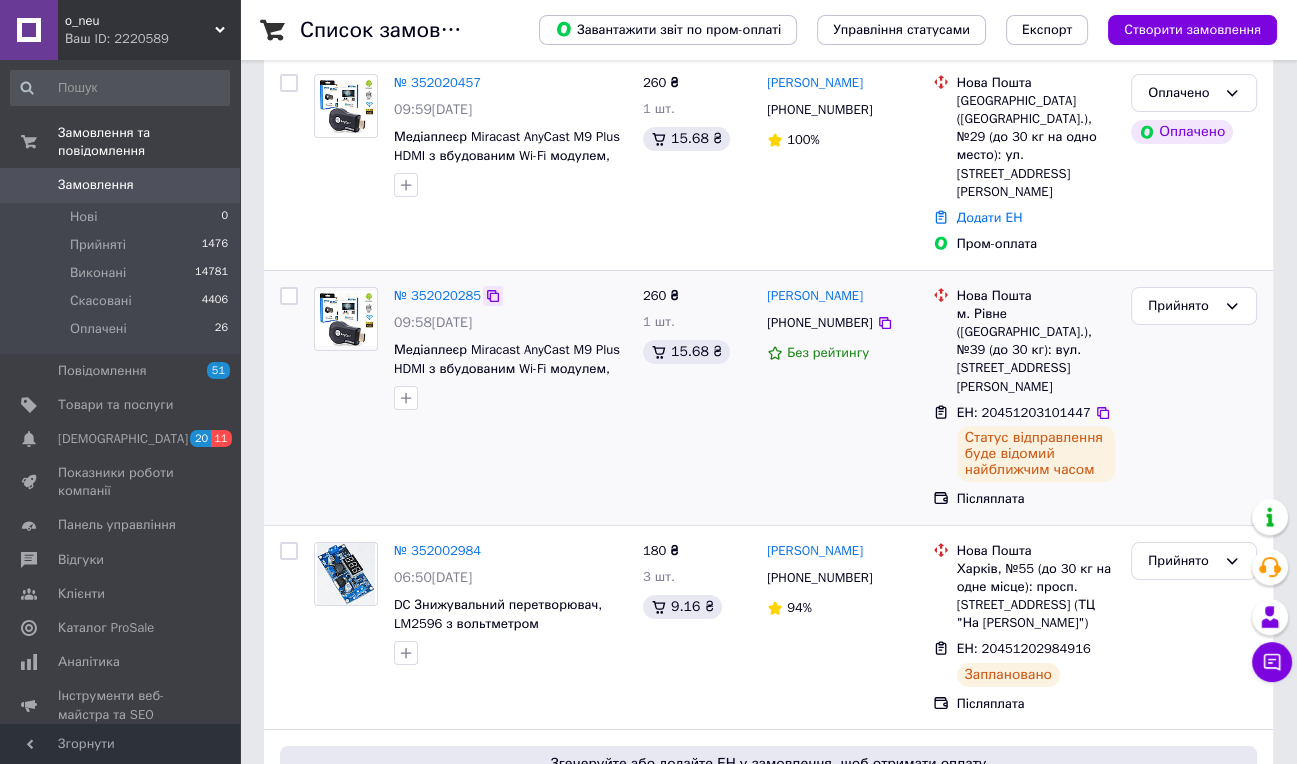 scroll, scrollTop: 0, scrollLeft: 0, axis: both 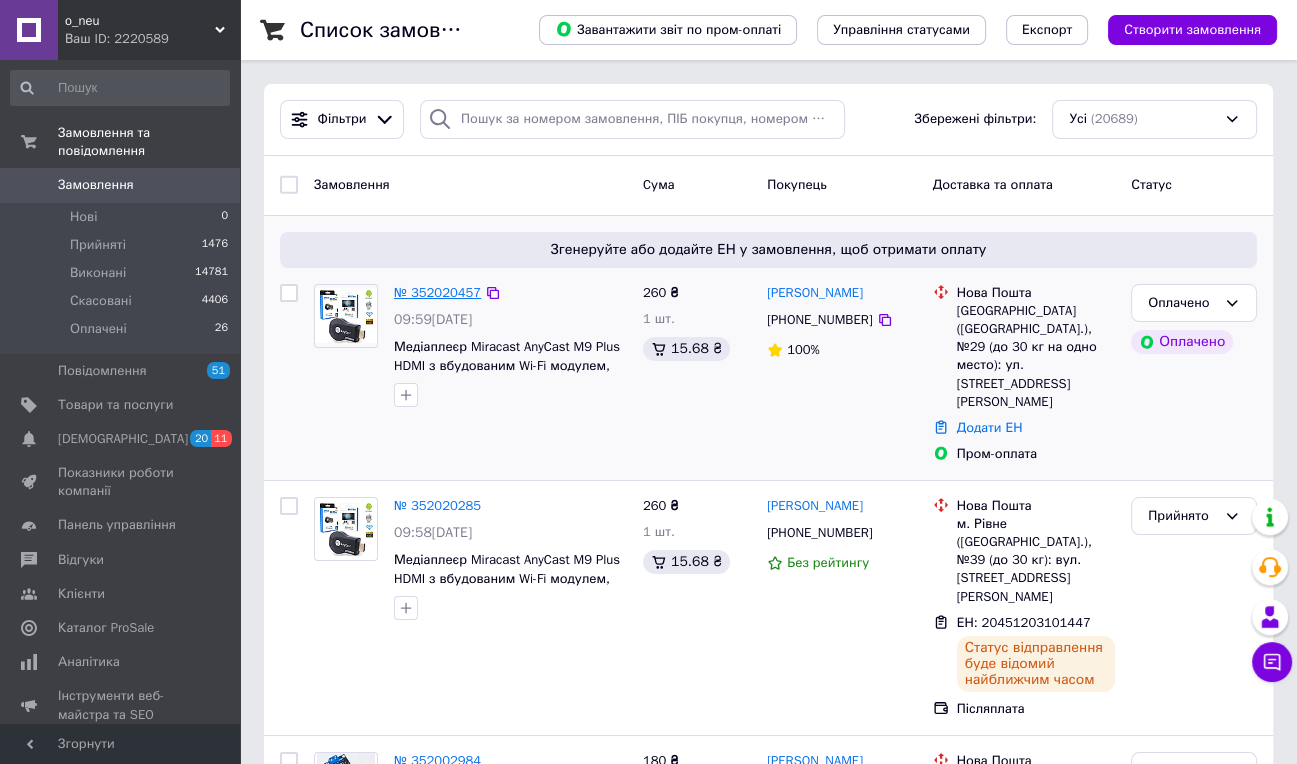 click on "№ 352020457" at bounding box center (437, 292) 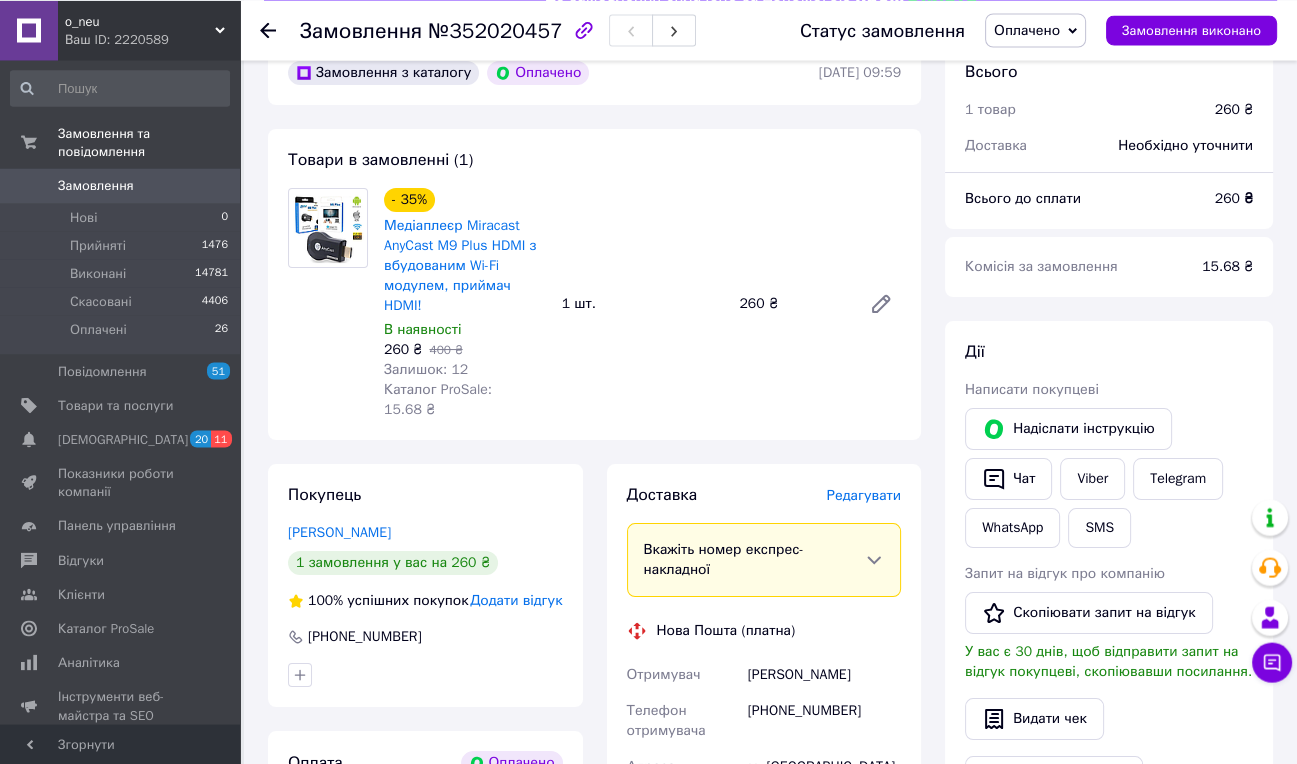 scroll, scrollTop: 210, scrollLeft: 0, axis: vertical 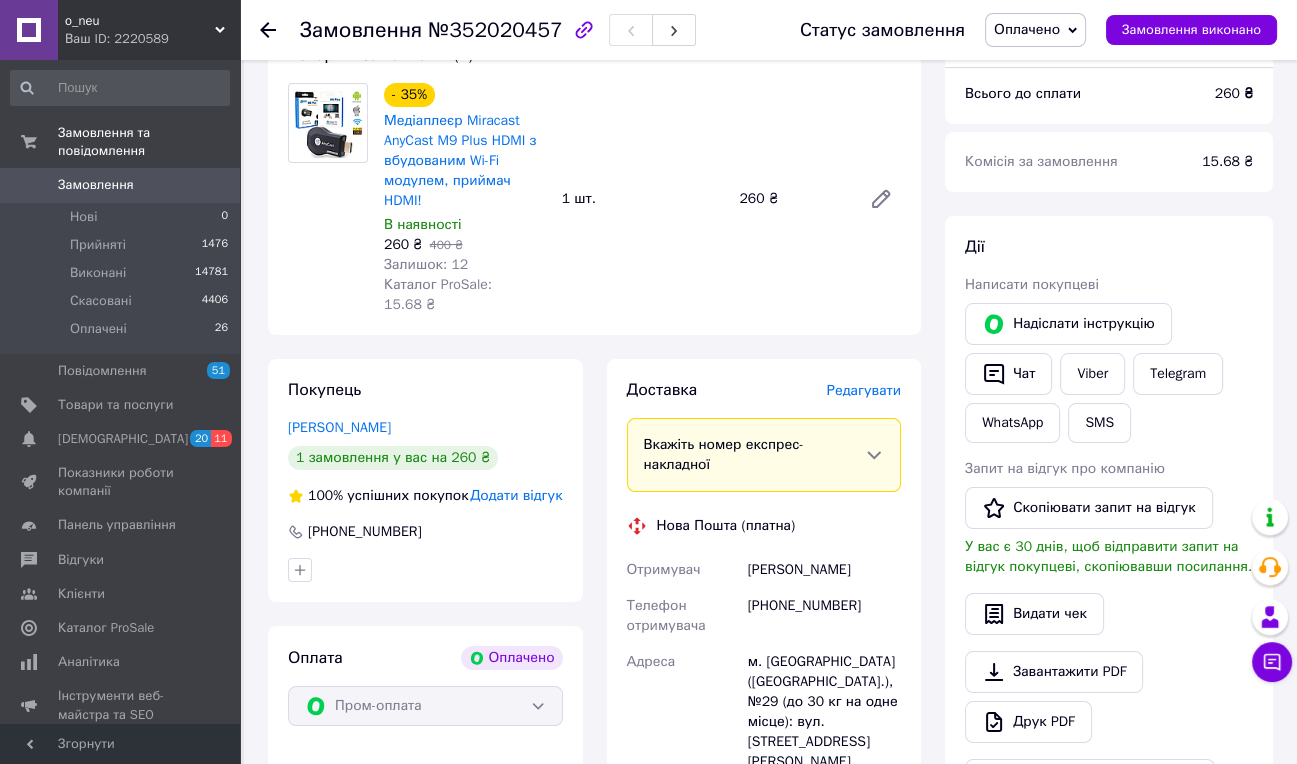 click on "Редагувати" at bounding box center (864, 390) 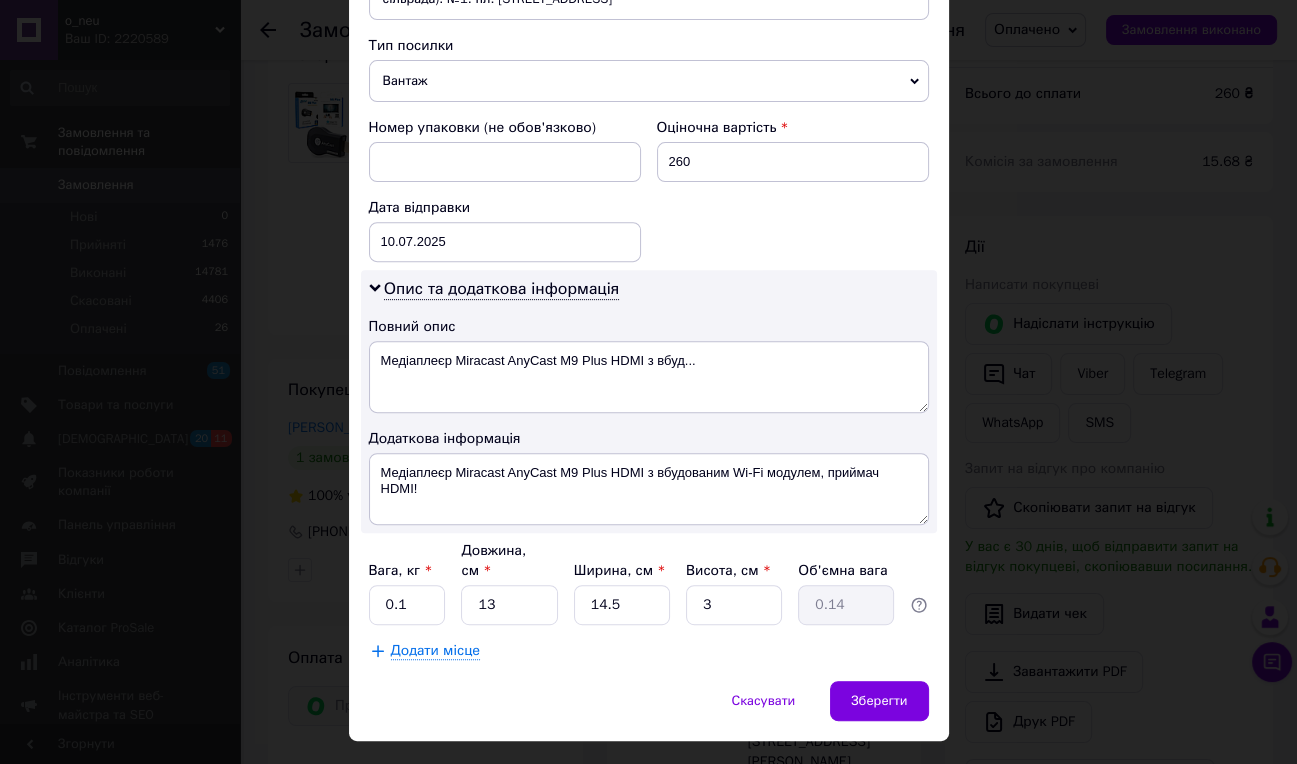 scroll, scrollTop: 809, scrollLeft: 0, axis: vertical 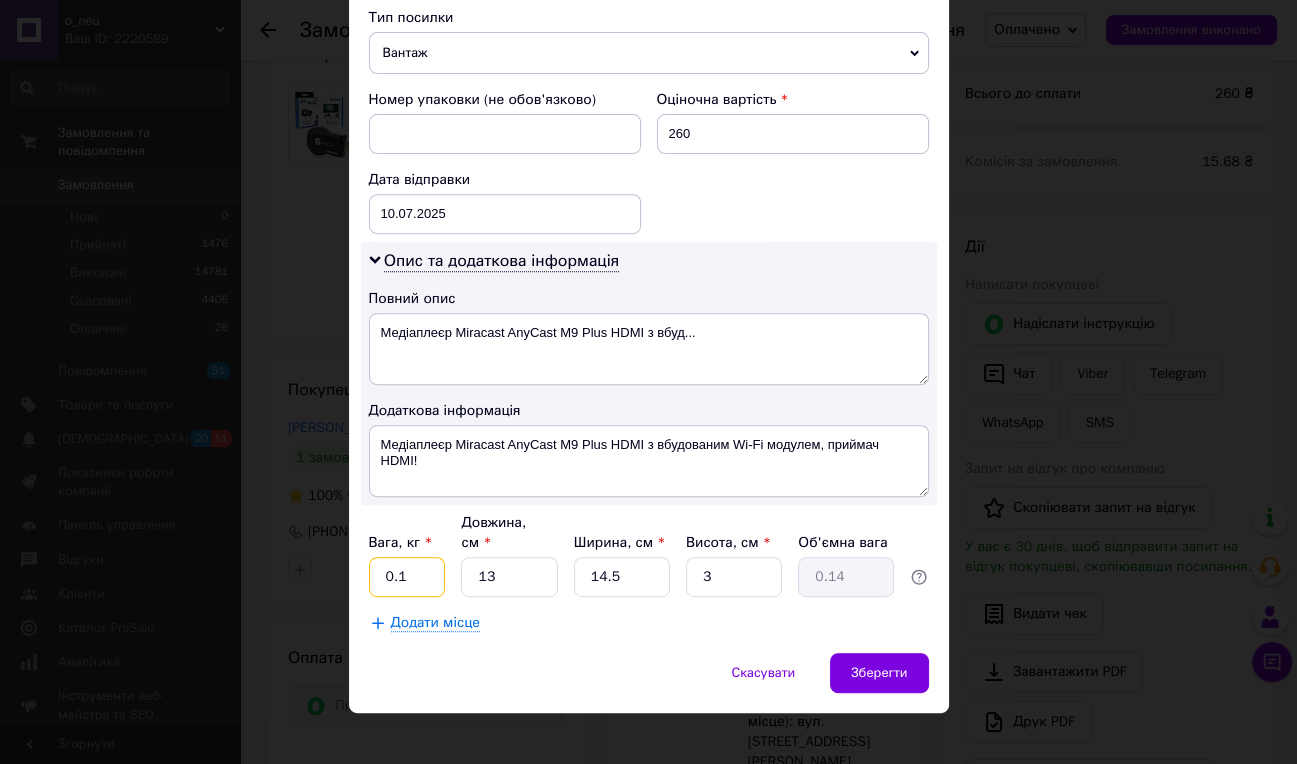 click on "0.1" at bounding box center (407, 577) 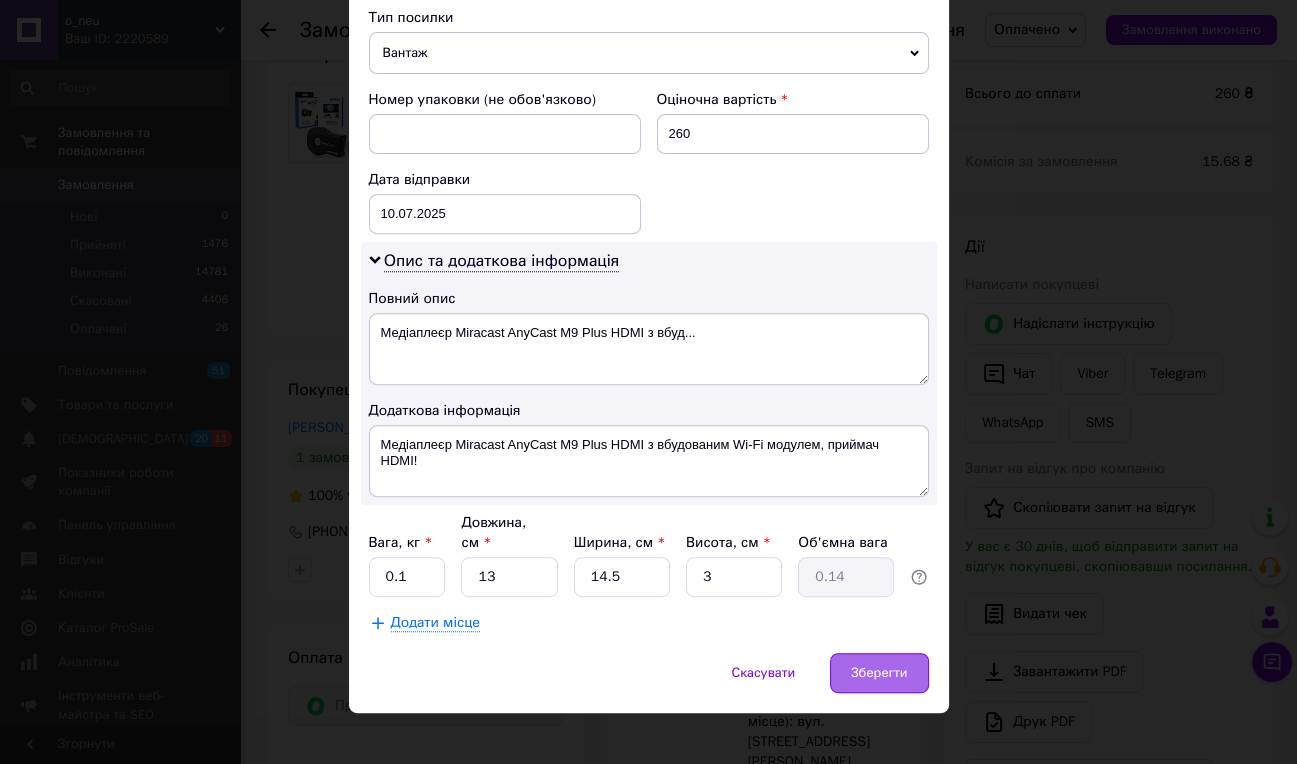 click on "Зберегти" at bounding box center [879, 673] 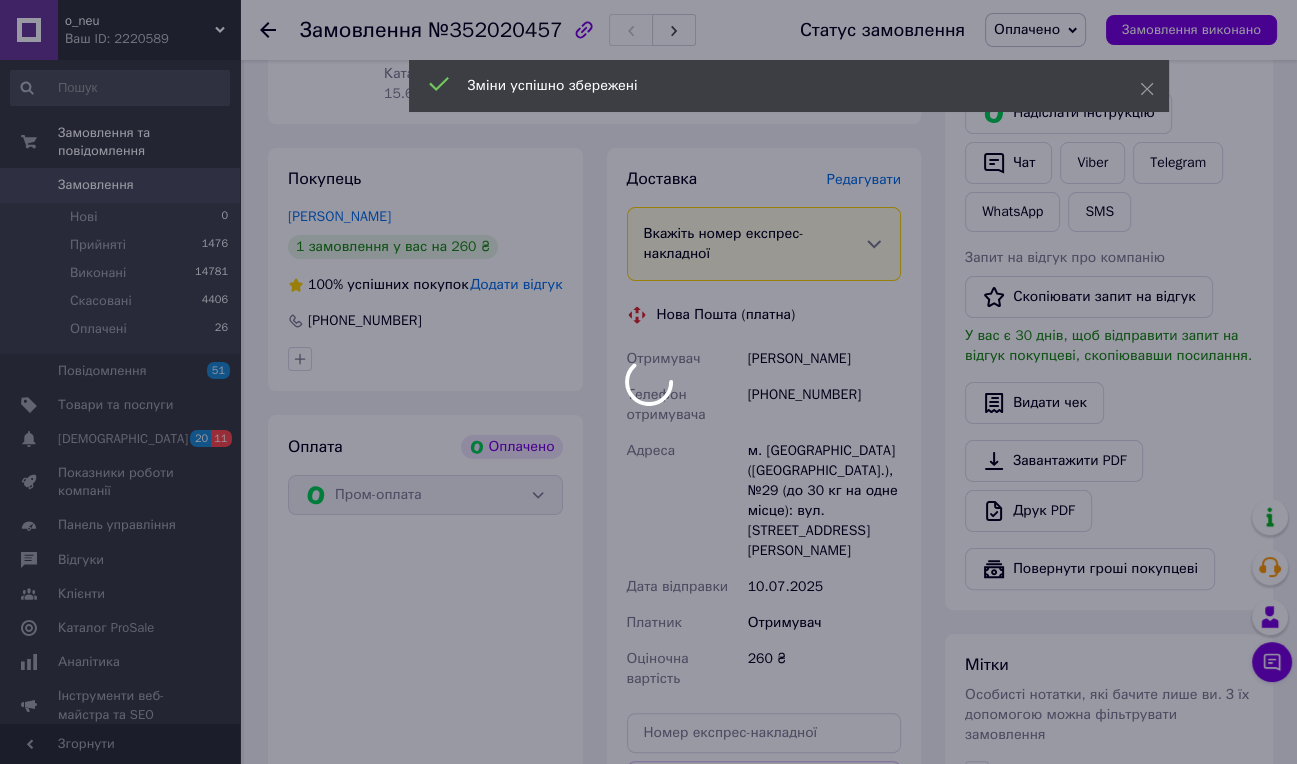 scroll, scrollTop: 778, scrollLeft: 0, axis: vertical 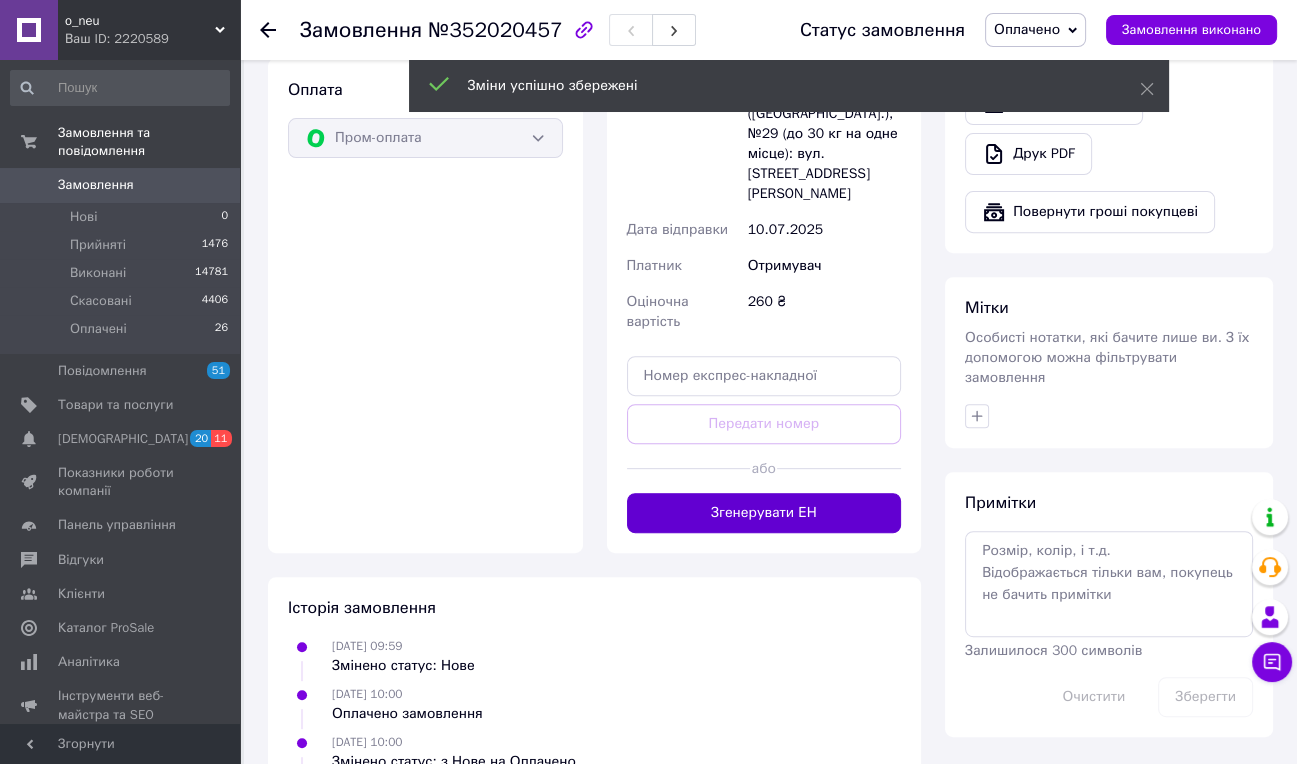 click on "Згенерувати ЕН" at bounding box center (764, 513) 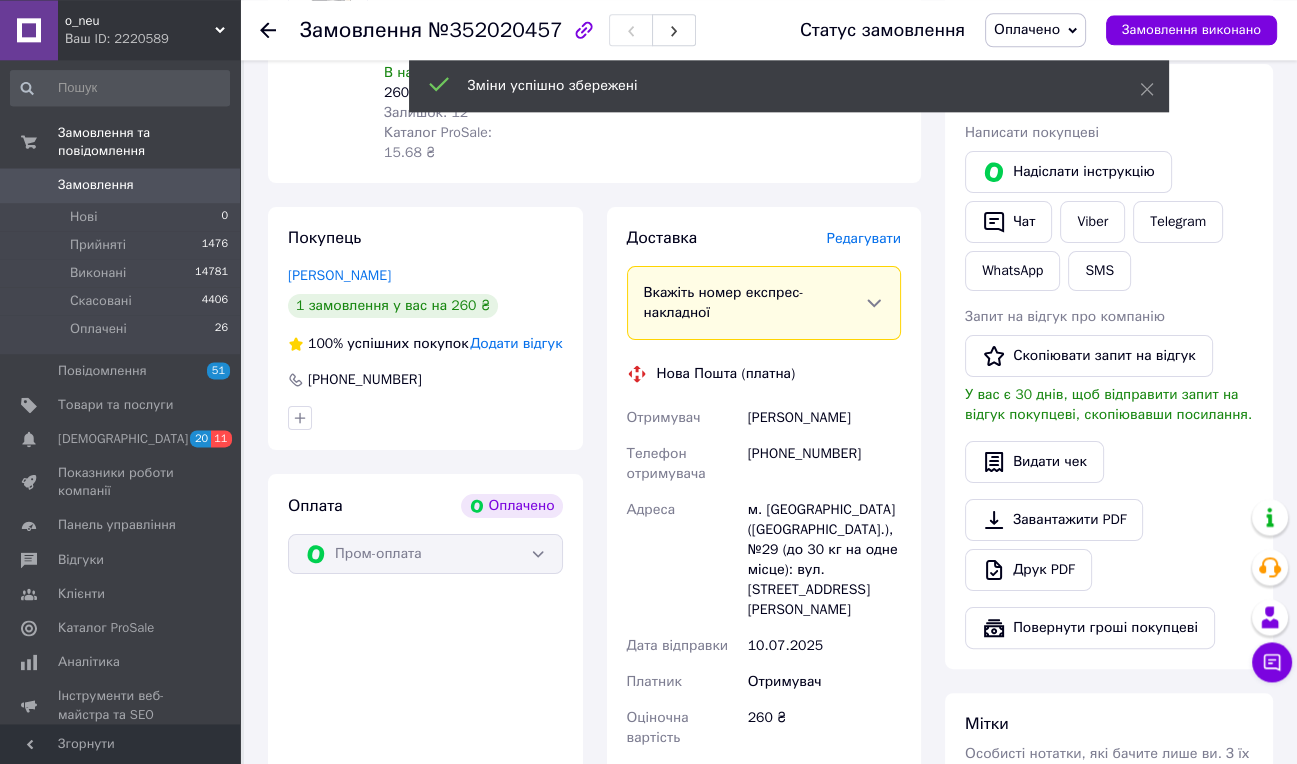 scroll, scrollTop: 356, scrollLeft: 0, axis: vertical 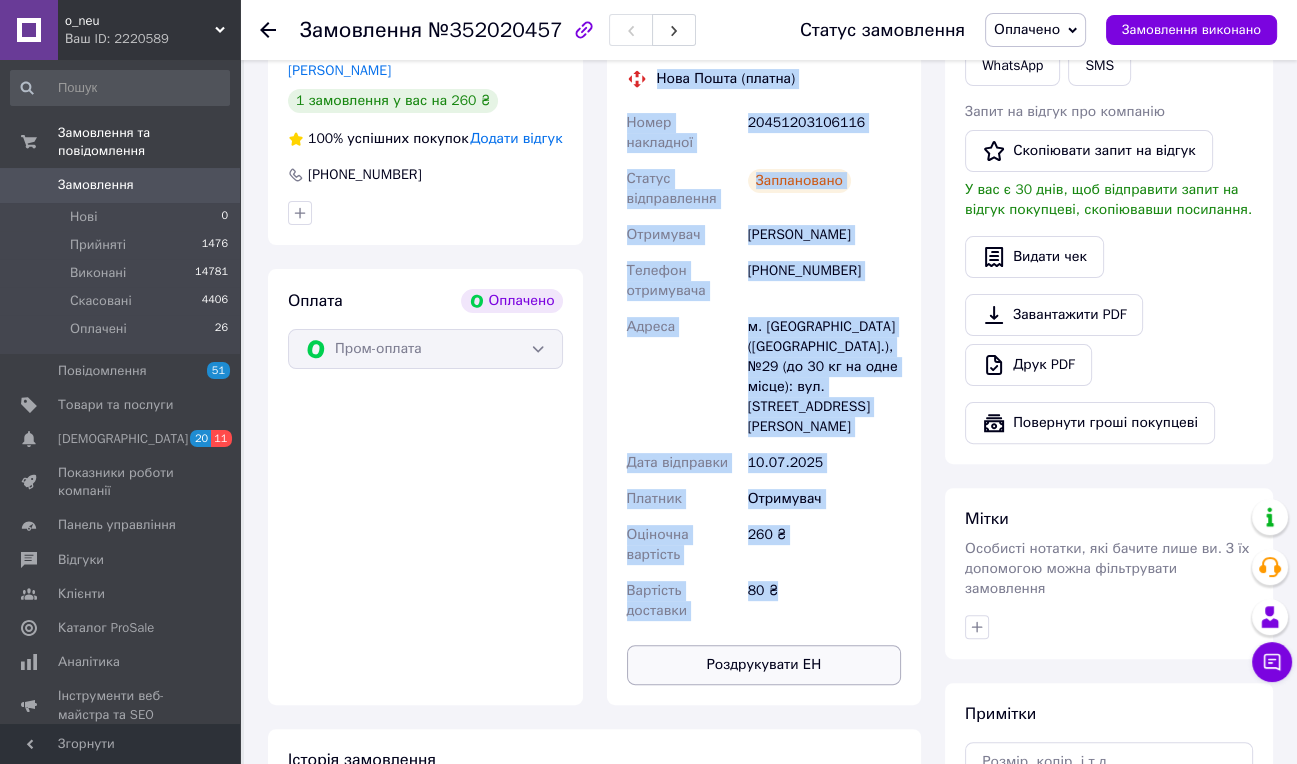 drag, startPoint x: 653, startPoint y: 278, endPoint x: 820, endPoint y: 601, distance: 363.61792 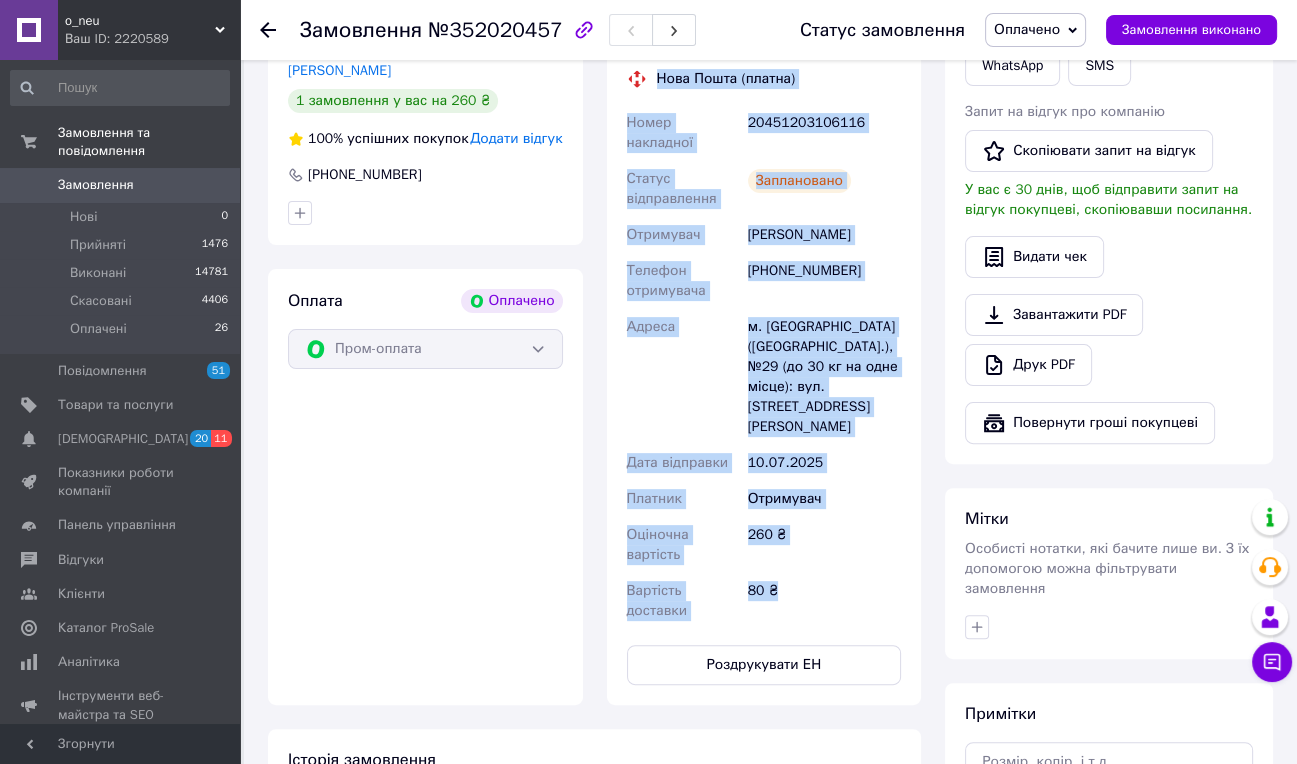 copy on "Нова Пошта (платна) Номер накладної 20451203106116 Статус відправлення Заплановано Отримувач Тиманкин [PERSON_NAME] Телефон отримувача [PHONE_NUMBER] Адреса м. [GEOGRAPHIC_DATA] ([GEOGRAPHIC_DATA].), №29 (до 30 кг на одне місце): вул. Академіка [PERSON_NAME], 8 Дата відправки [DATE] Платник Отримувач Оціночна вартість 260 ₴ Вартість доставки 80 ₴" 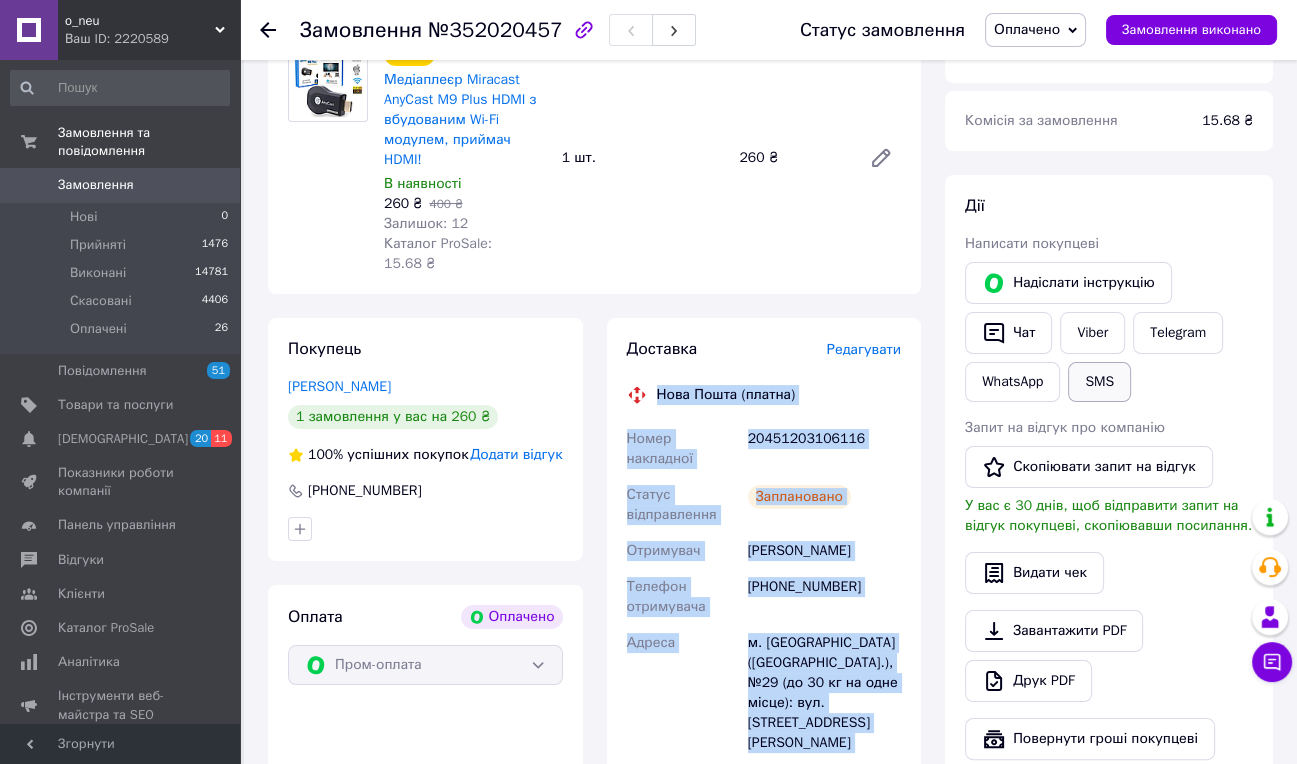 scroll, scrollTop: 0, scrollLeft: 0, axis: both 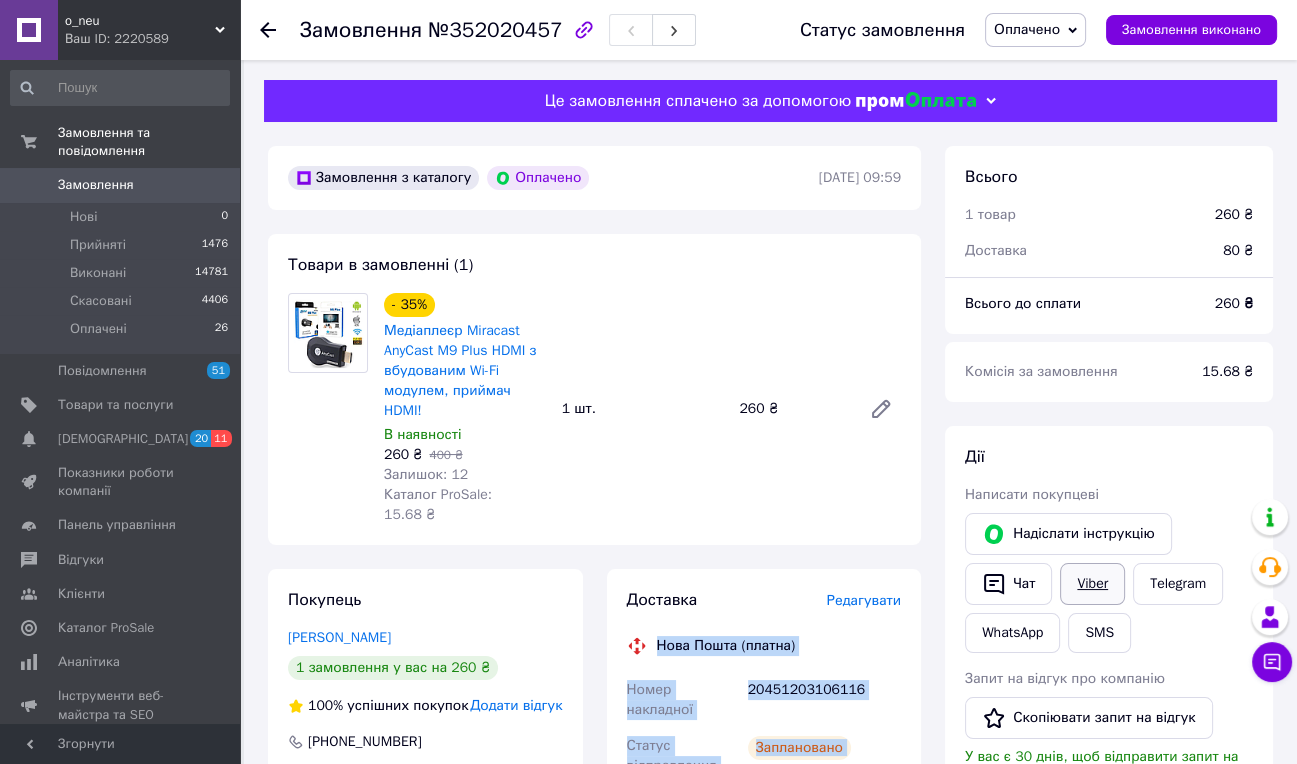 click on "Viber" at bounding box center (1092, 584) 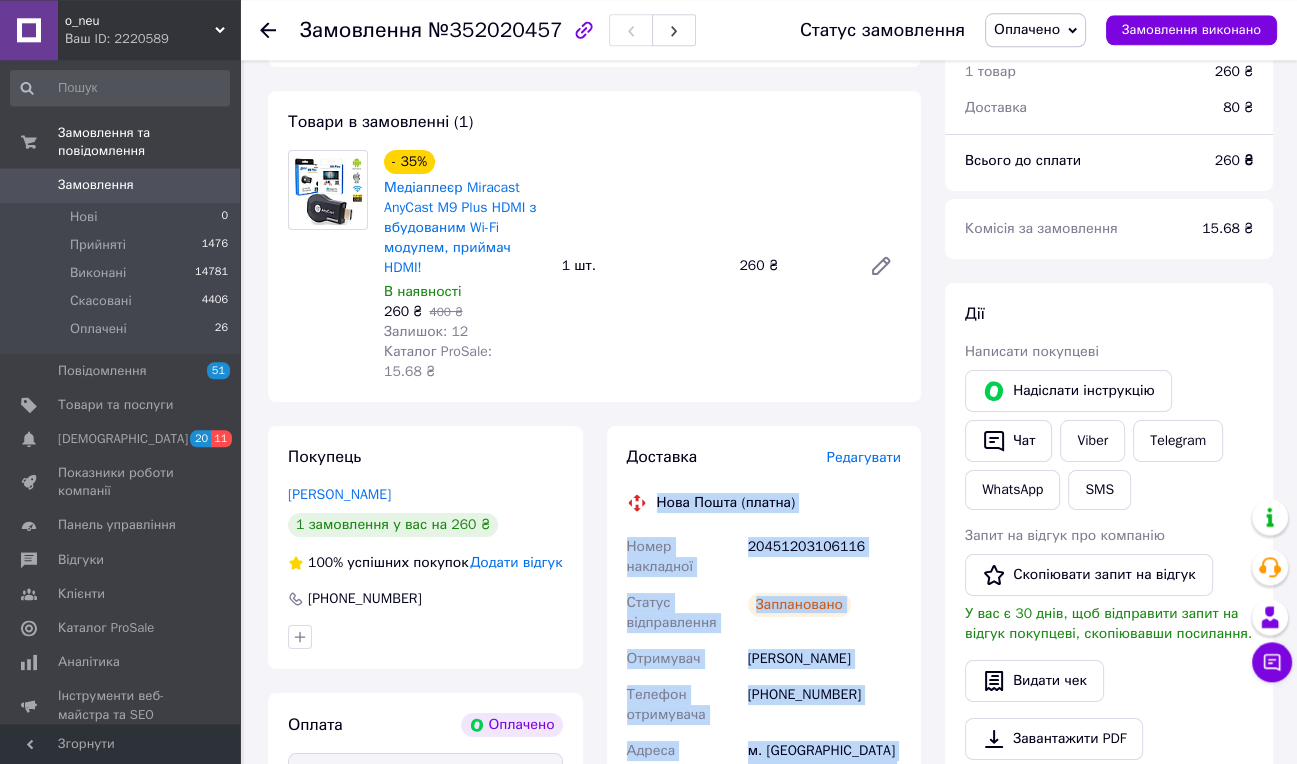 scroll, scrollTop: 210, scrollLeft: 0, axis: vertical 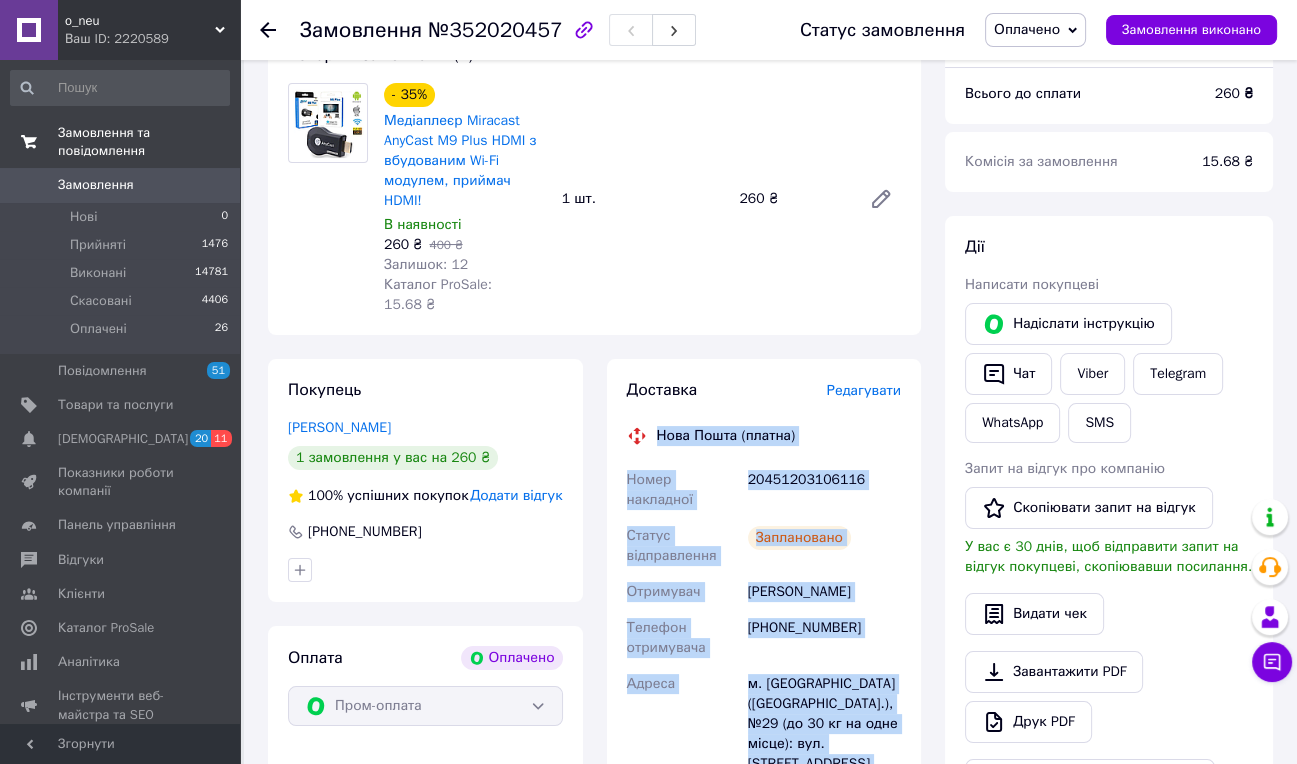 click on "Замовлення та повідомлення" at bounding box center [120, 142] 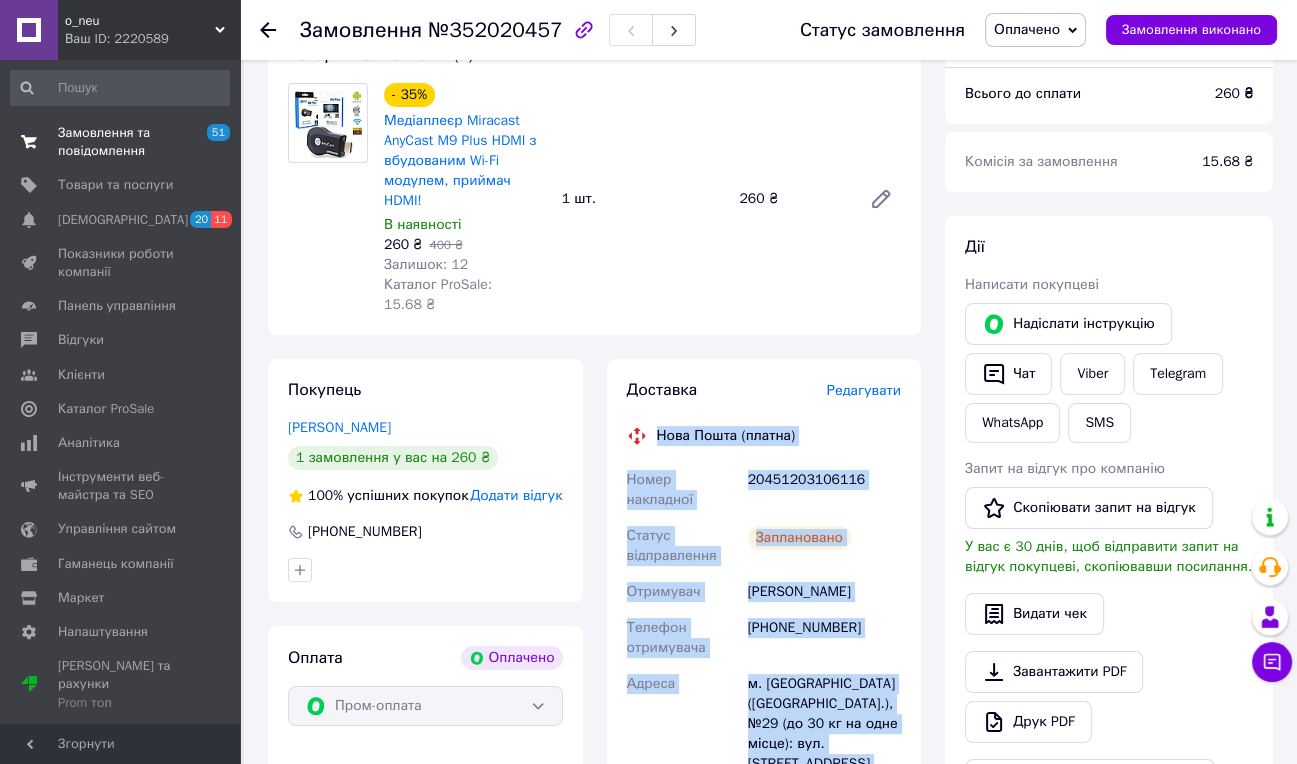 click on "Замовлення та повідомлення" at bounding box center [121, 142] 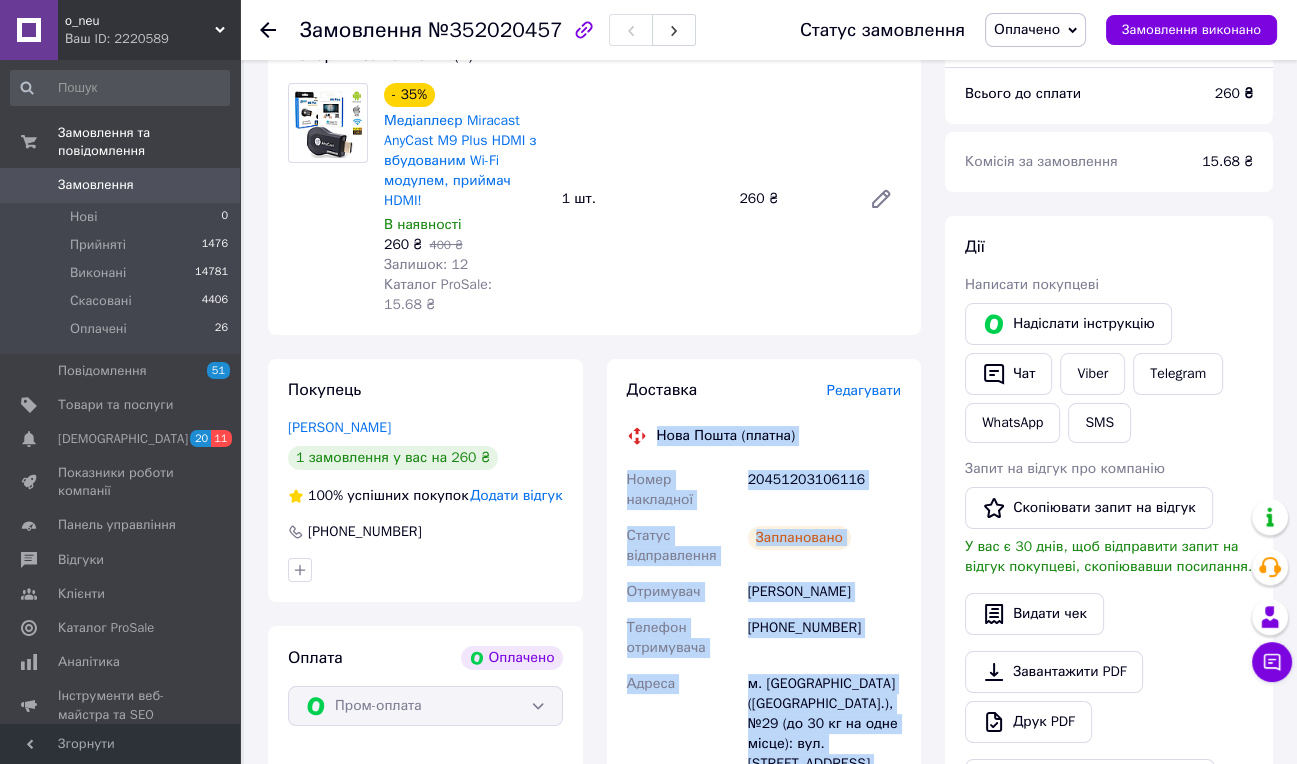 click on "Замовлення" at bounding box center (96, 185) 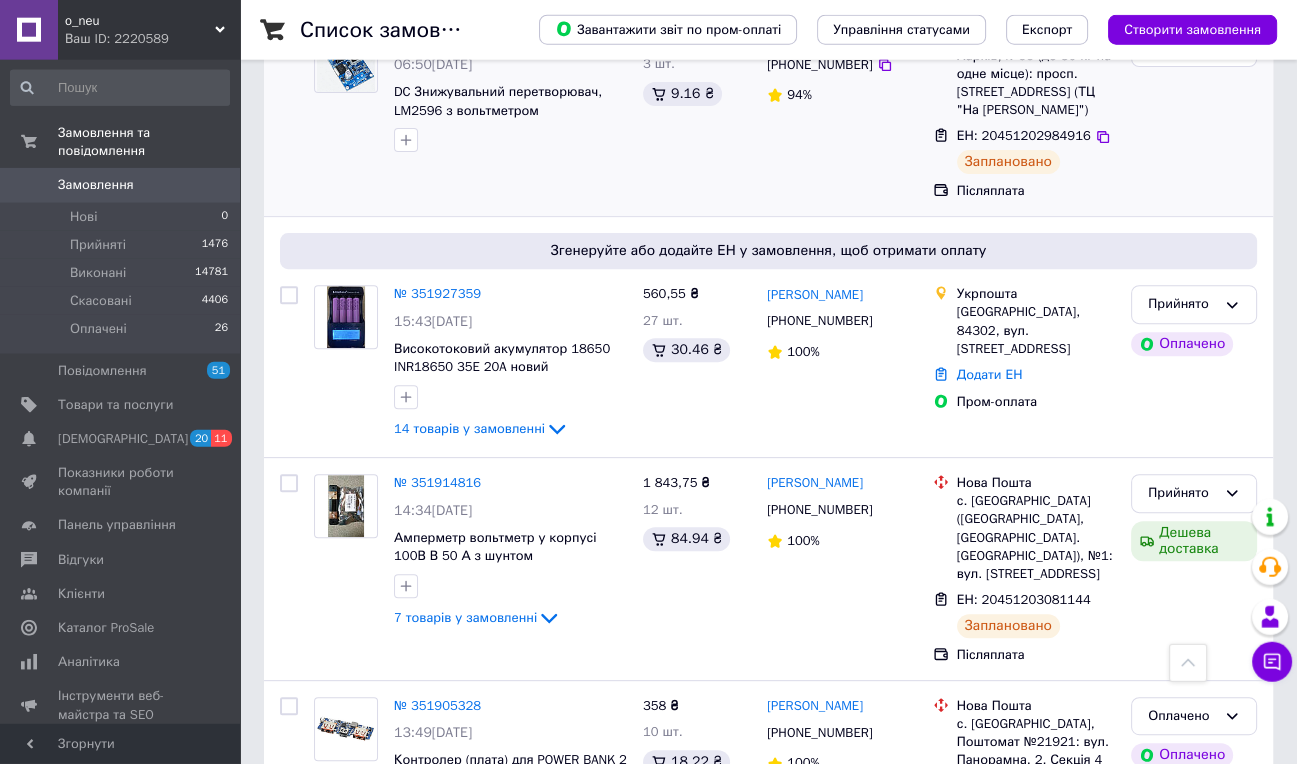 scroll, scrollTop: 737, scrollLeft: 0, axis: vertical 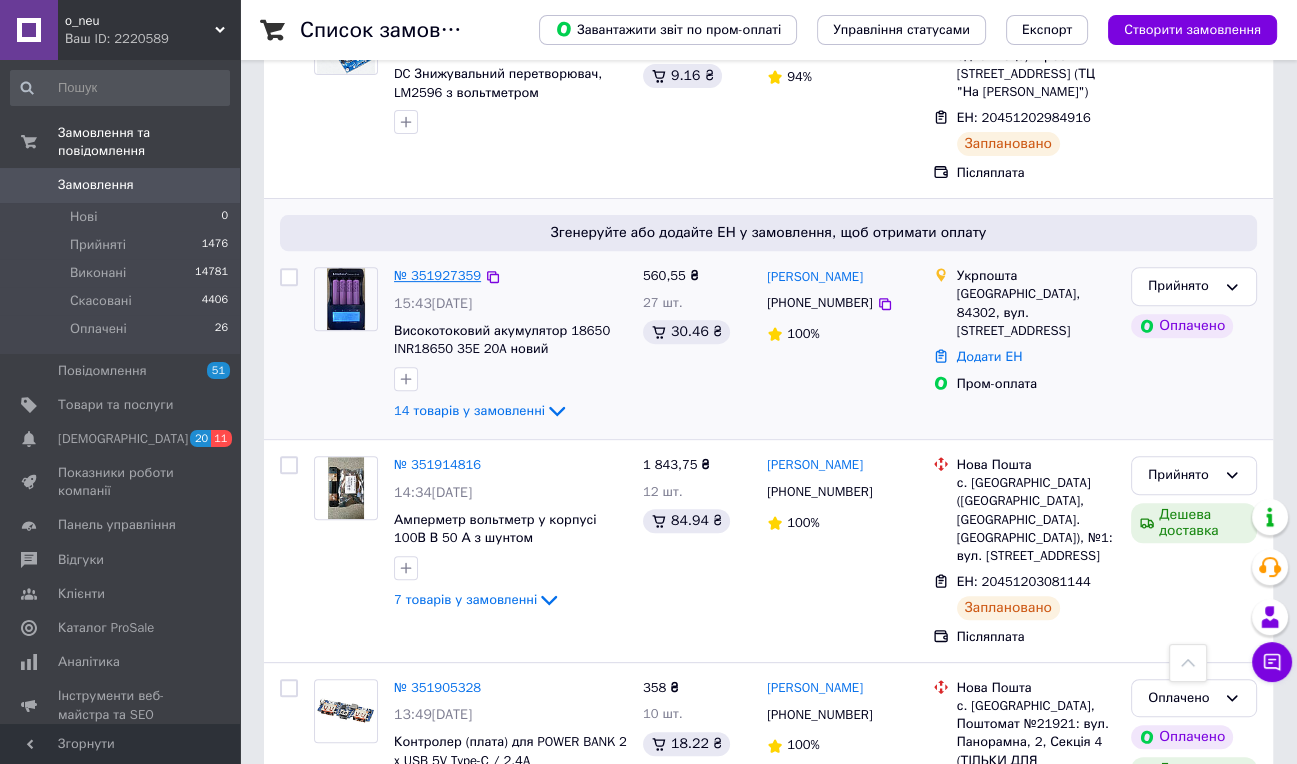 click on "№ 351927359" at bounding box center [437, 275] 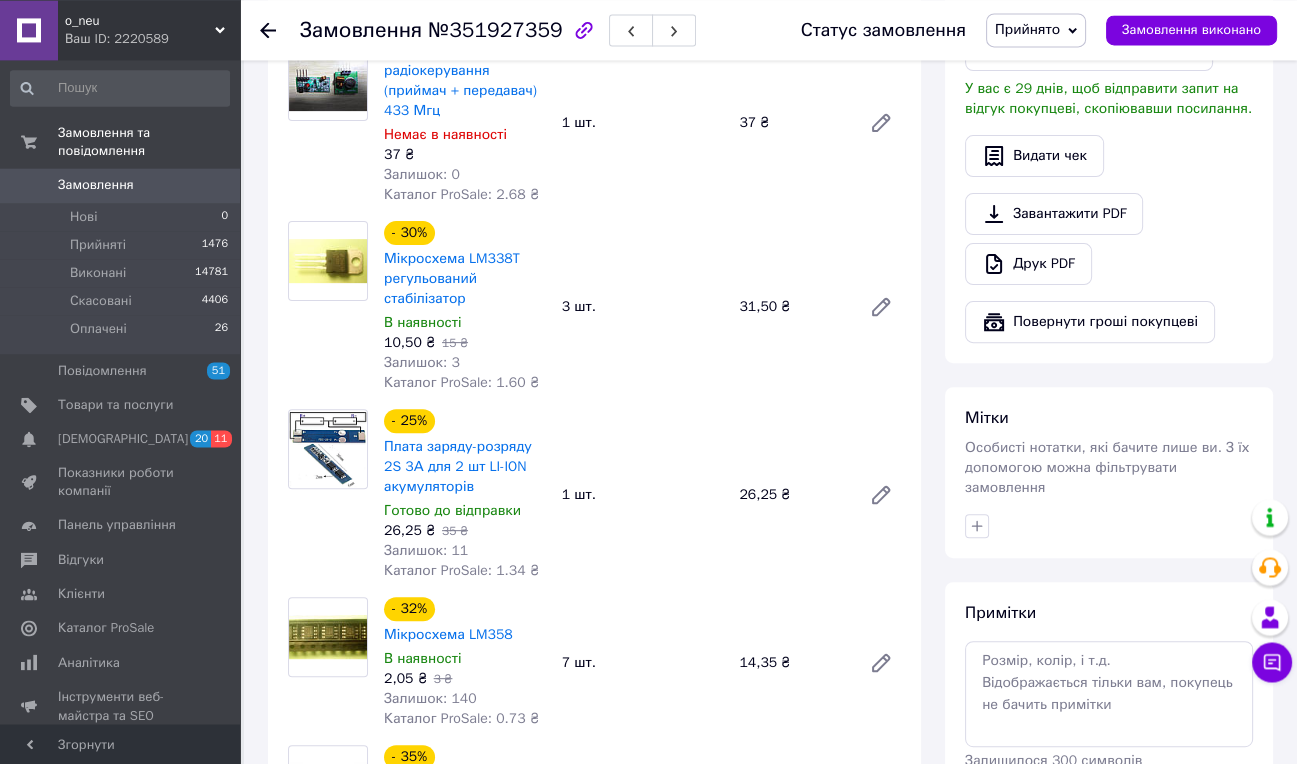 scroll, scrollTop: 677, scrollLeft: 0, axis: vertical 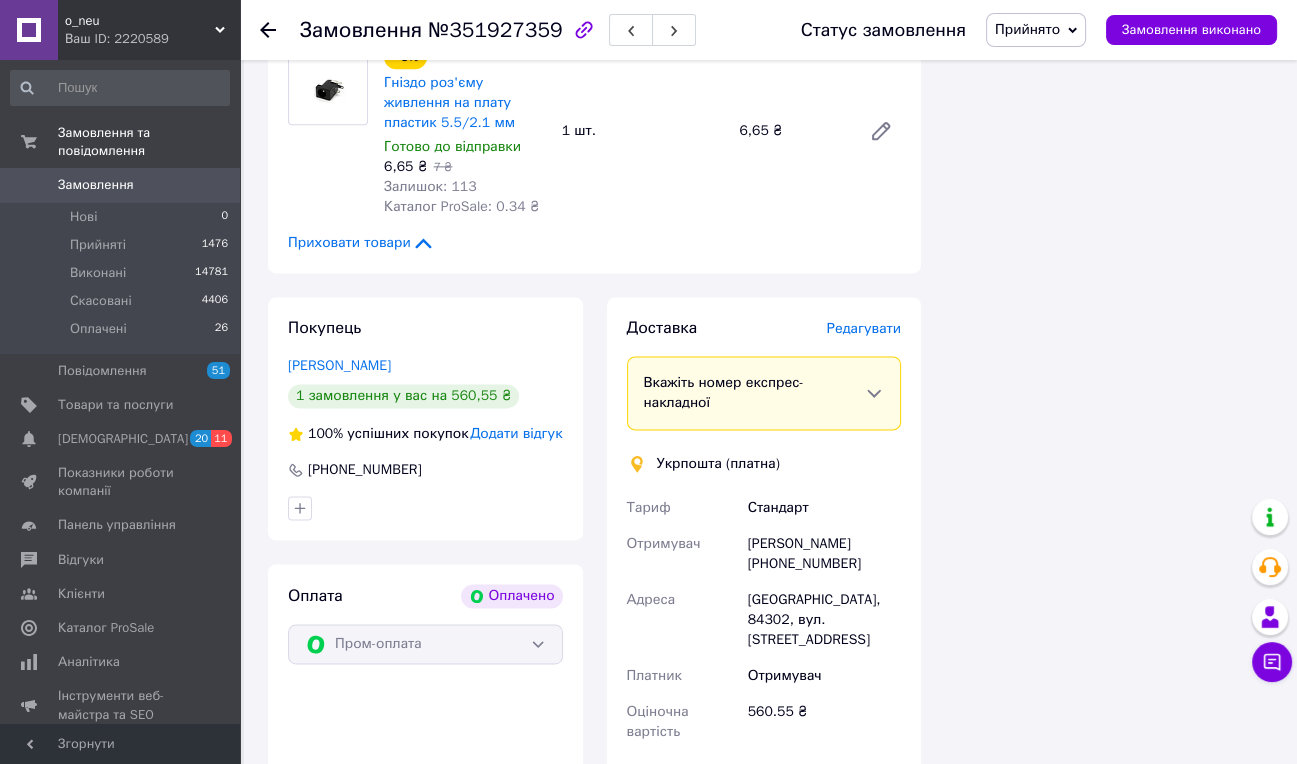 click on "Редагувати" at bounding box center (864, 328) 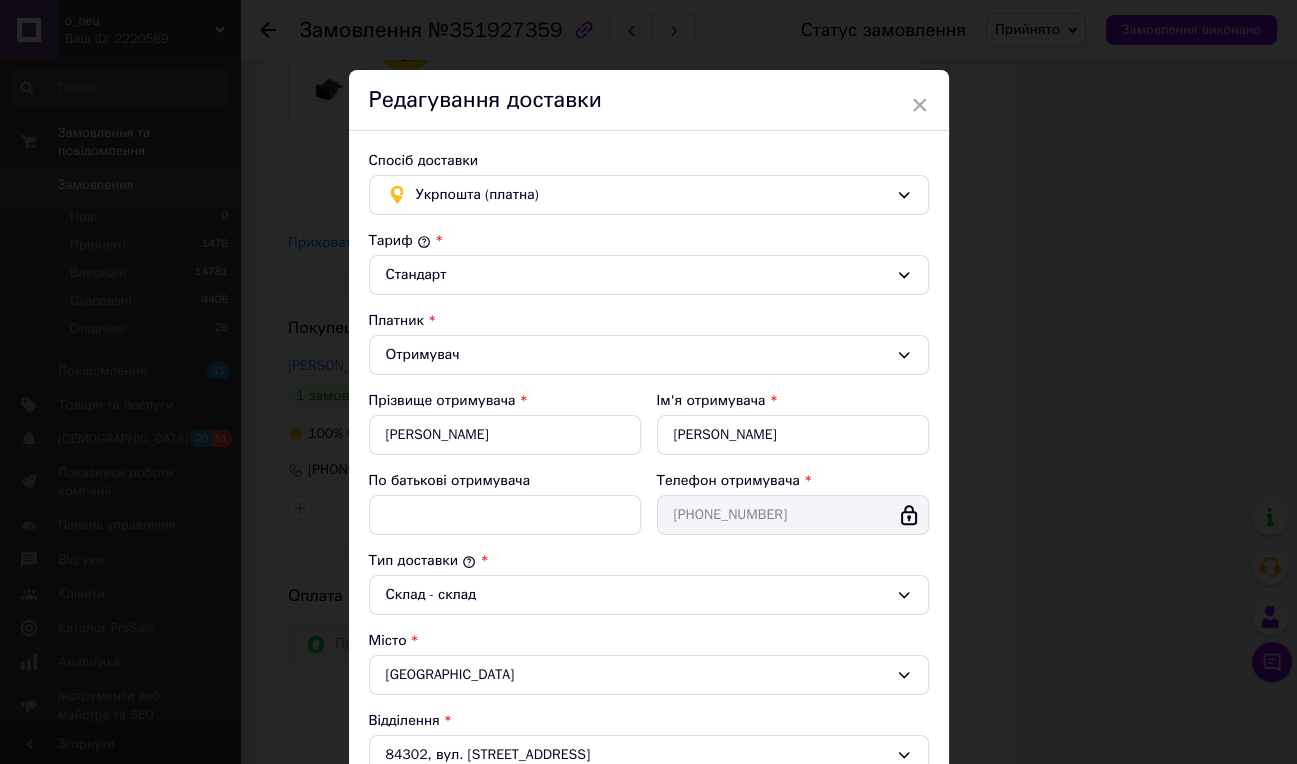 scroll, scrollTop: 488, scrollLeft: 0, axis: vertical 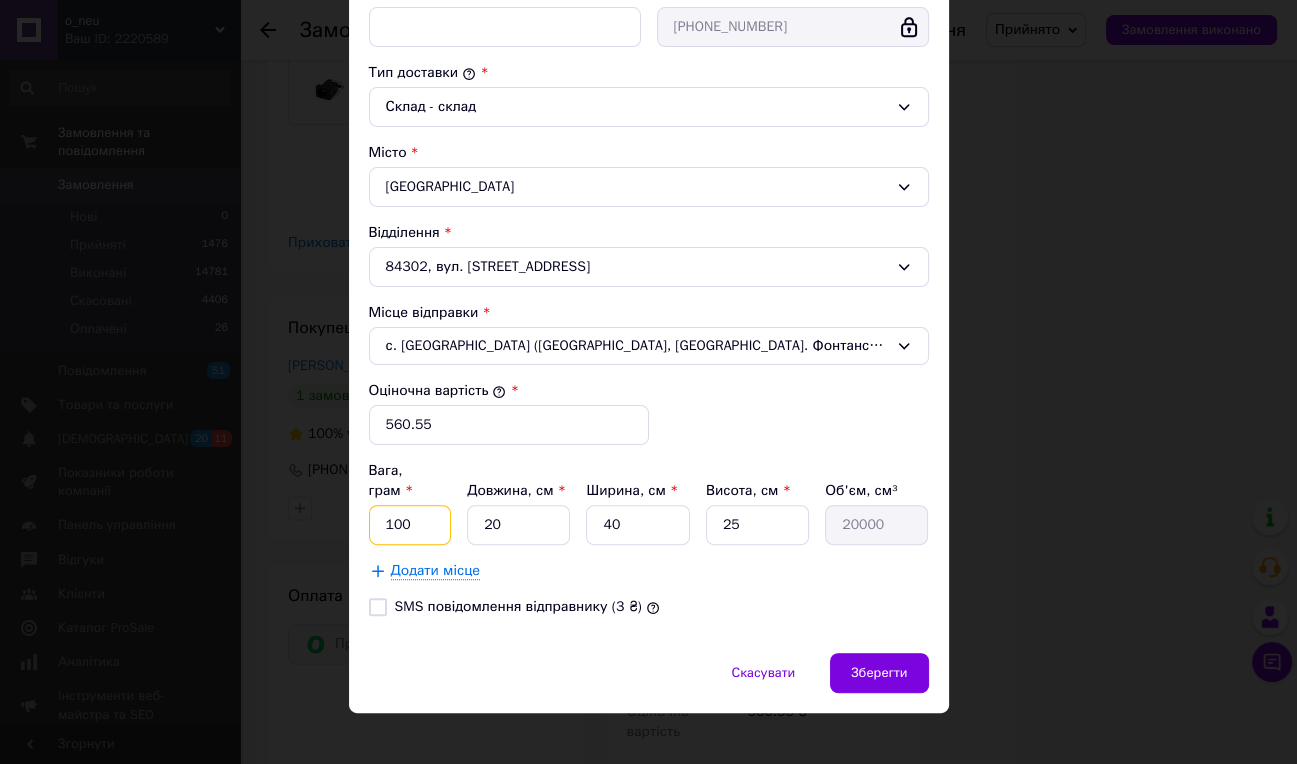 click on "100" at bounding box center (410, 525) 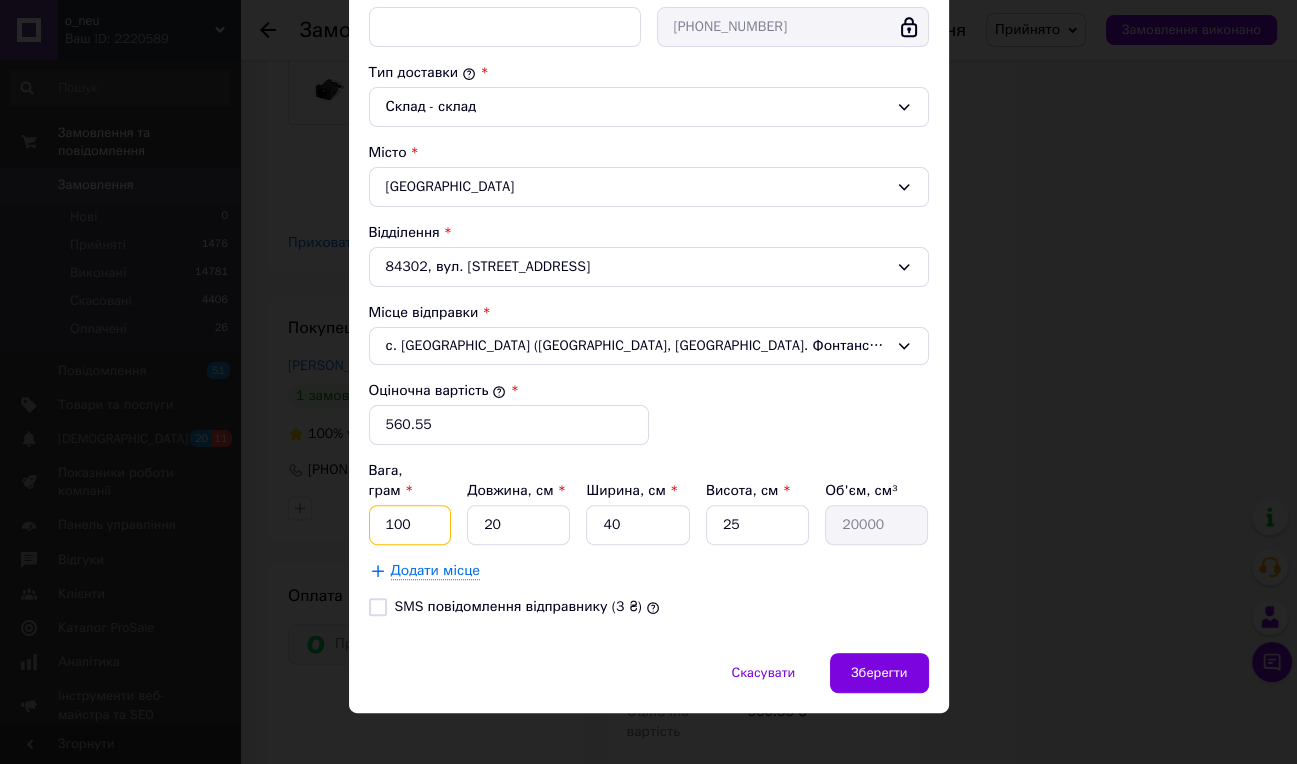 type on "0" 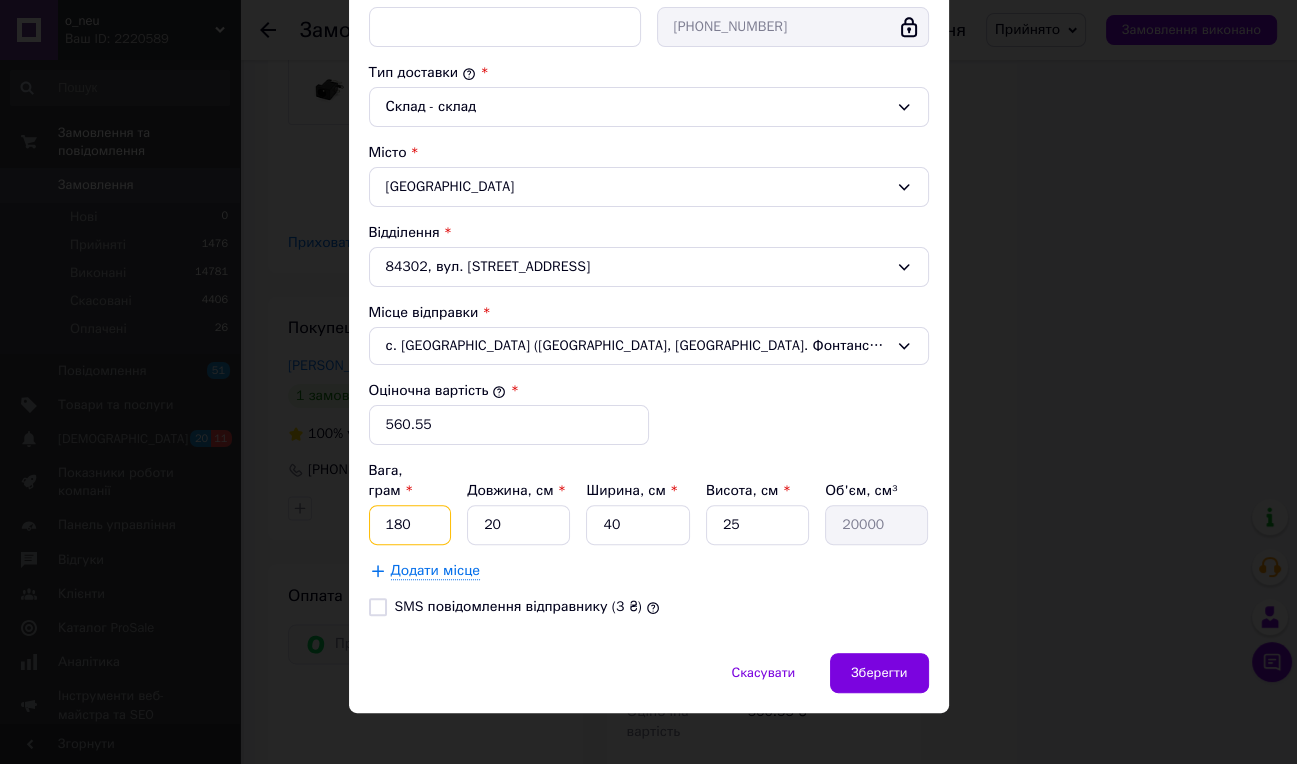 type on "180" 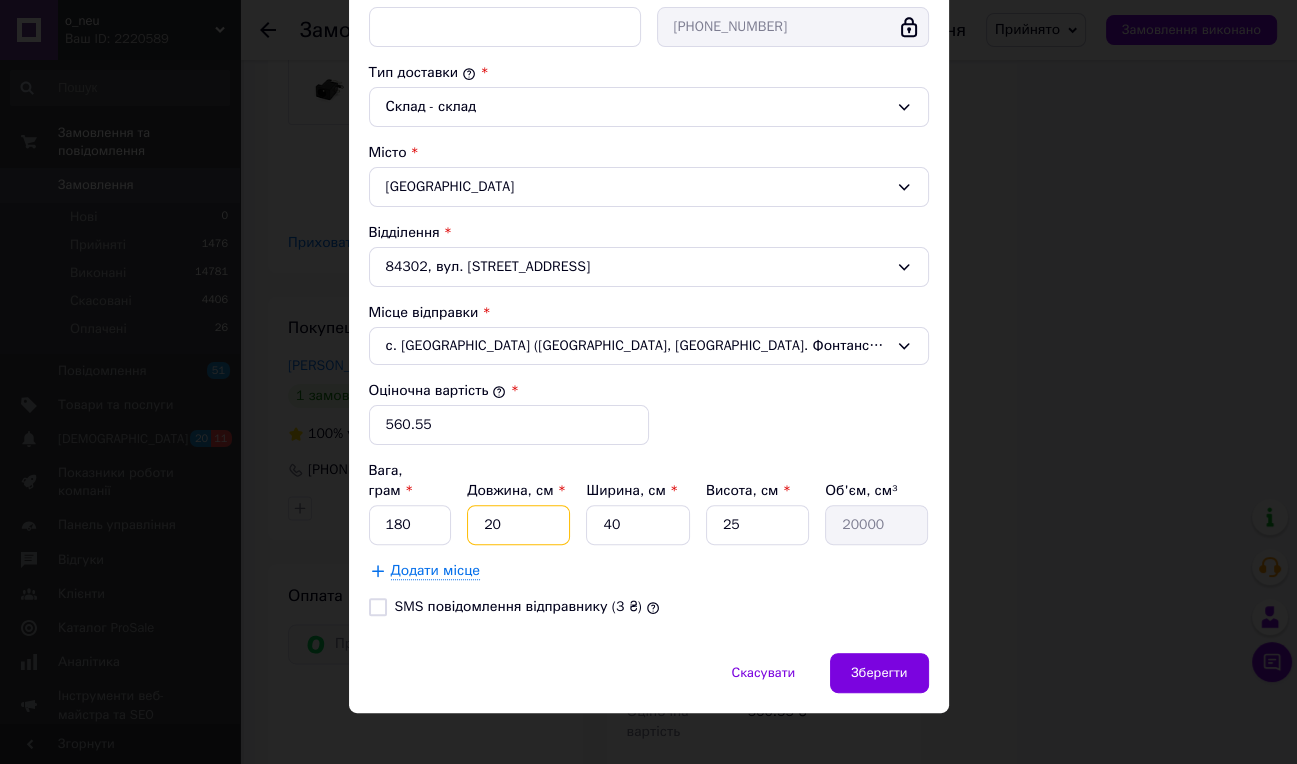 click on "20" at bounding box center [518, 525] 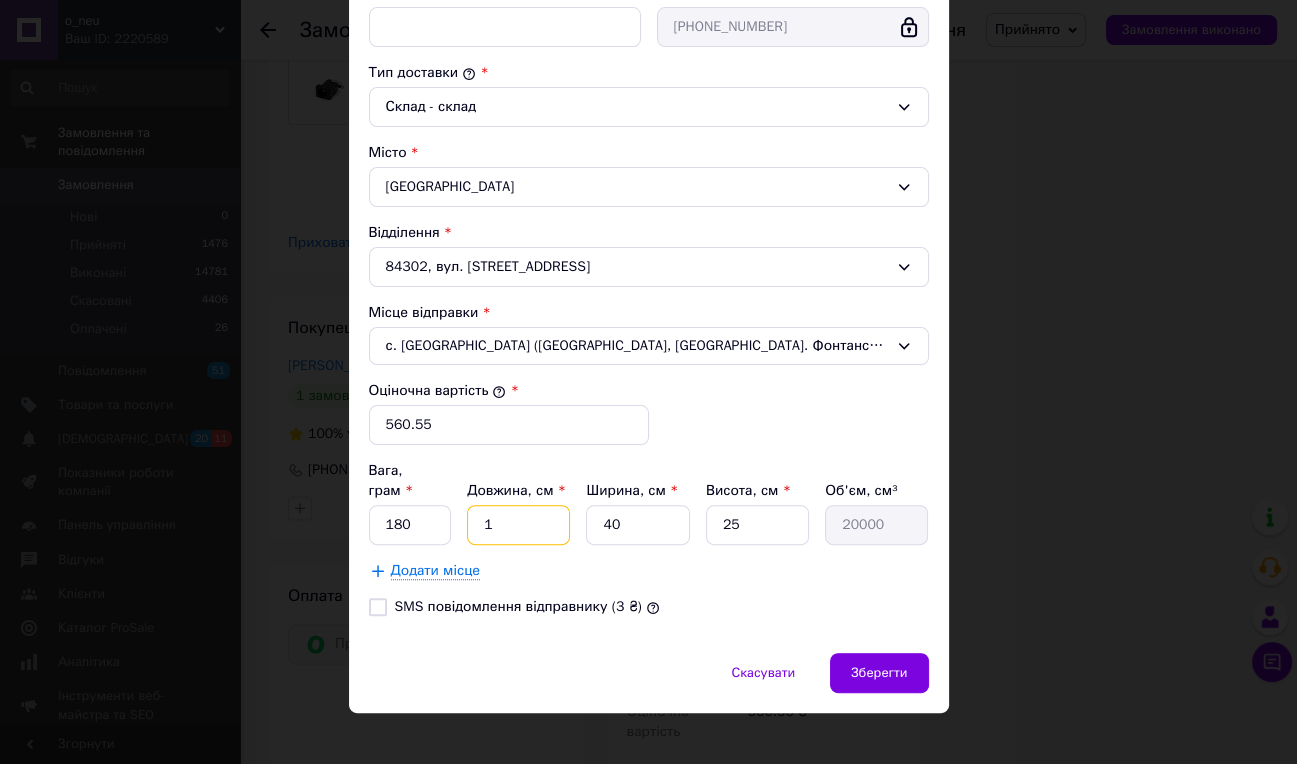 type on "1000" 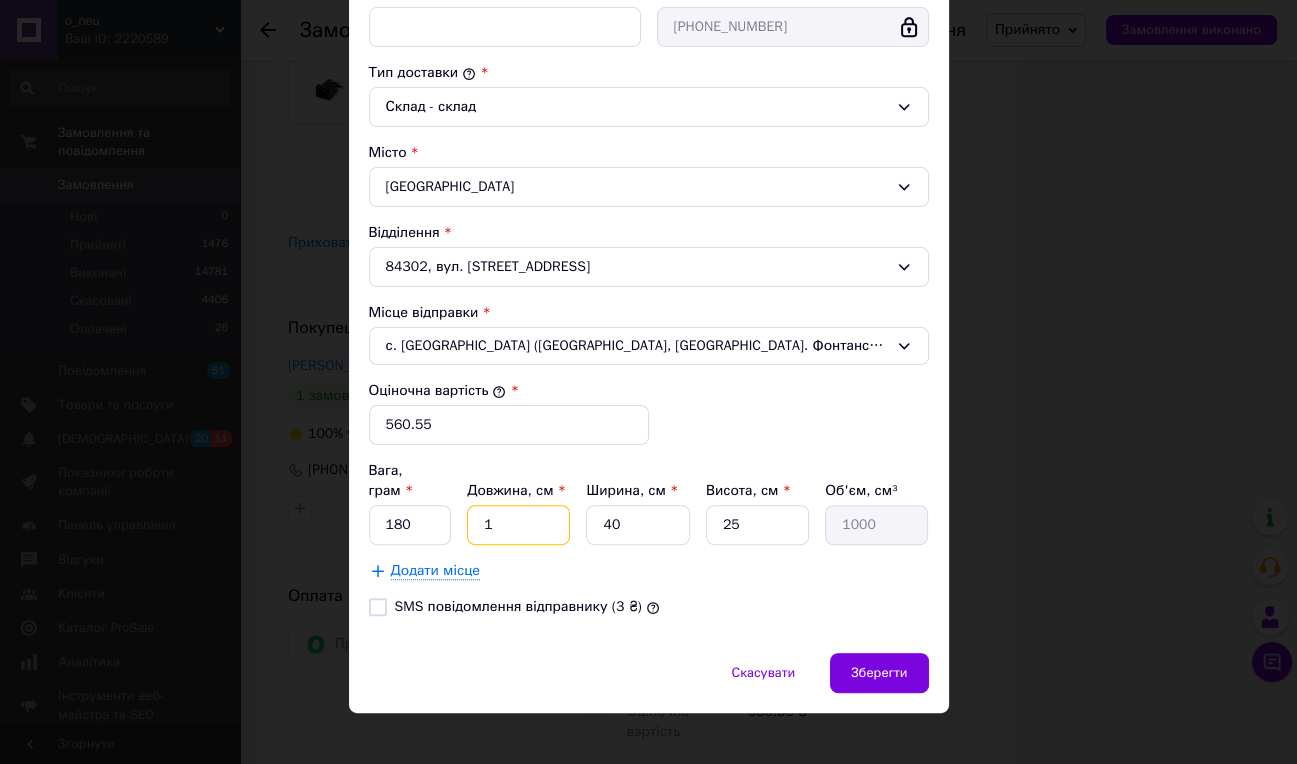 type on "19" 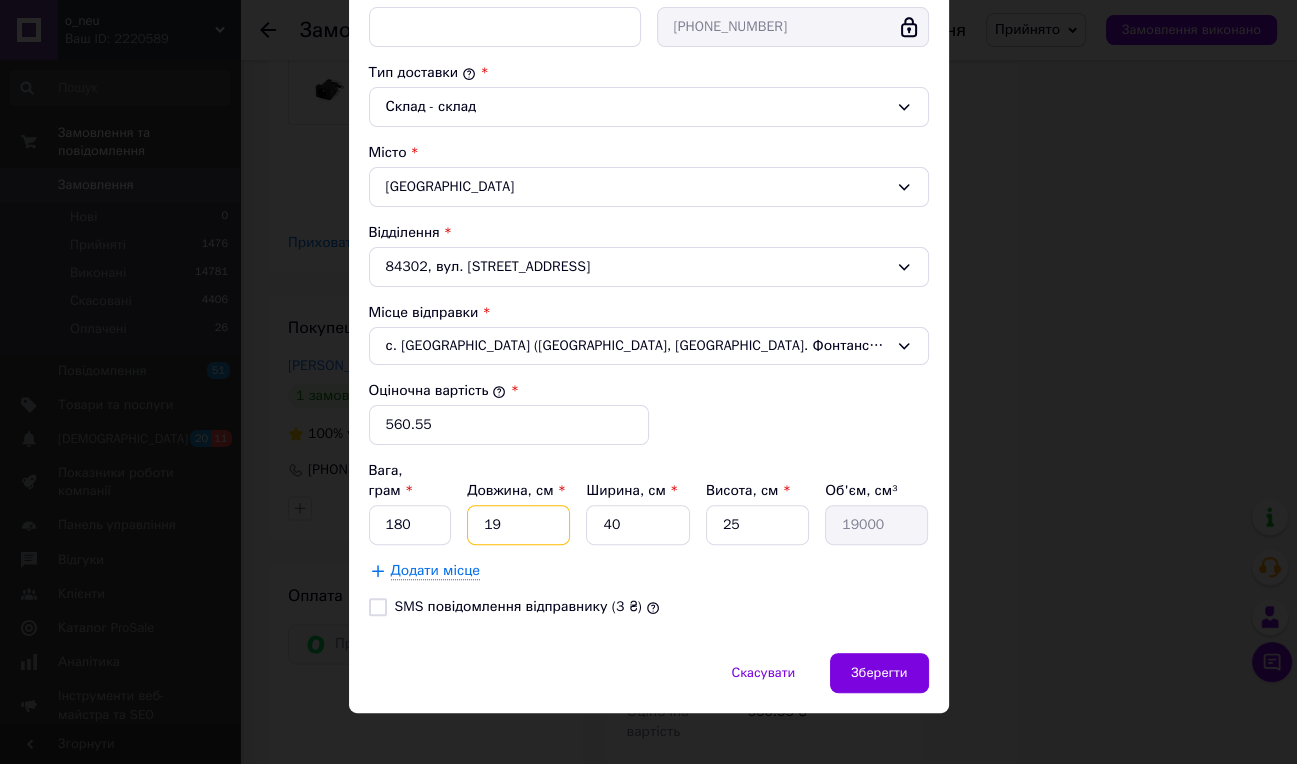 type on "1" 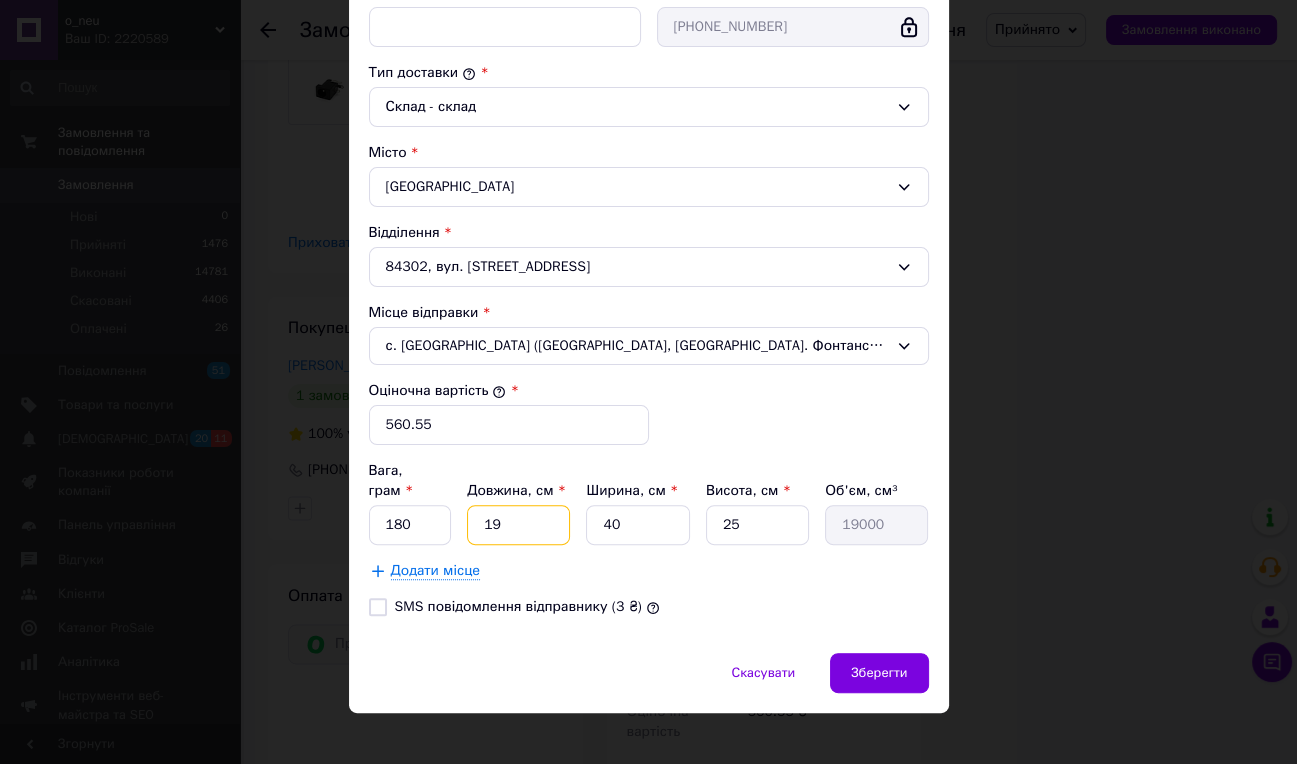 type on "1000" 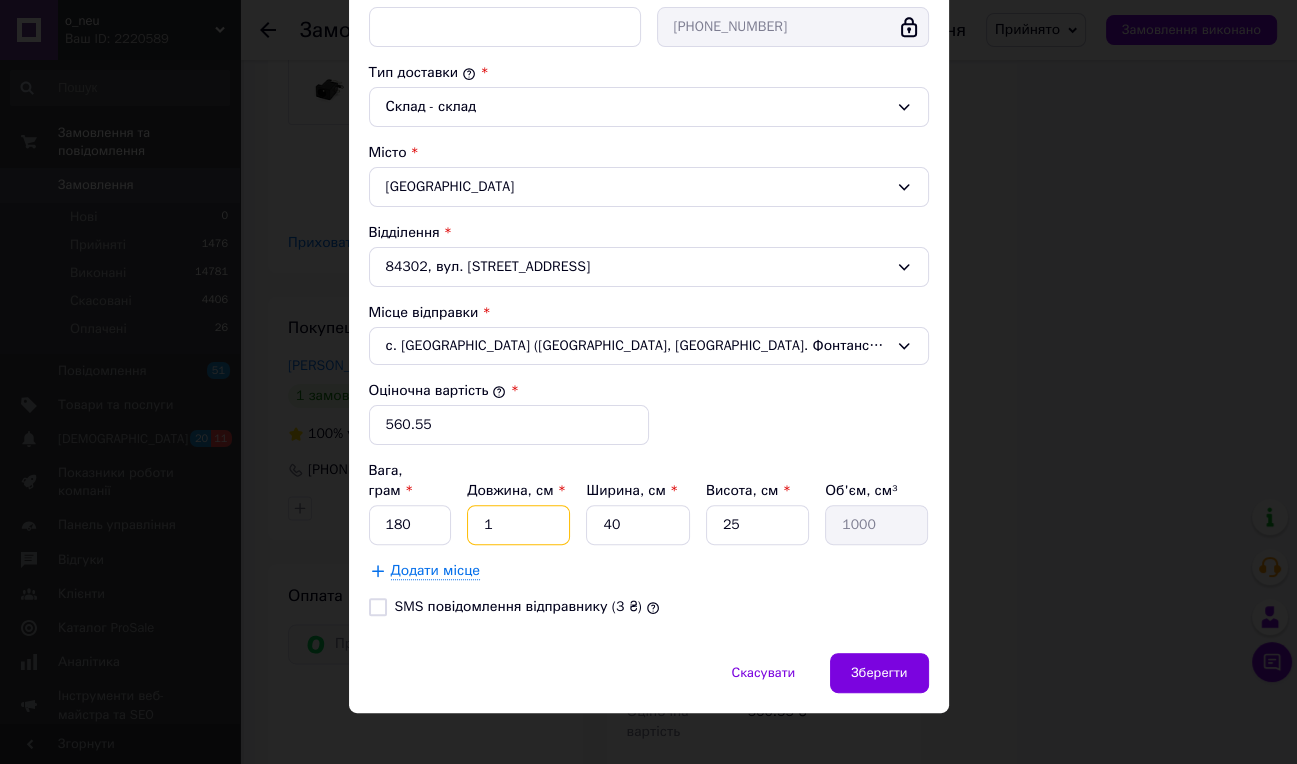 type on "18" 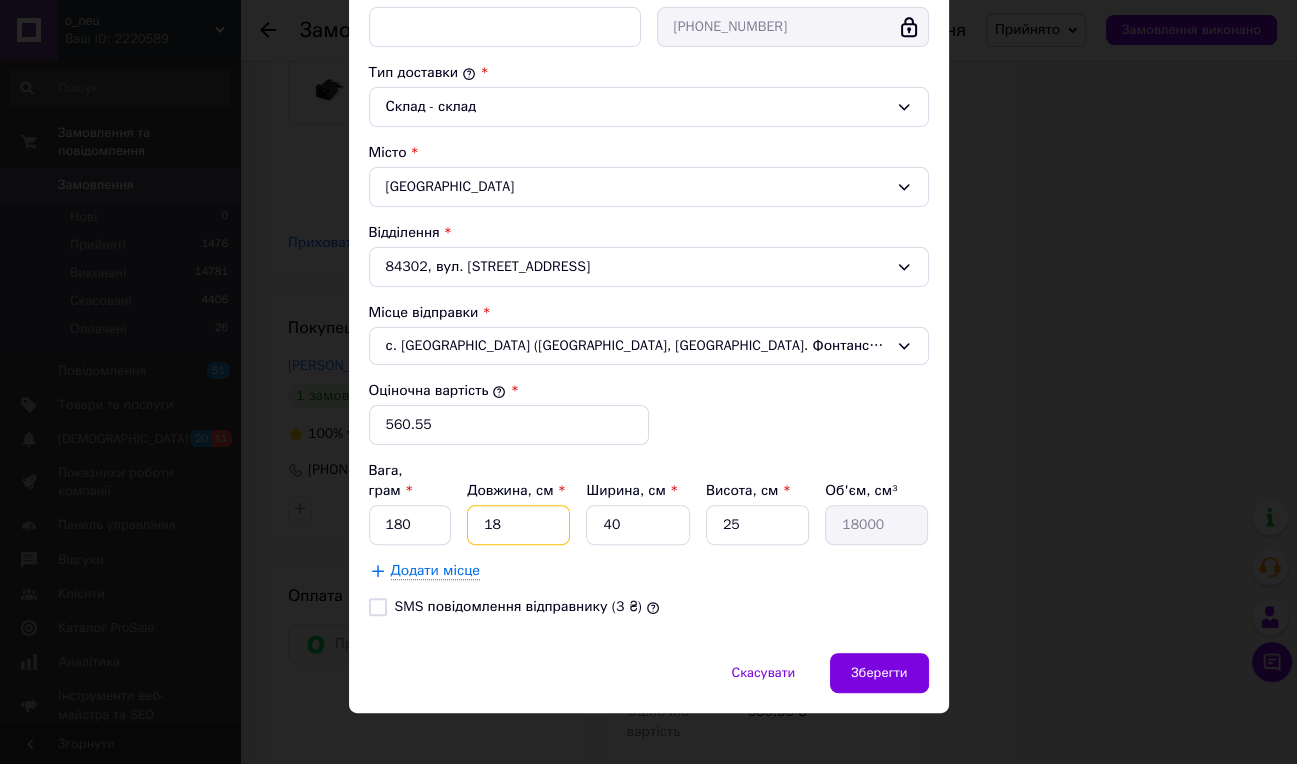 type on "18" 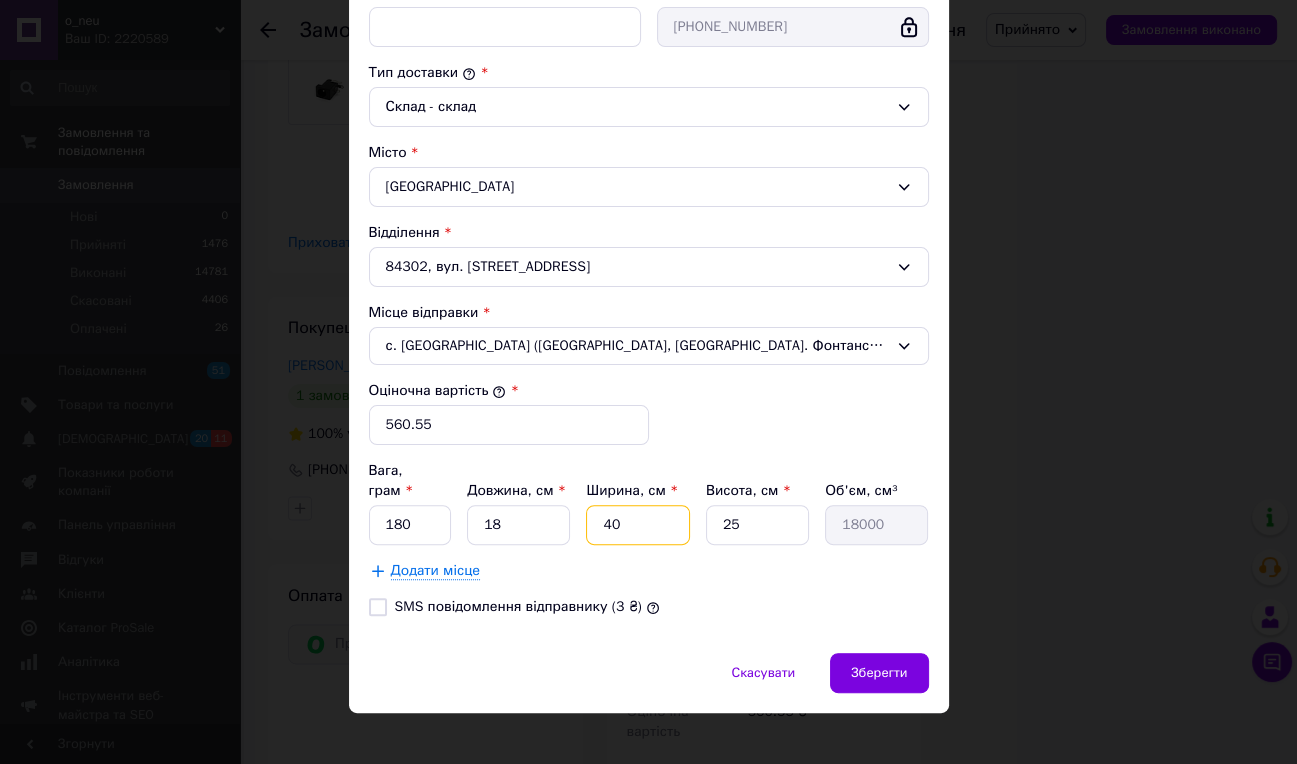 click on "40" at bounding box center [637, 525] 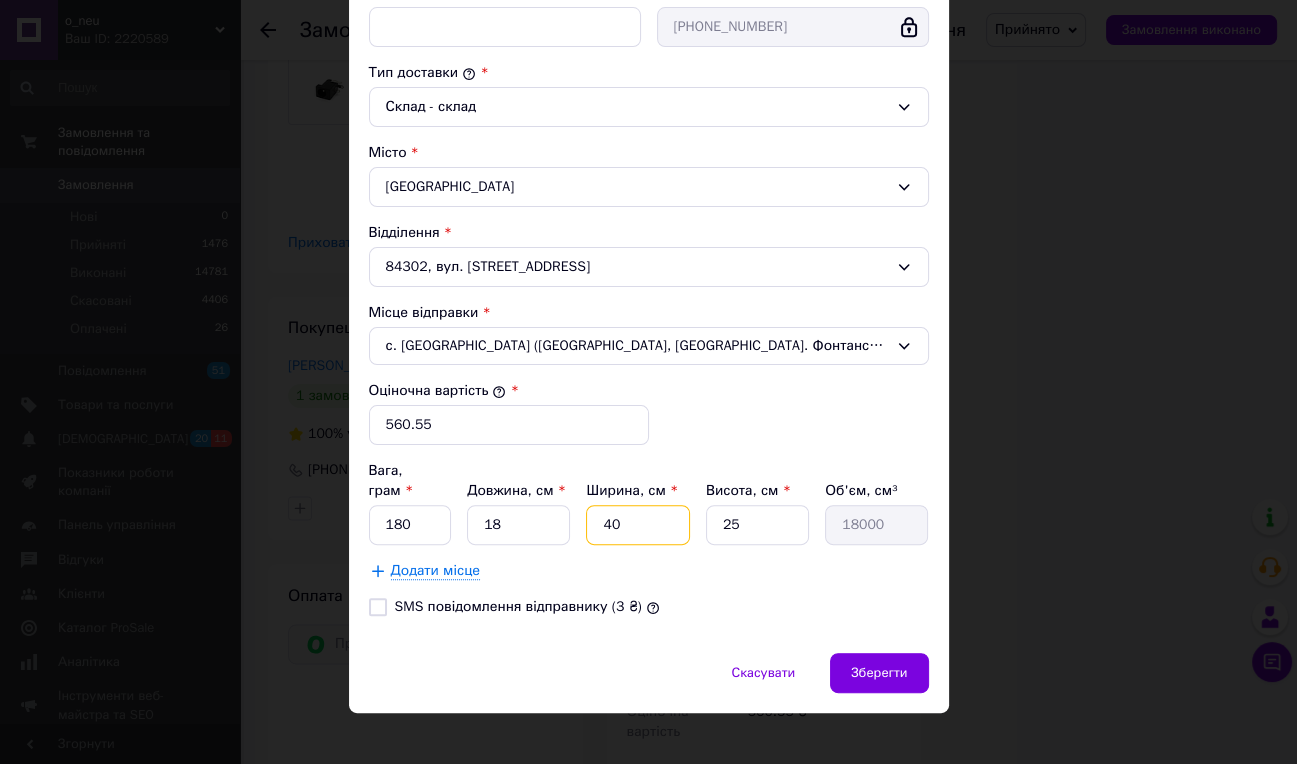 type on "4" 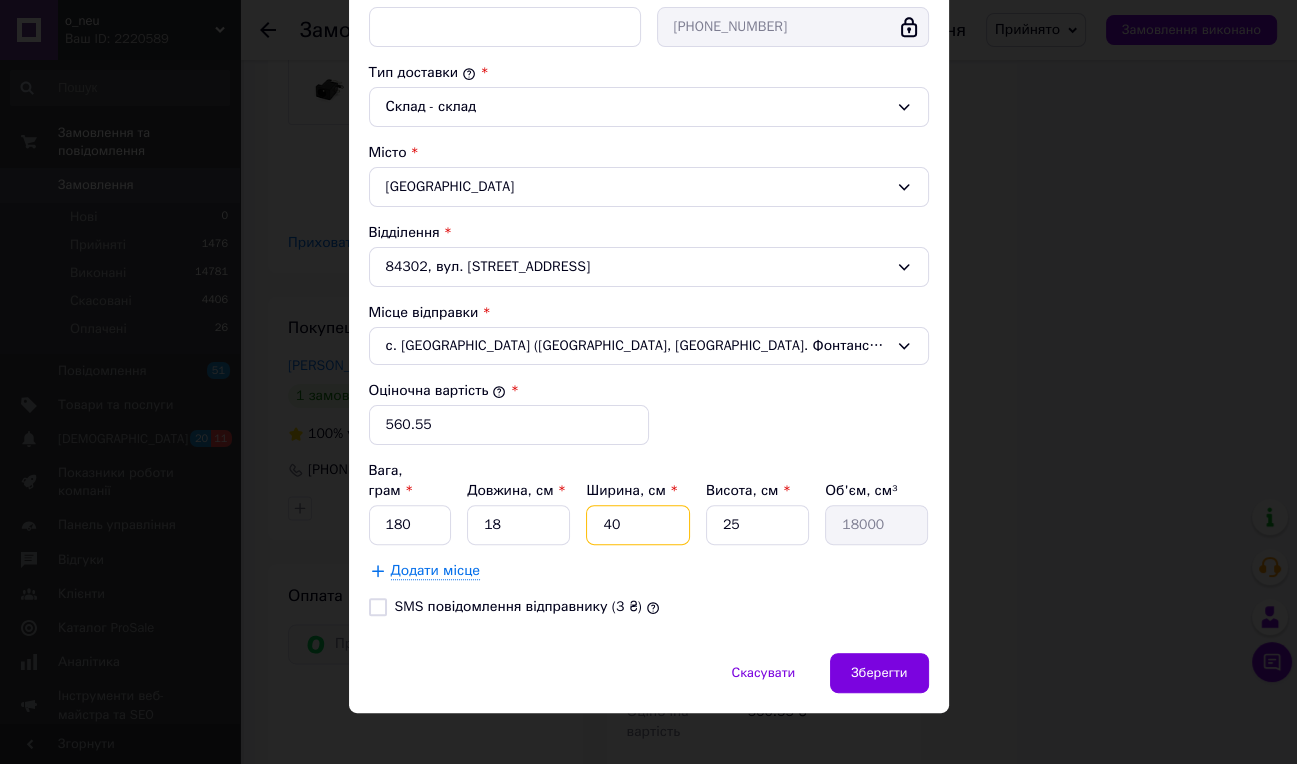 type on "1800" 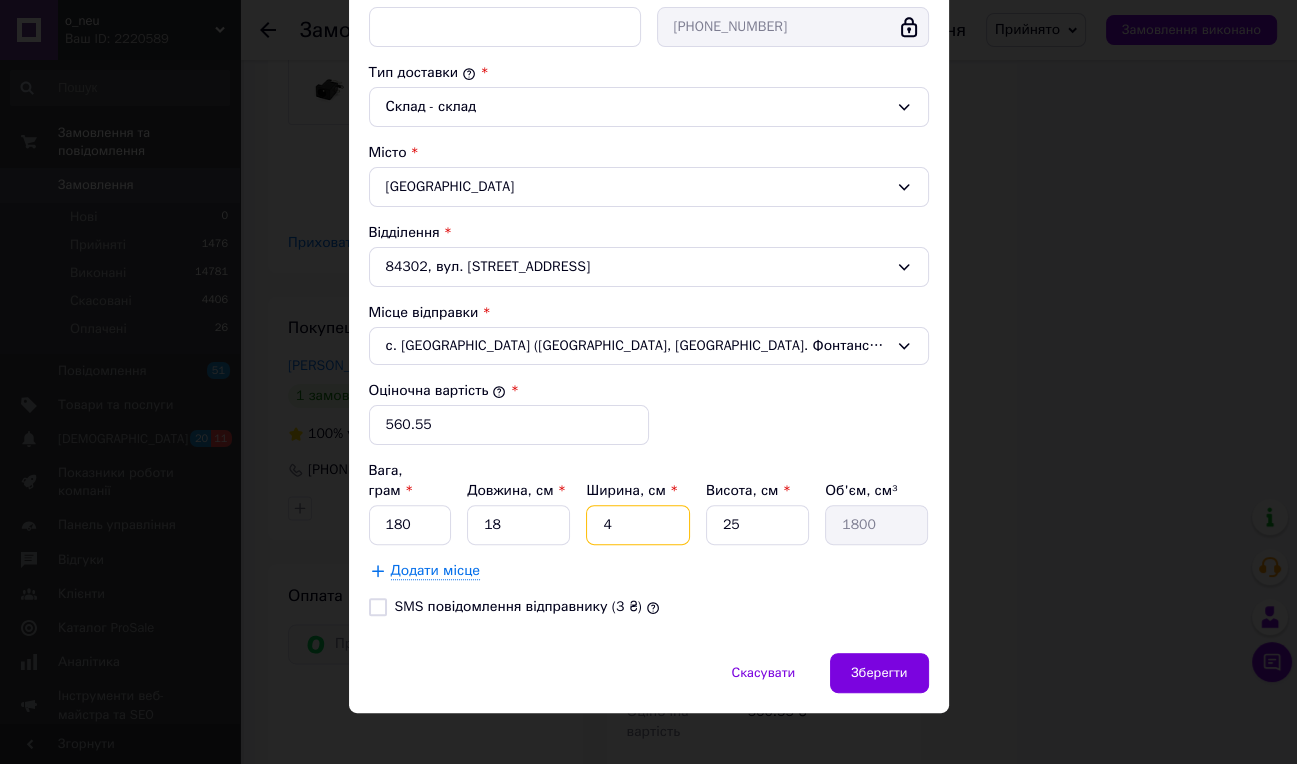 type 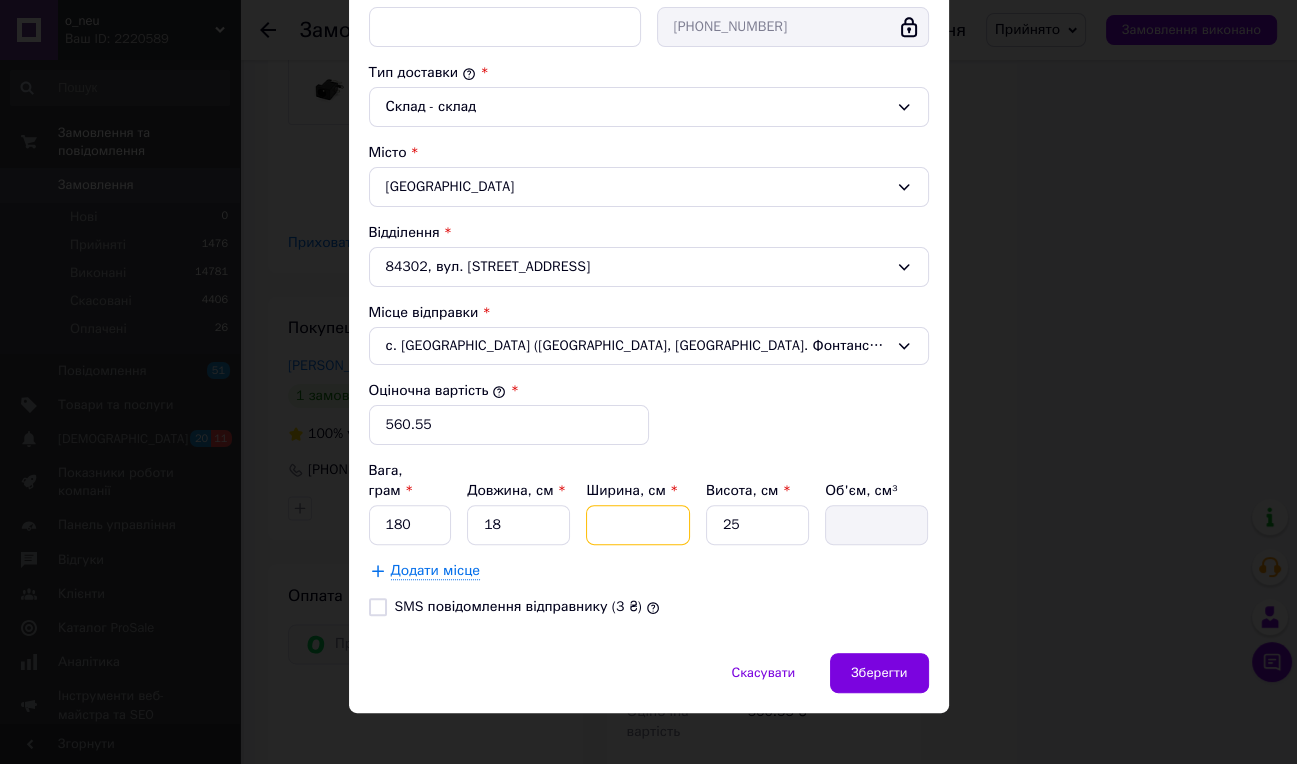 type on "1" 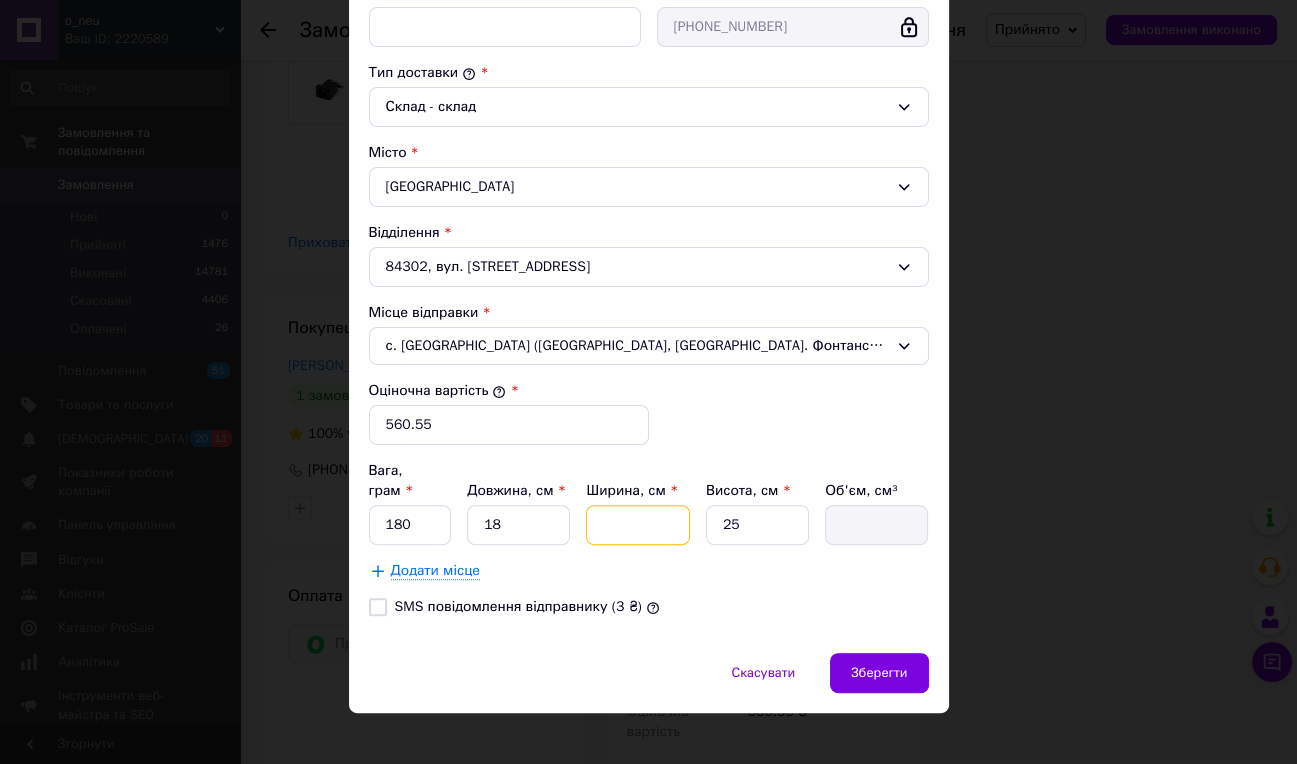 type on "450" 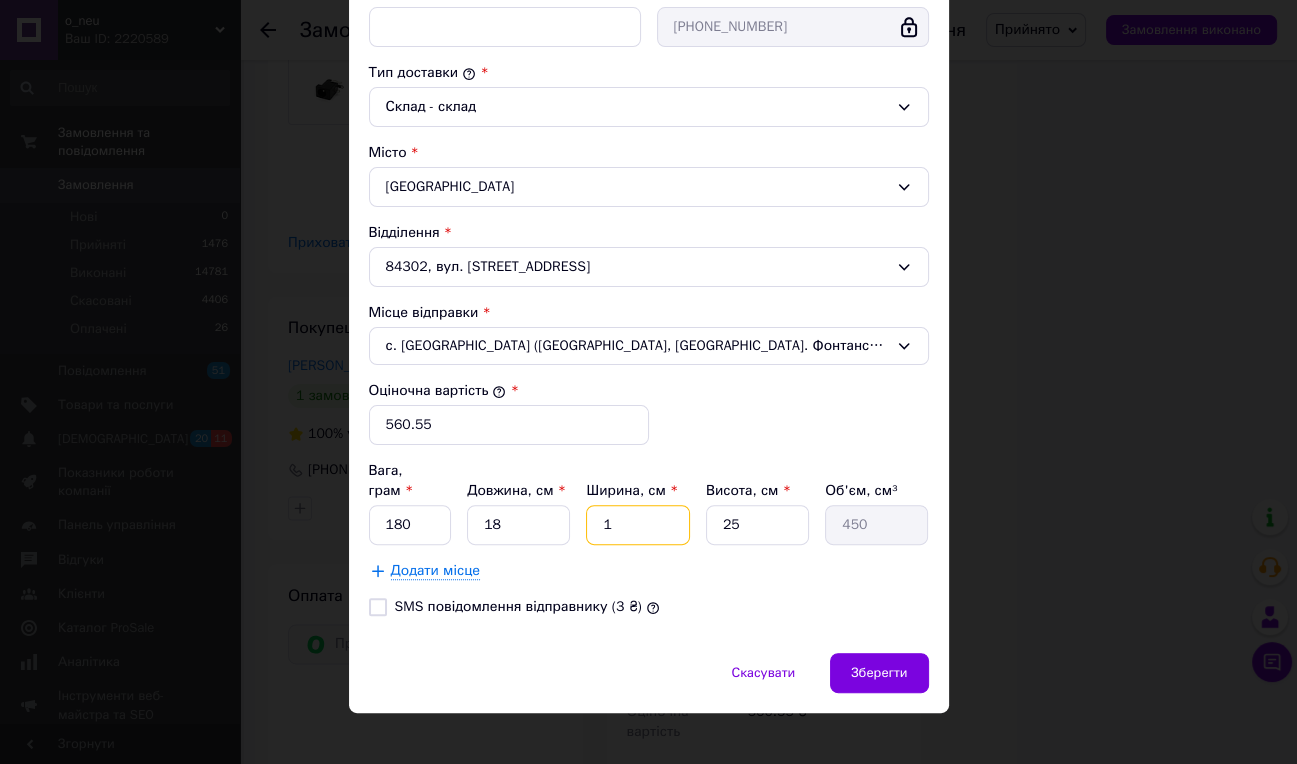 type on "13" 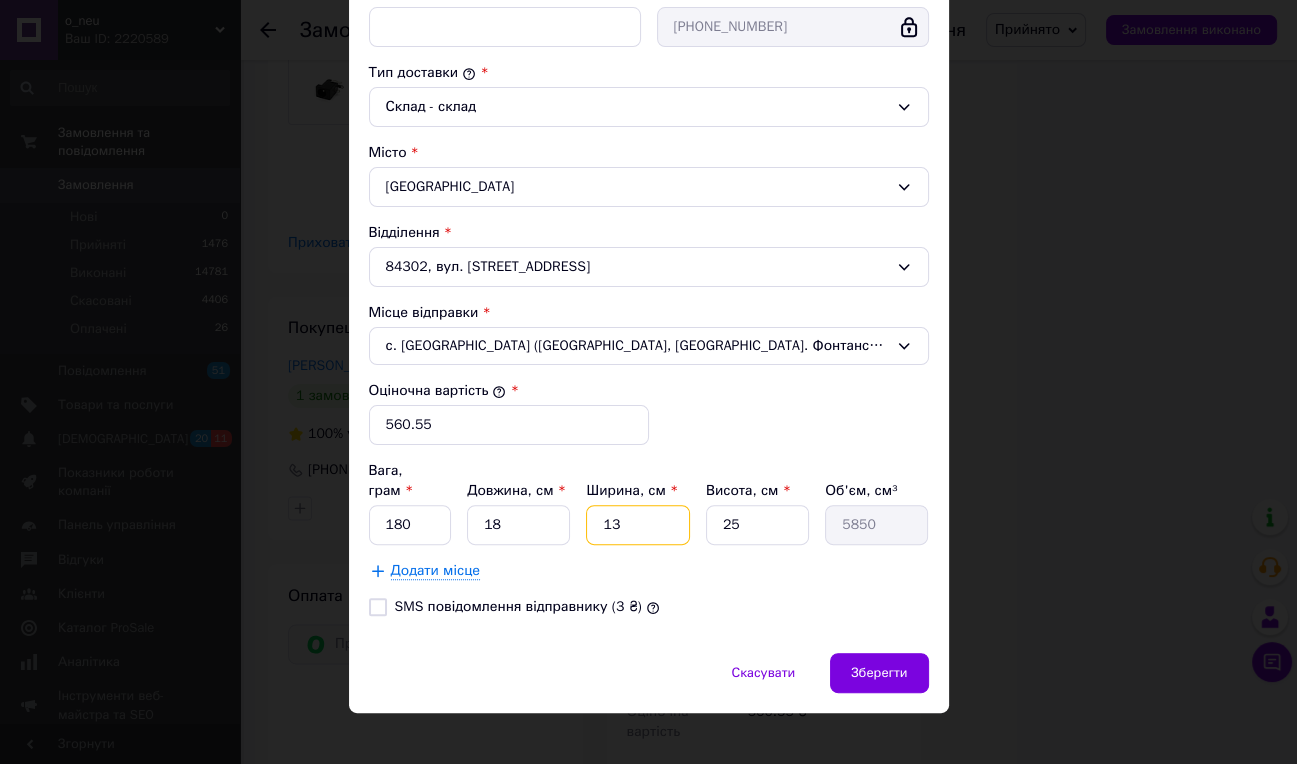 type on "13" 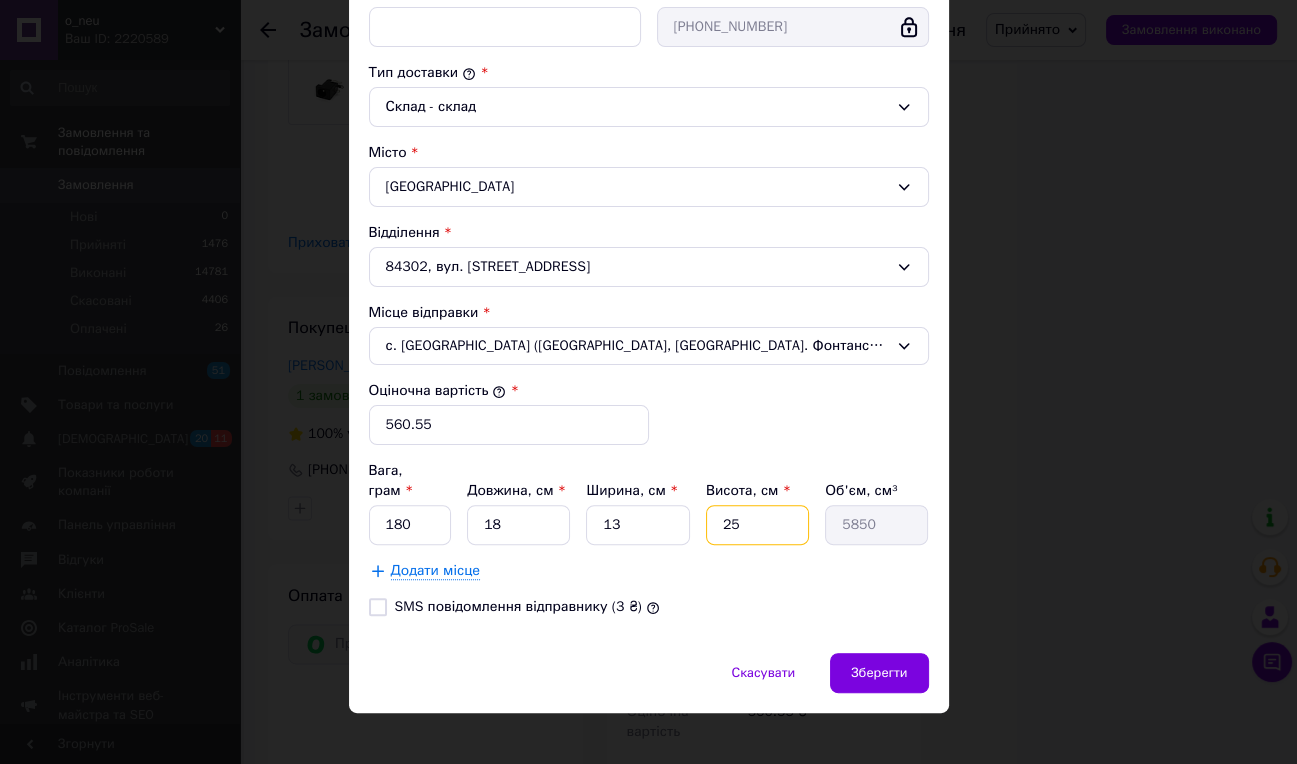 drag, startPoint x: 774, startPoint y: 496, endPoint x: 713, endPoint y: 481, distance: 62.817196 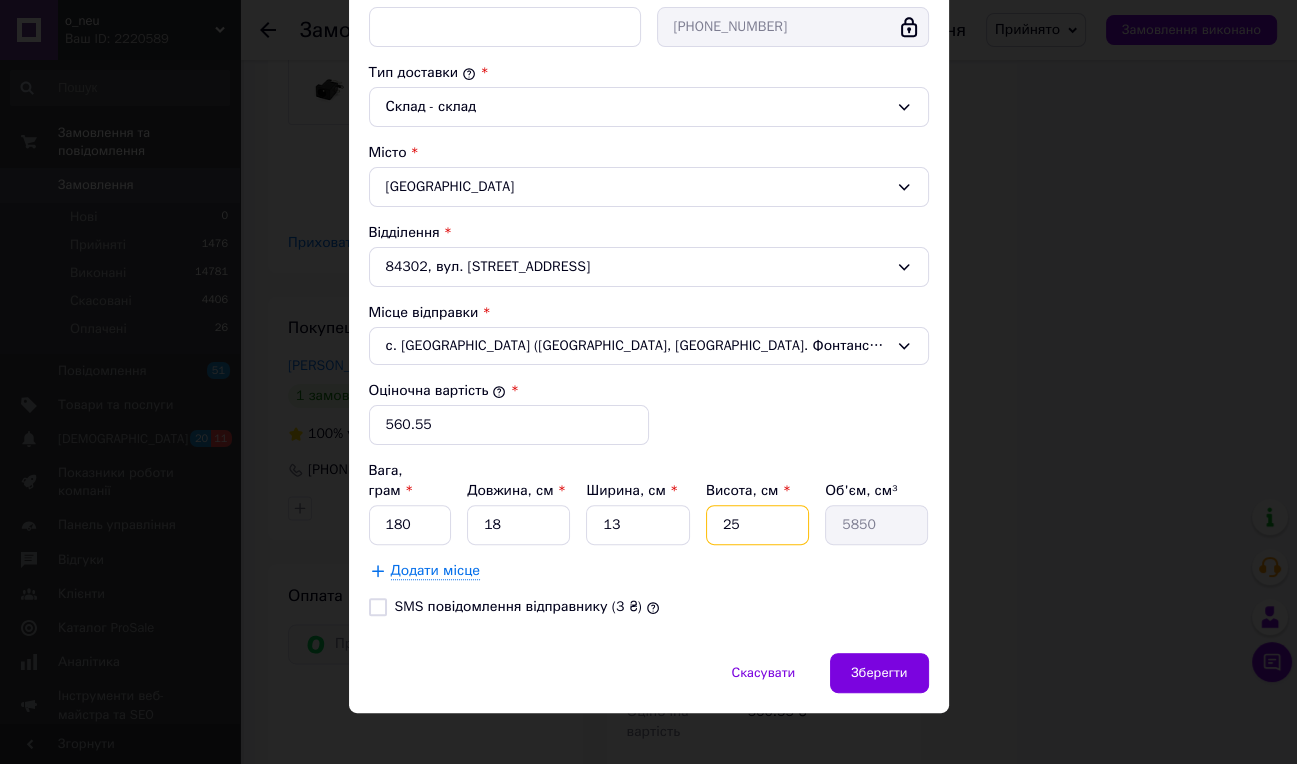 click on "25" at bounding box center (757, 525) 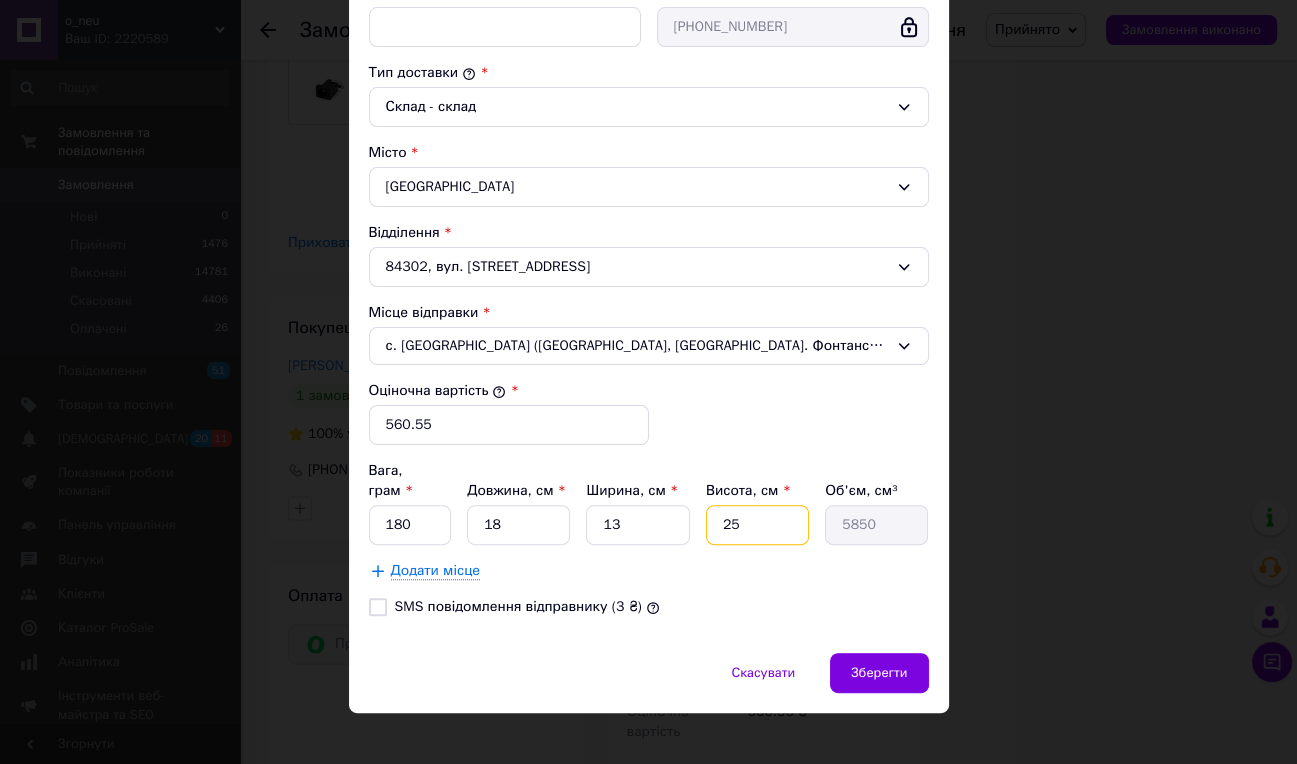 type on "3" 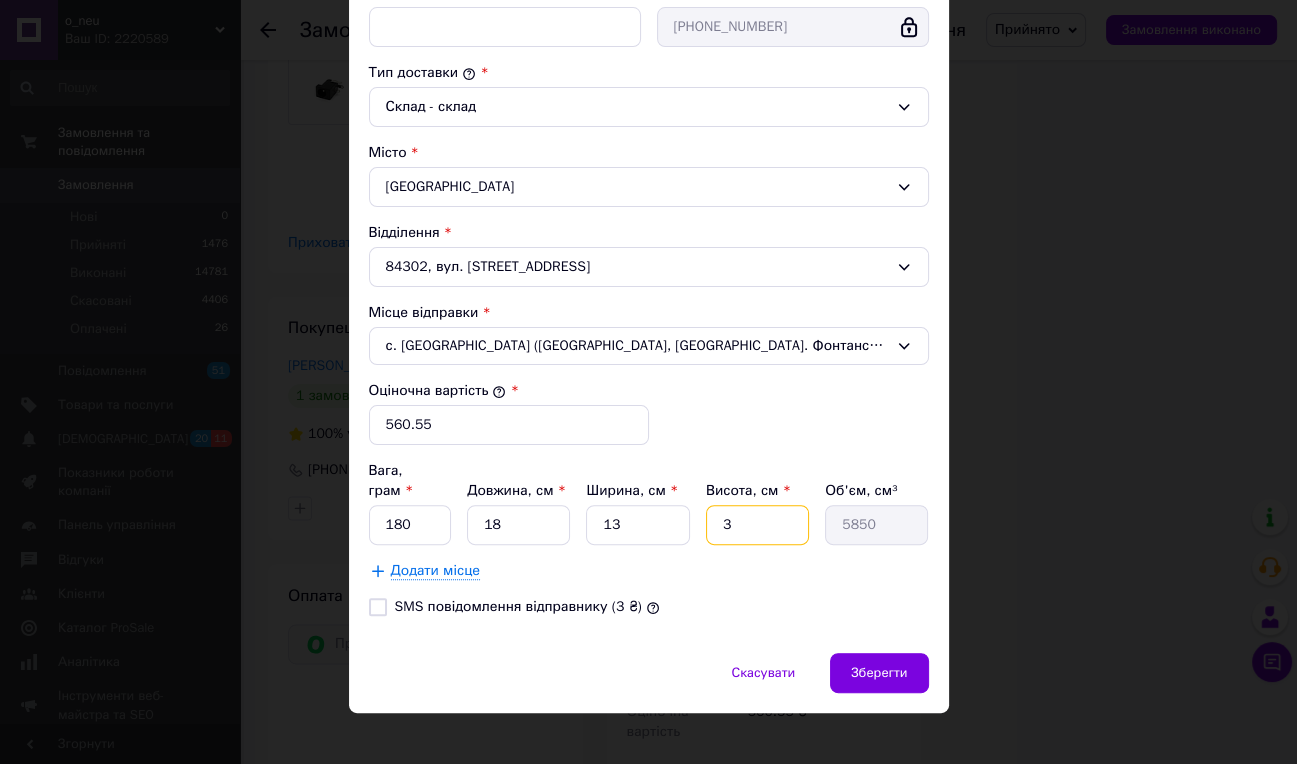 type on "702" 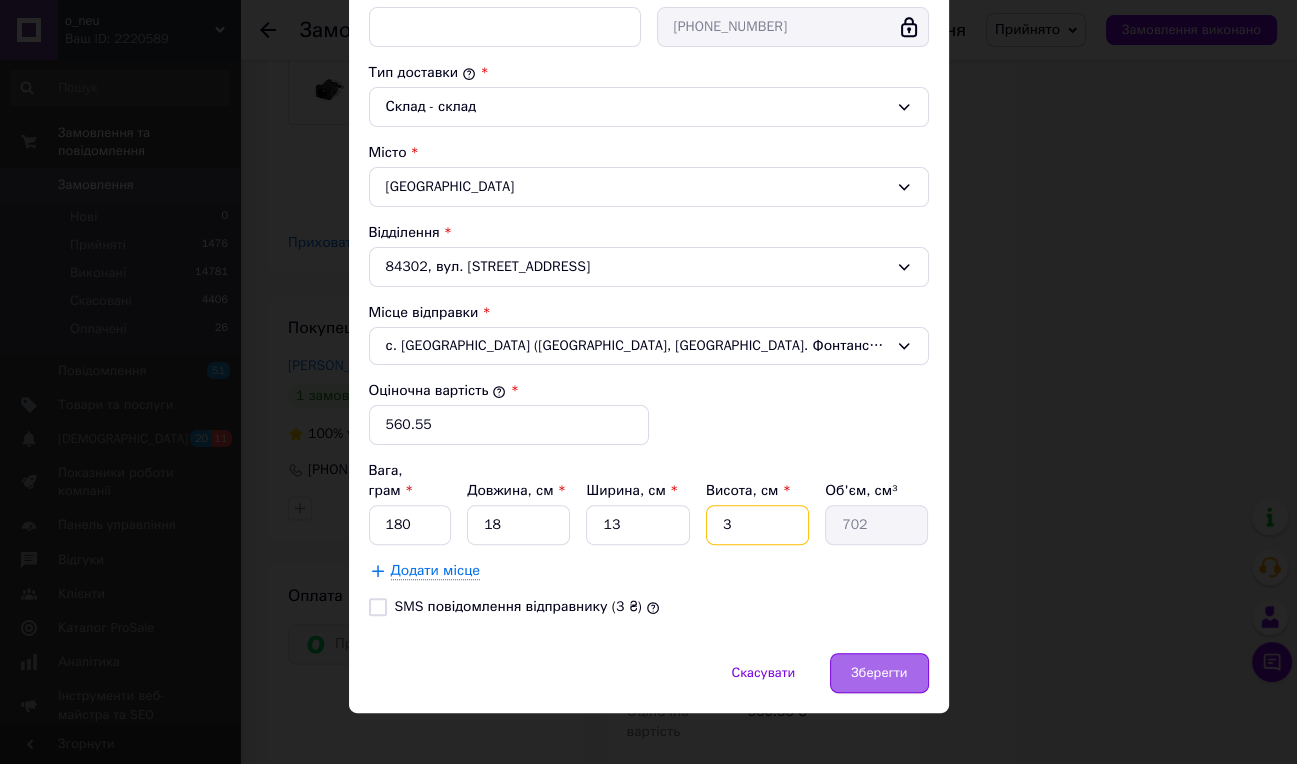 type on "3" 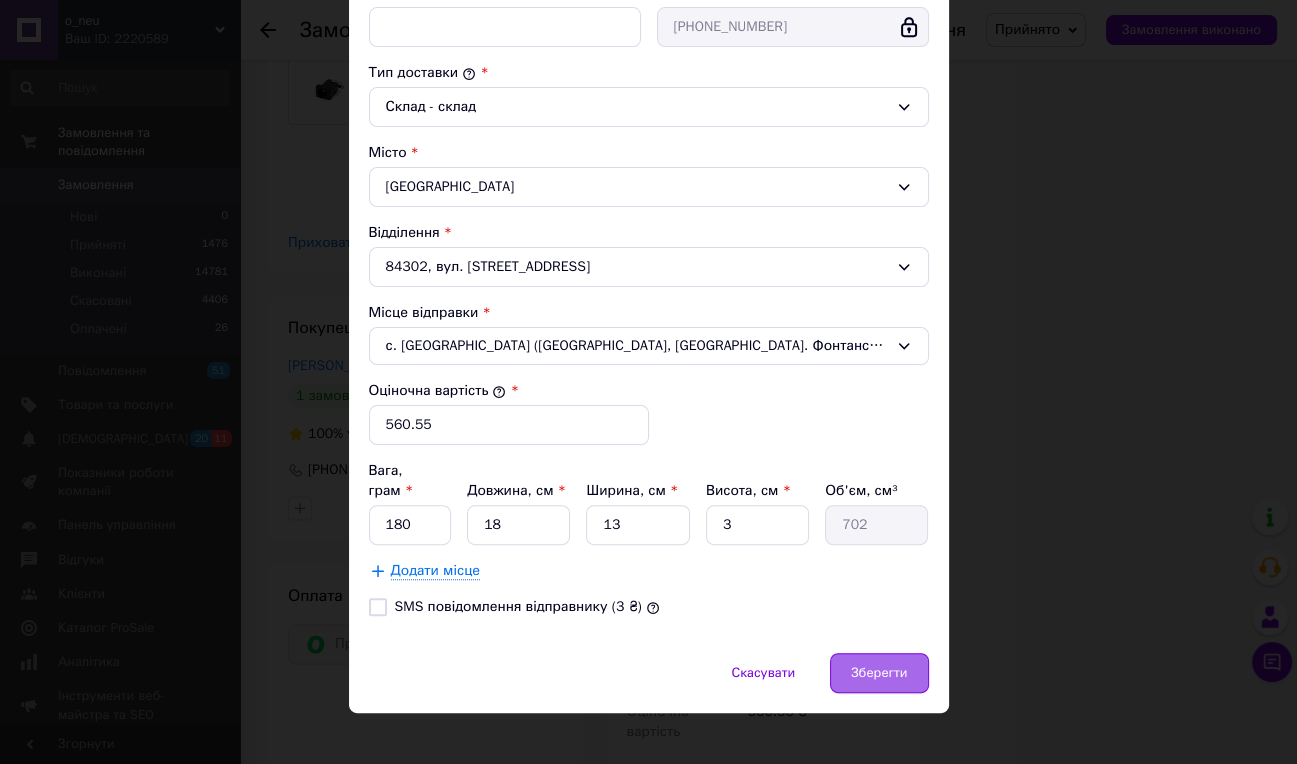click on "Зберегти" at bounding box center (879, 673) 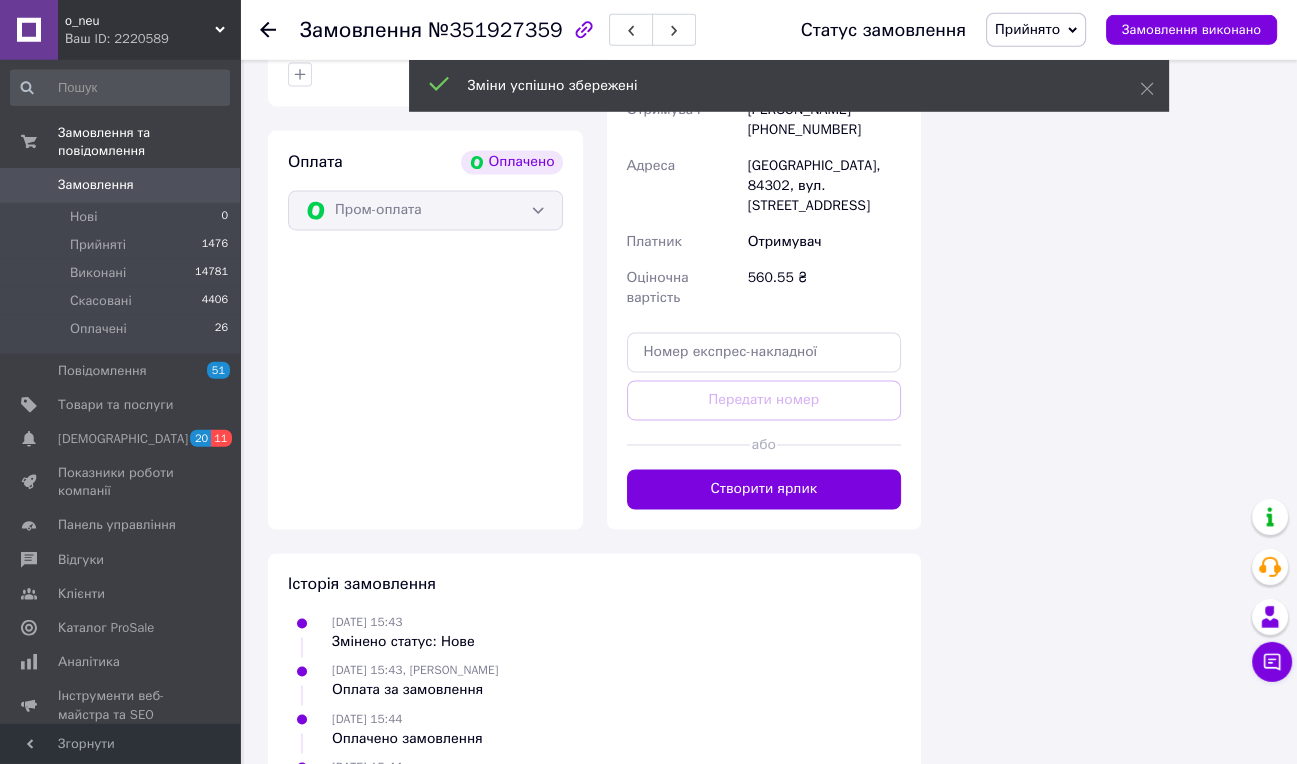 scroll, scrollTop: 3144, scrollLeft: 0, axis: vertical 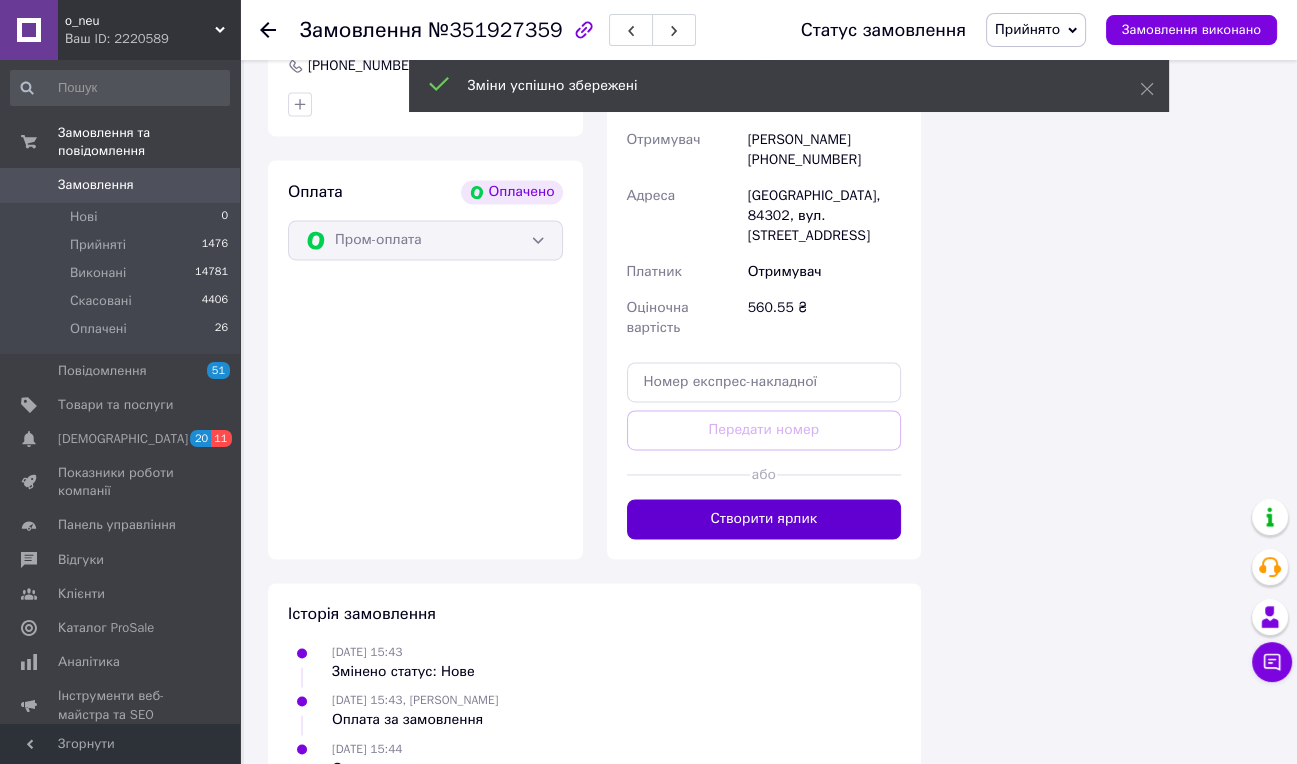 click on "Створити ярлик" at bounding box center [764, 519] 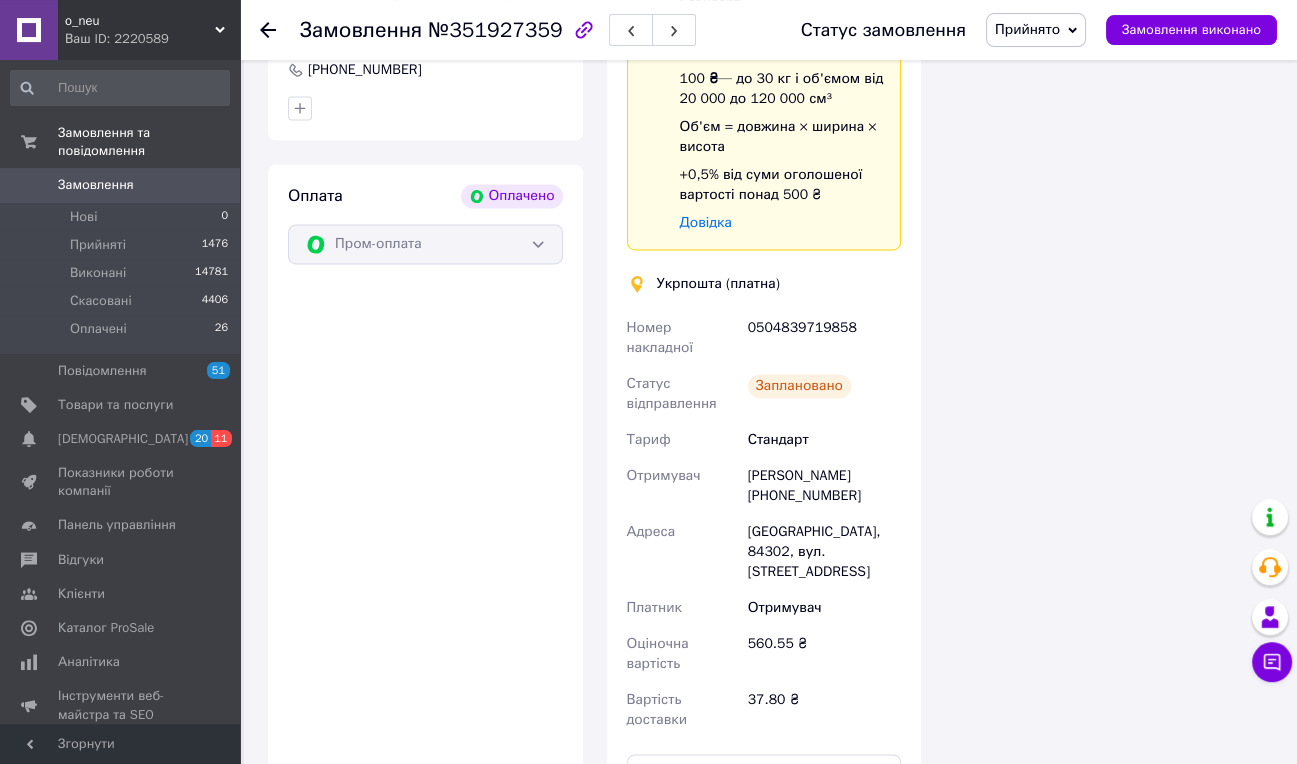 scroll, scrollTop: 3144, scrollLeft: 0, axis: vertical 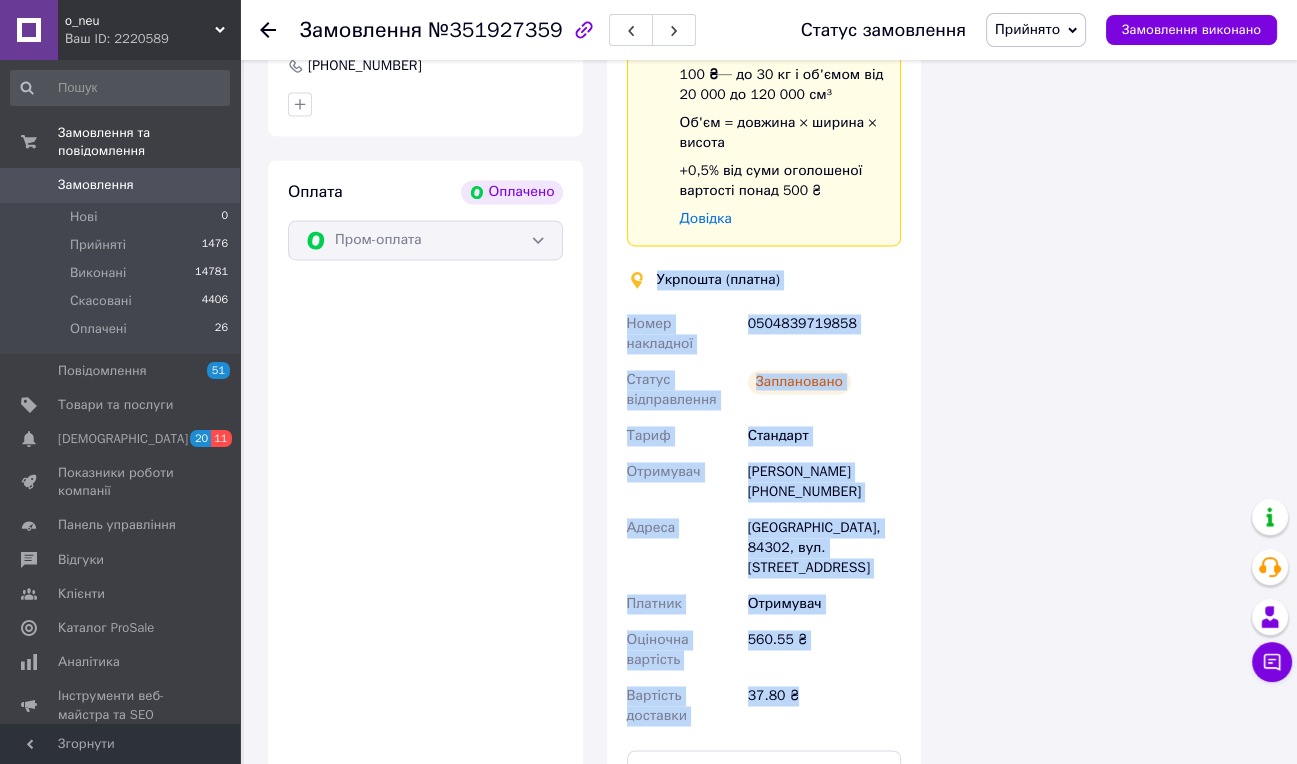 drag, startPoint x: 648, startPoint y: 250, endPoint x: 850, endPoint y: 681, distance: 475.98843 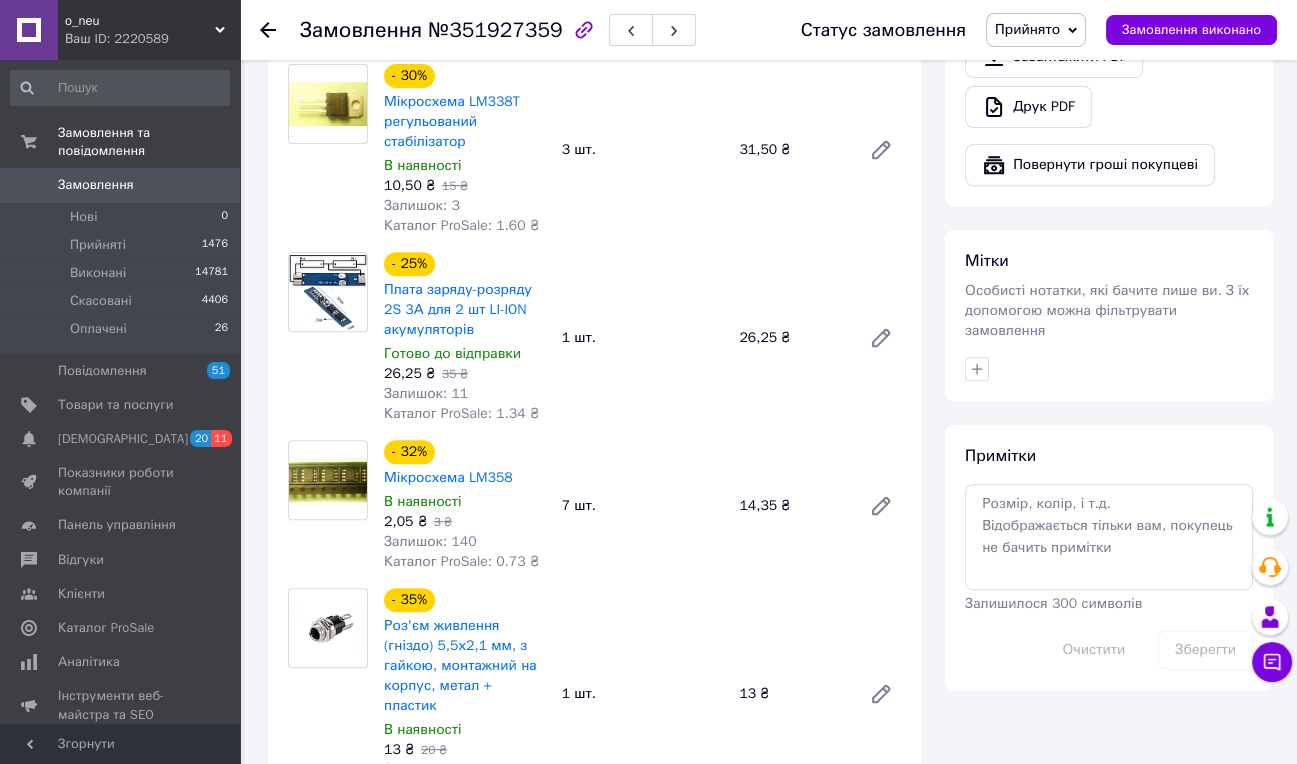 scroll, scrollTop: 193, scrollLeft: 0, axis: vertical 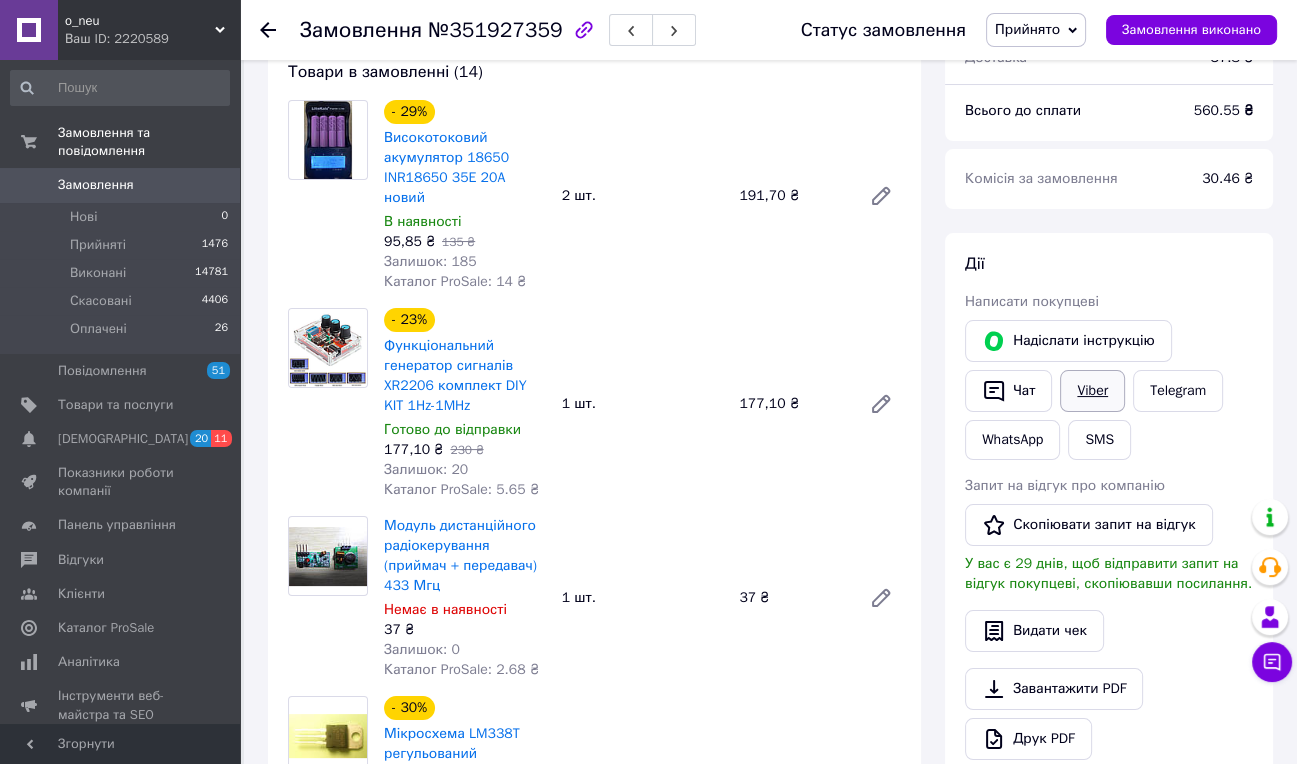 click on "Viber" at bounding box center (1092, 391) 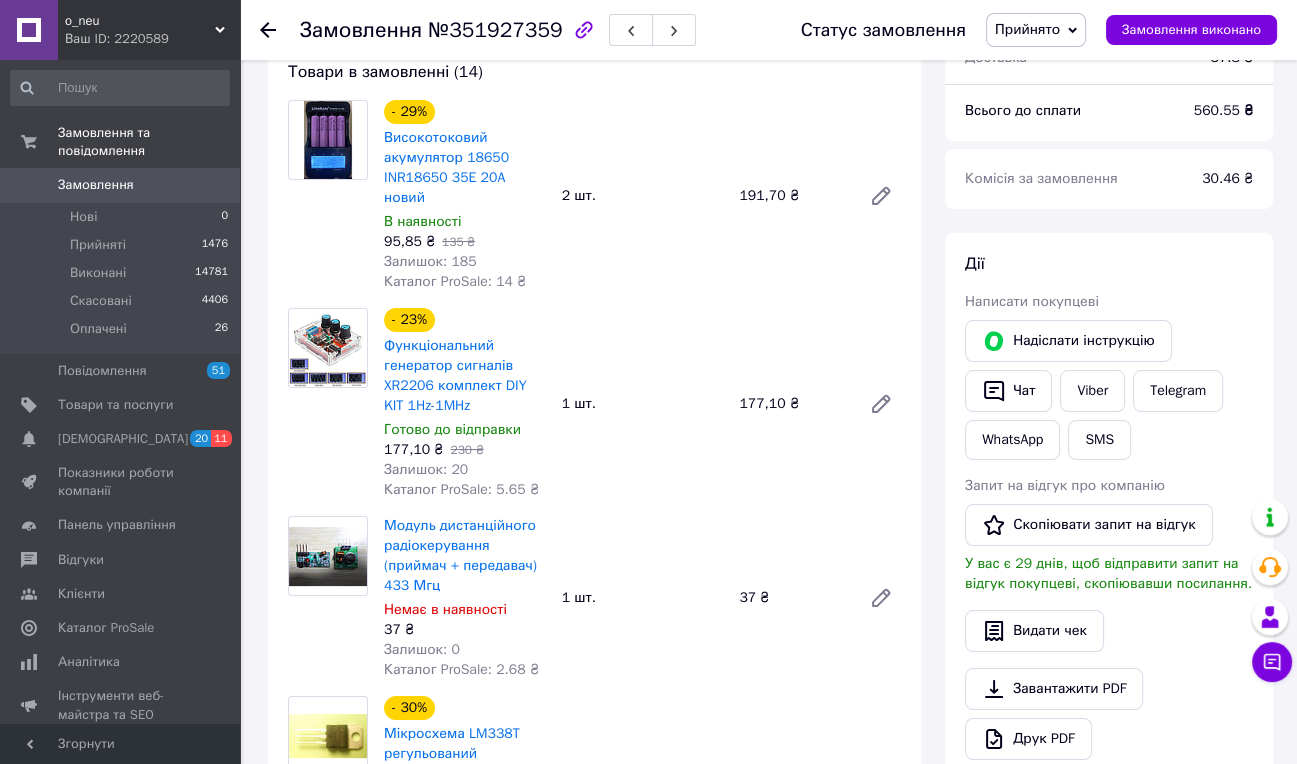 scroll, scrollTop: 0, scrollLeft: 0, axis: both 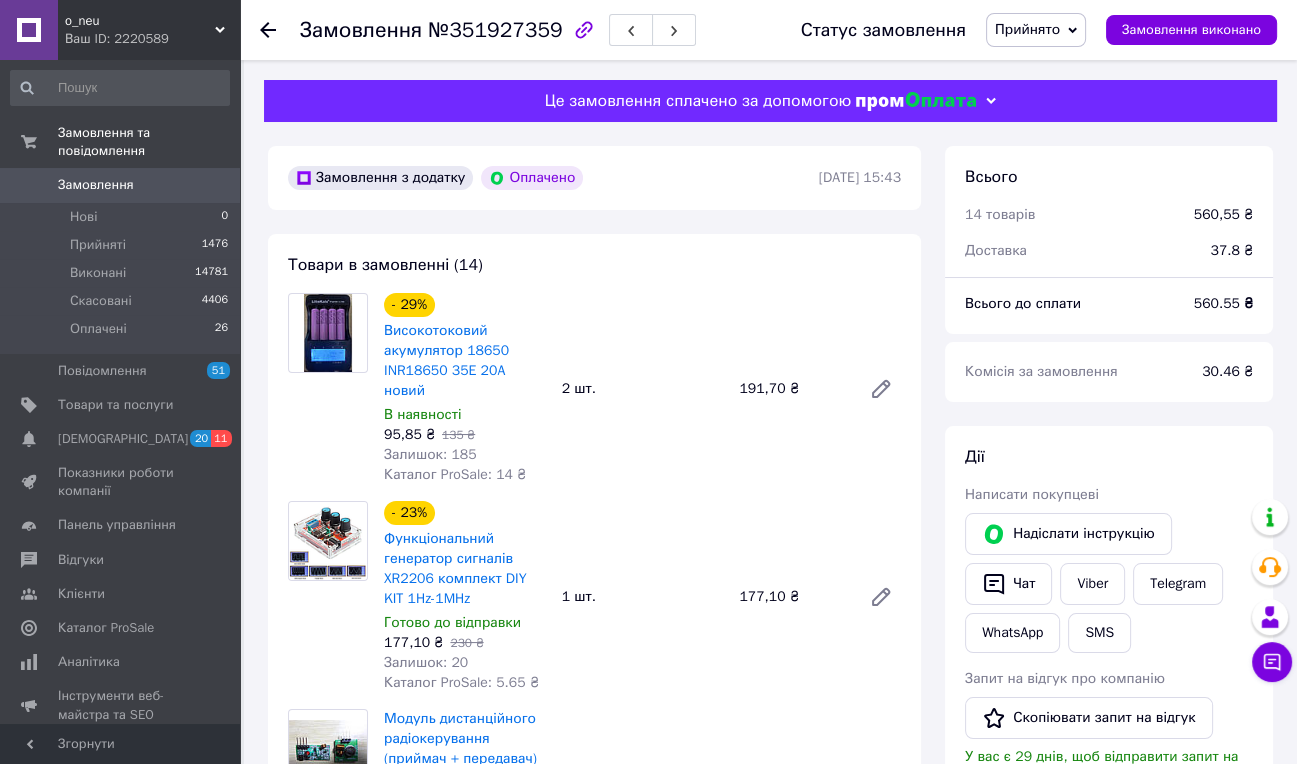 click on "Замовлення 0" at bounding box center (120, 185) 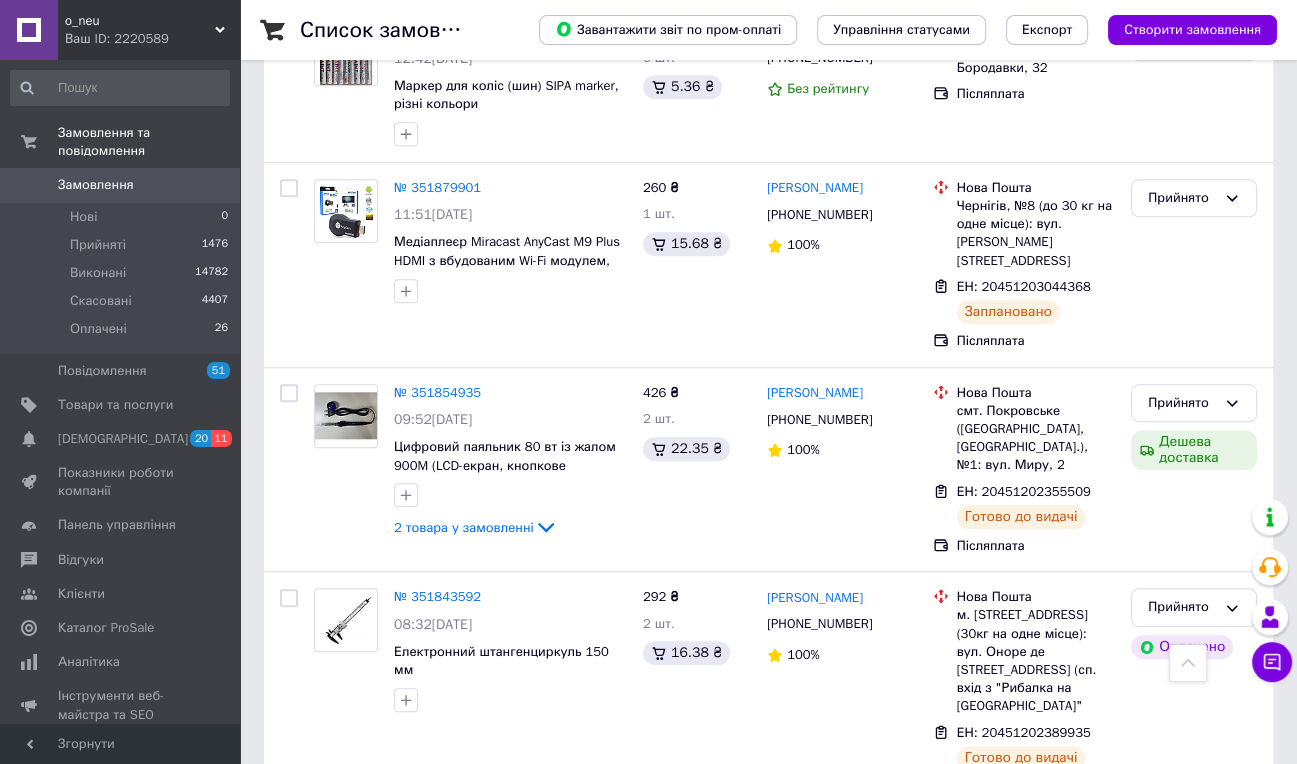 scroll, scrollTop: 2318, scrollLeft: 0, axis: vertical 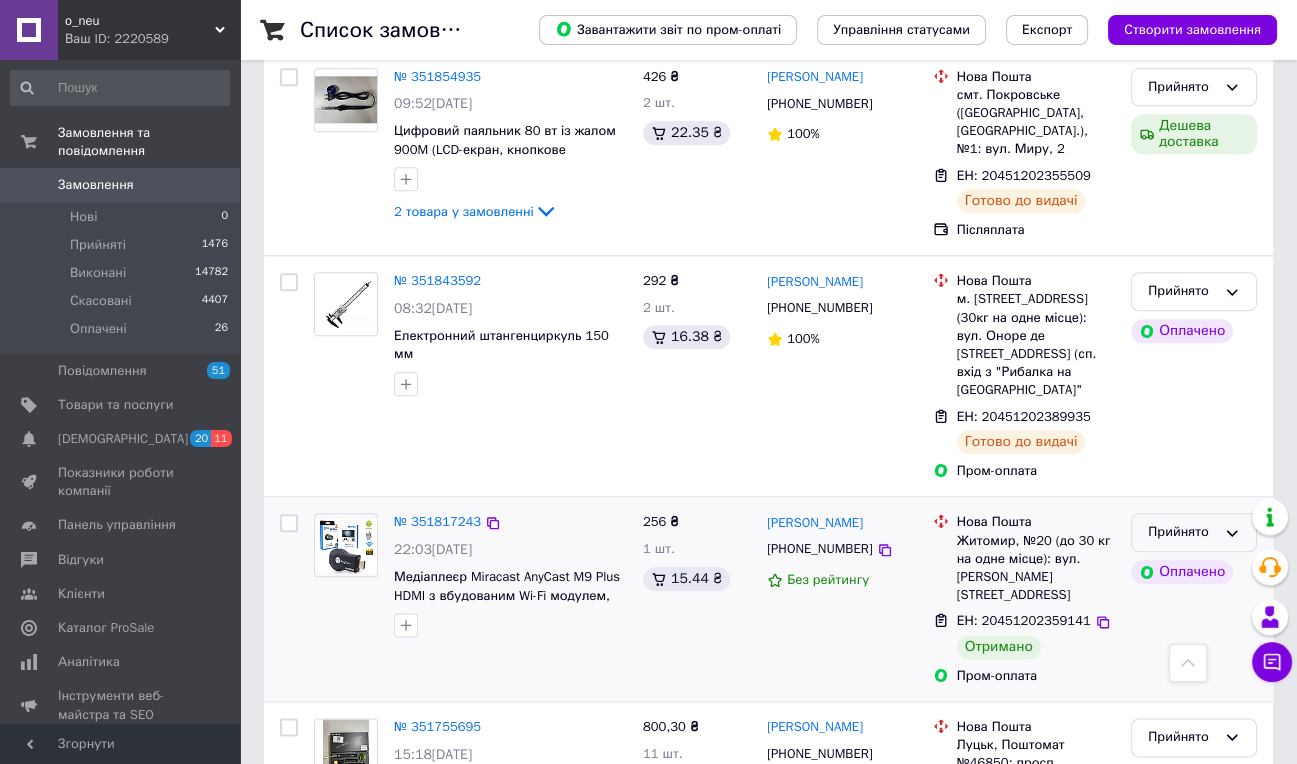 click on "Прийнято" at bounding box center [1194, 532] 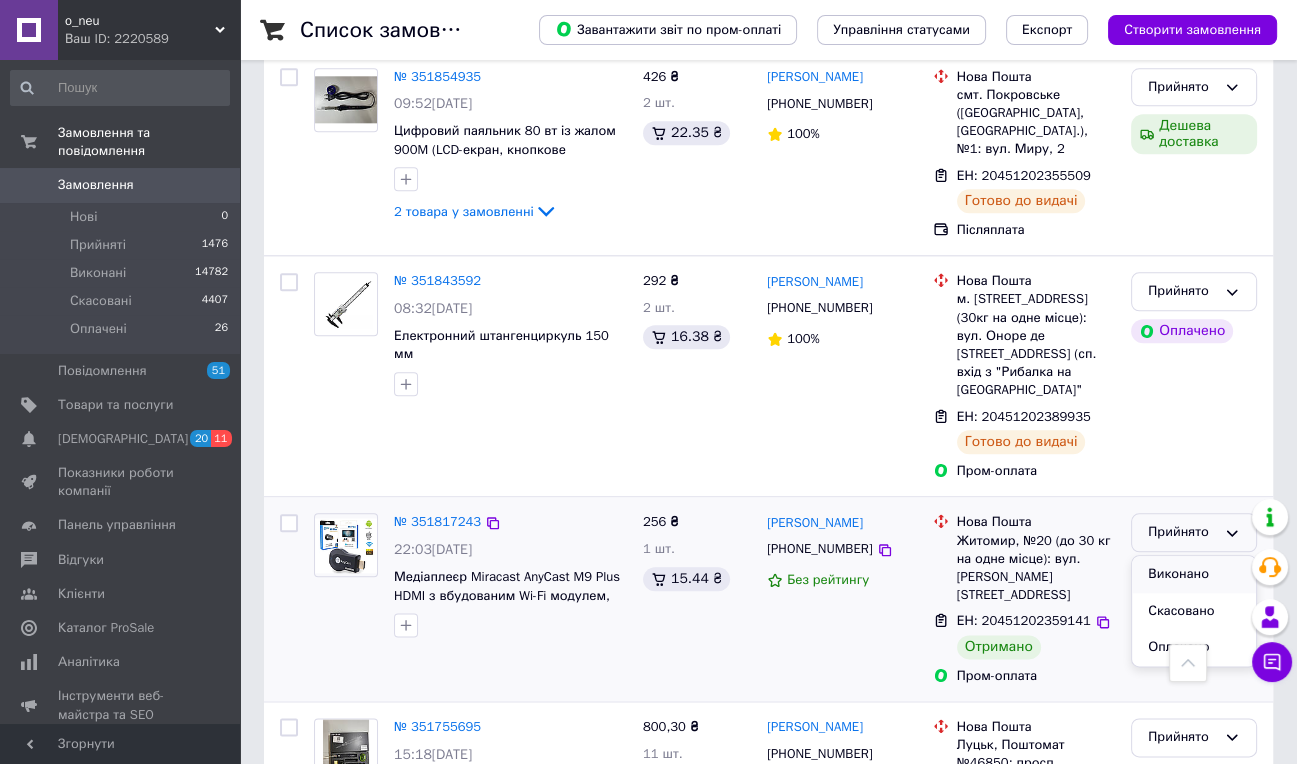 click on "Виконано" at bounding box center [1194, 574] 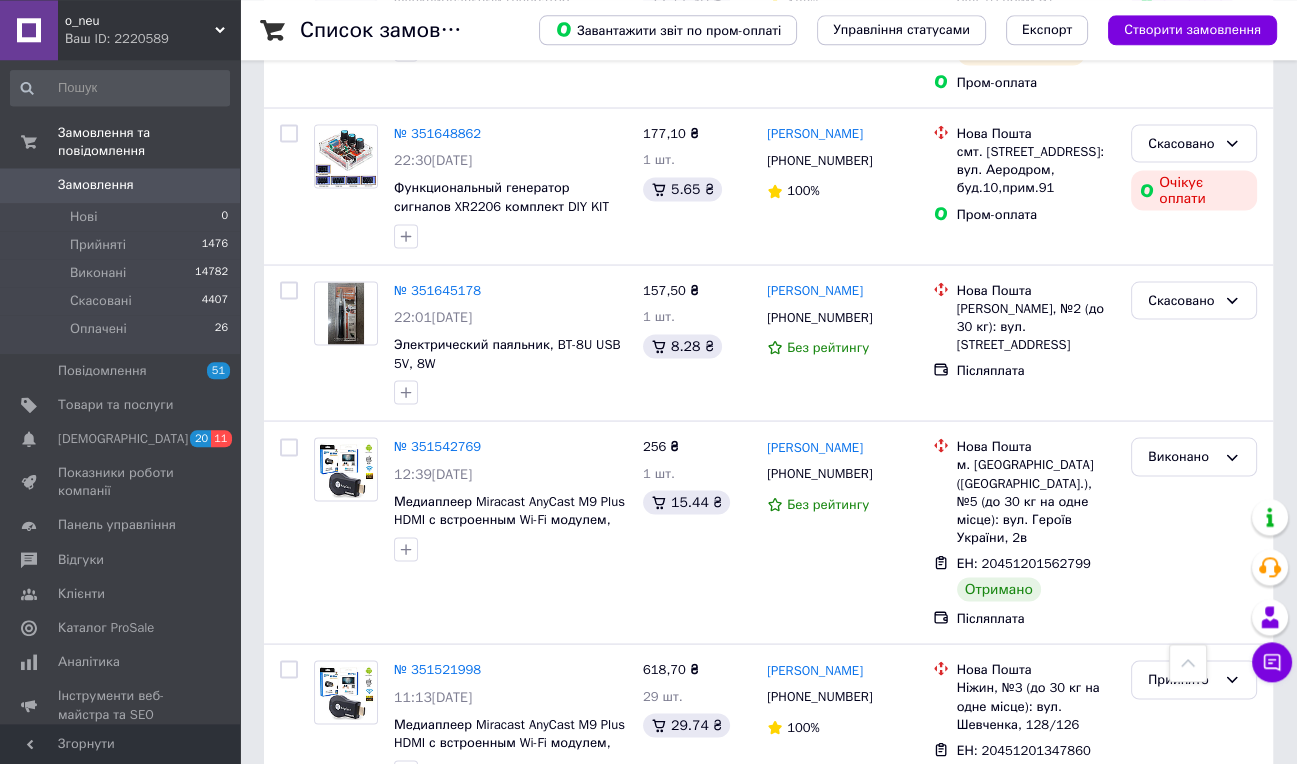 scroll, scrollTop: 3899, scrollLeft: 0, axis: vertical 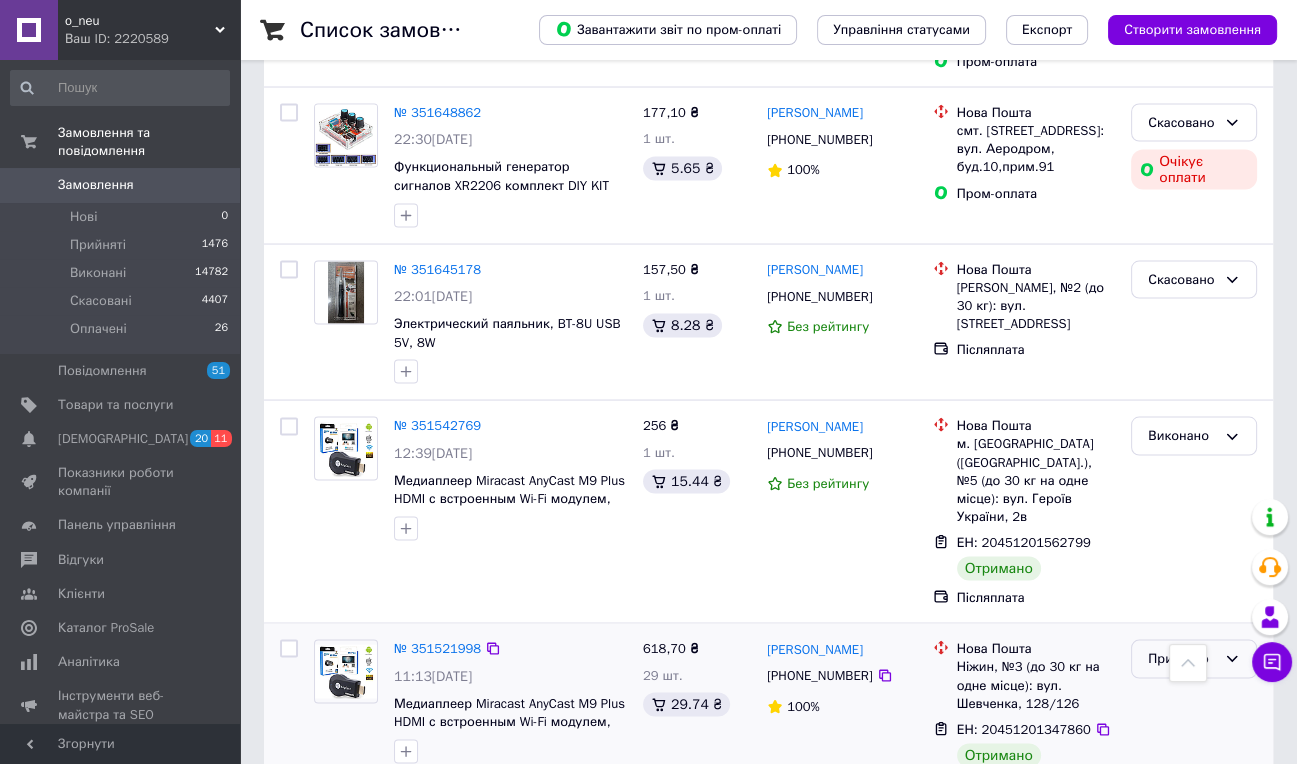 click on "Прийнято" at bounding box center [1182, 659] 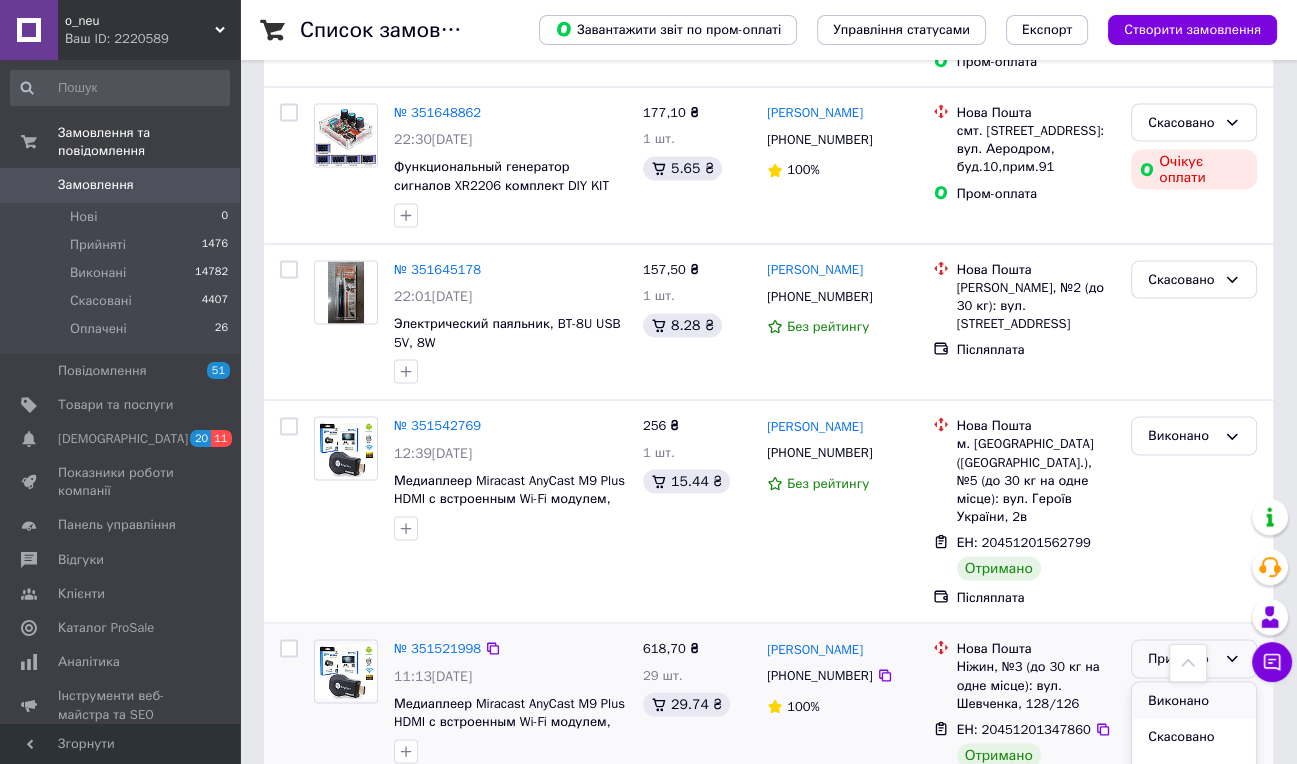 click on "Виконано" at bounding box center (1194, 701) 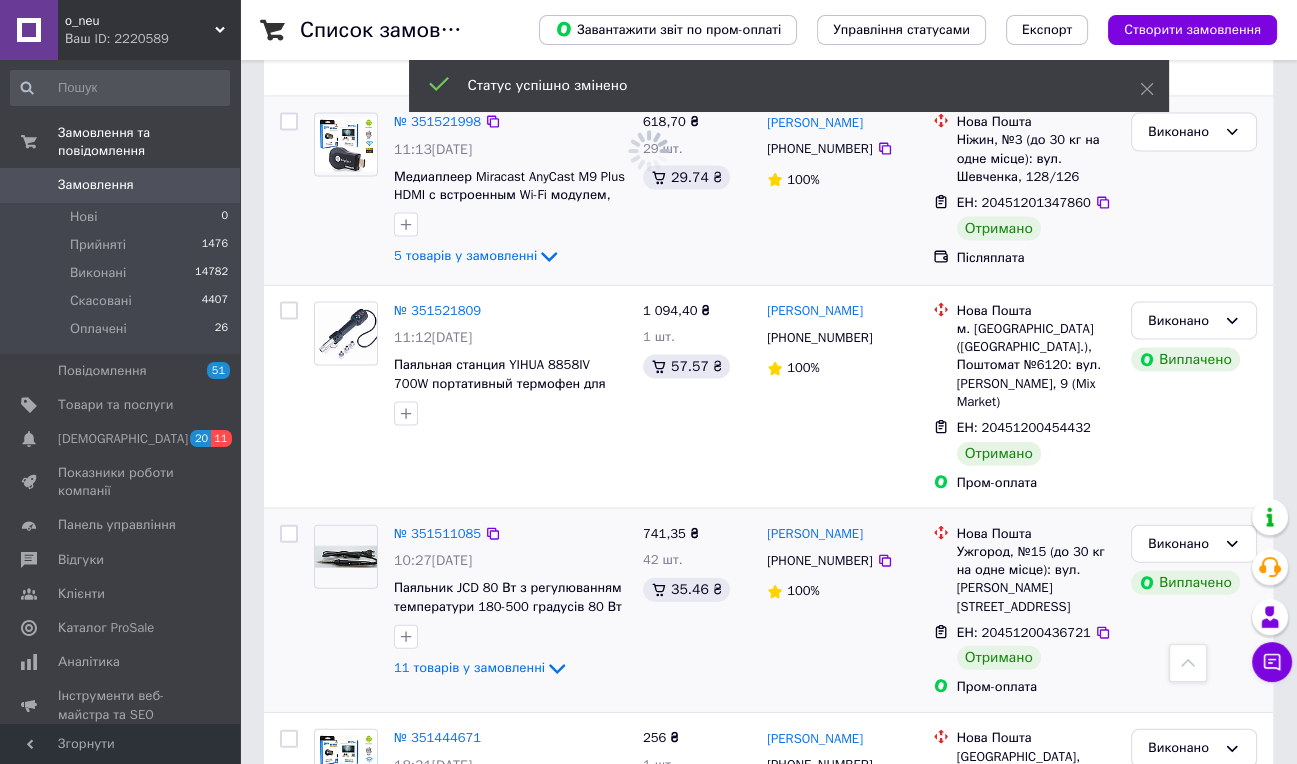 scroll, scrollTop: 4743, scrollLeft: 0, axis: vertical 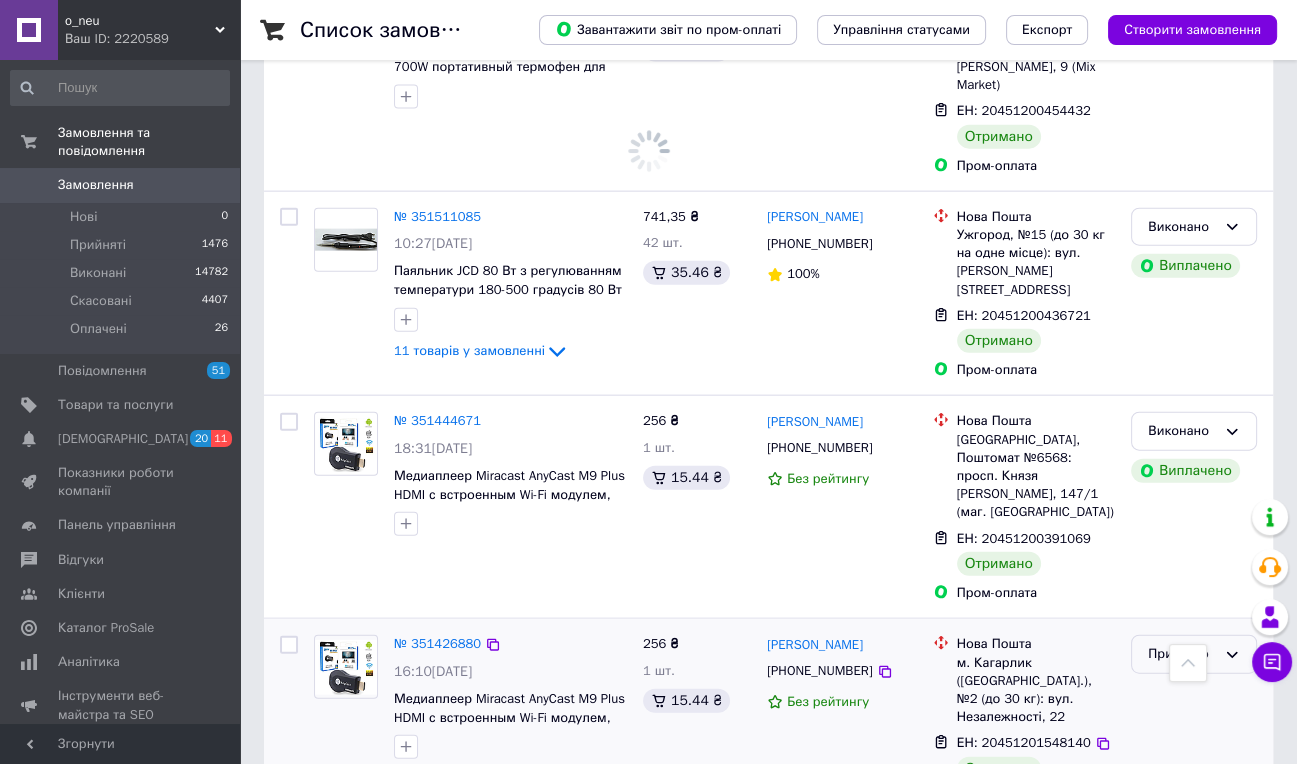click on "Прийнято" at bounding box center (1182, 654) 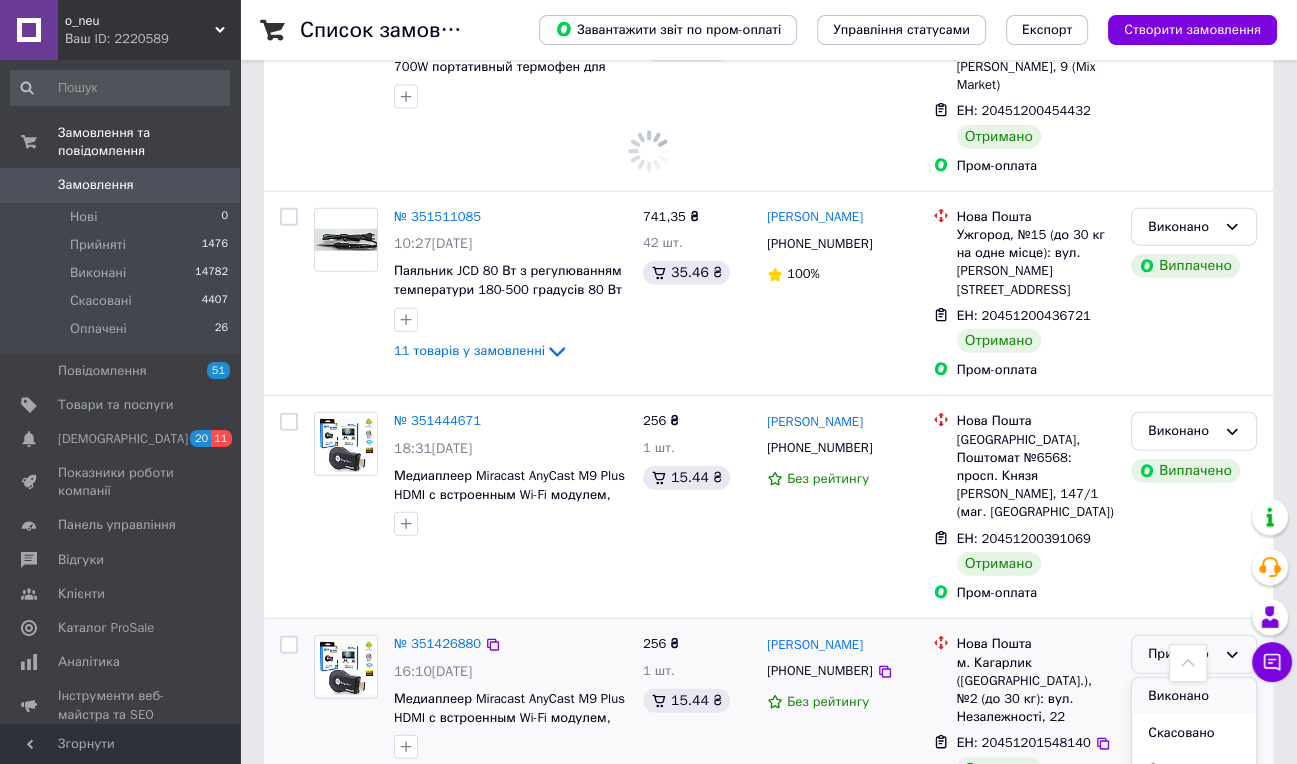 click on "Виконано" at bounding box center (1194, 696) 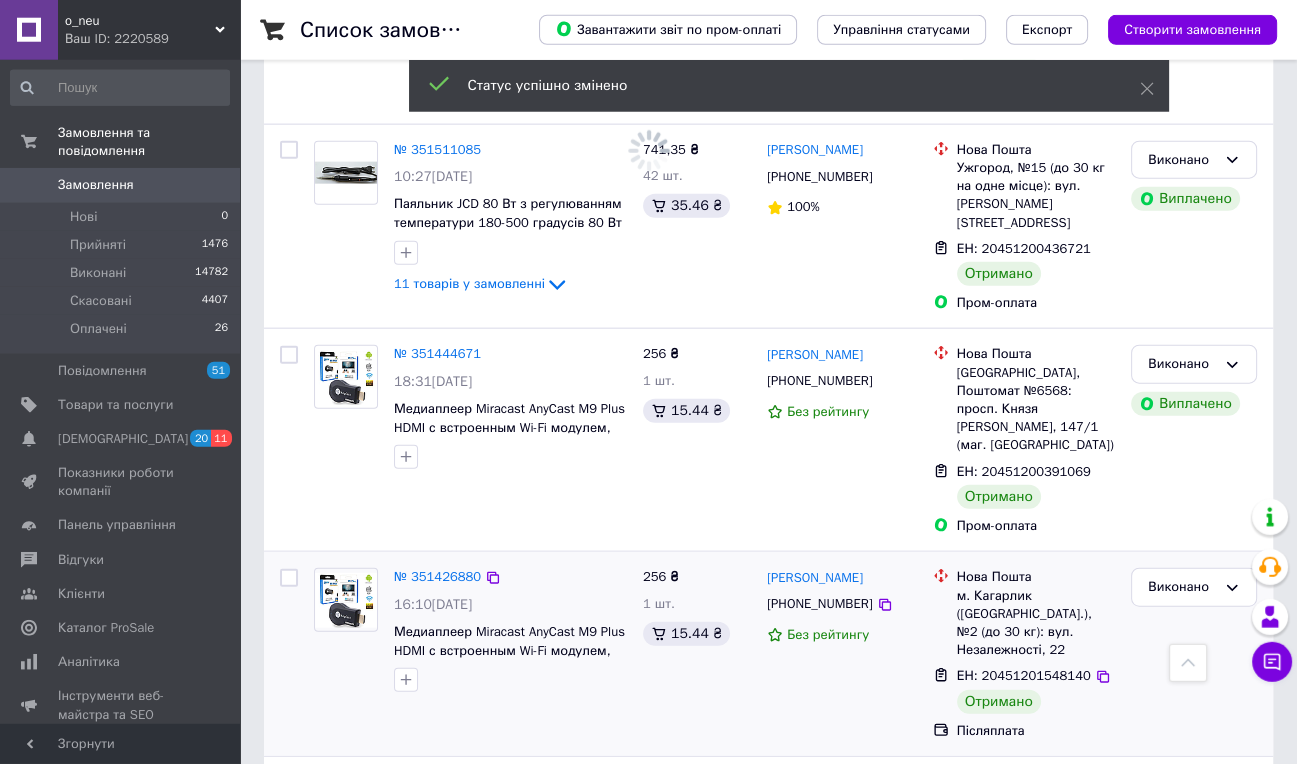 scroll, scrollTop: 5270, scrollLeft: 0, axis: vertical 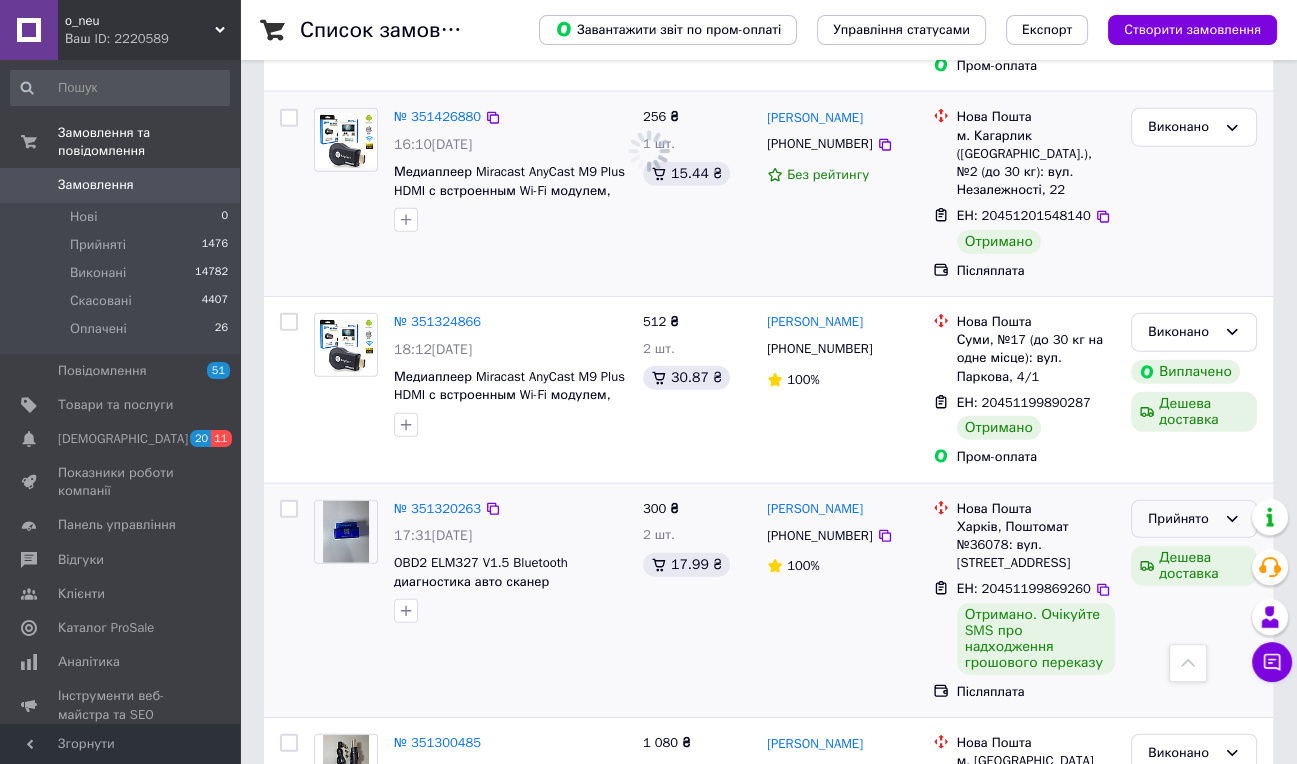 click on "Прийнято" at bounding box center (1194, 519) 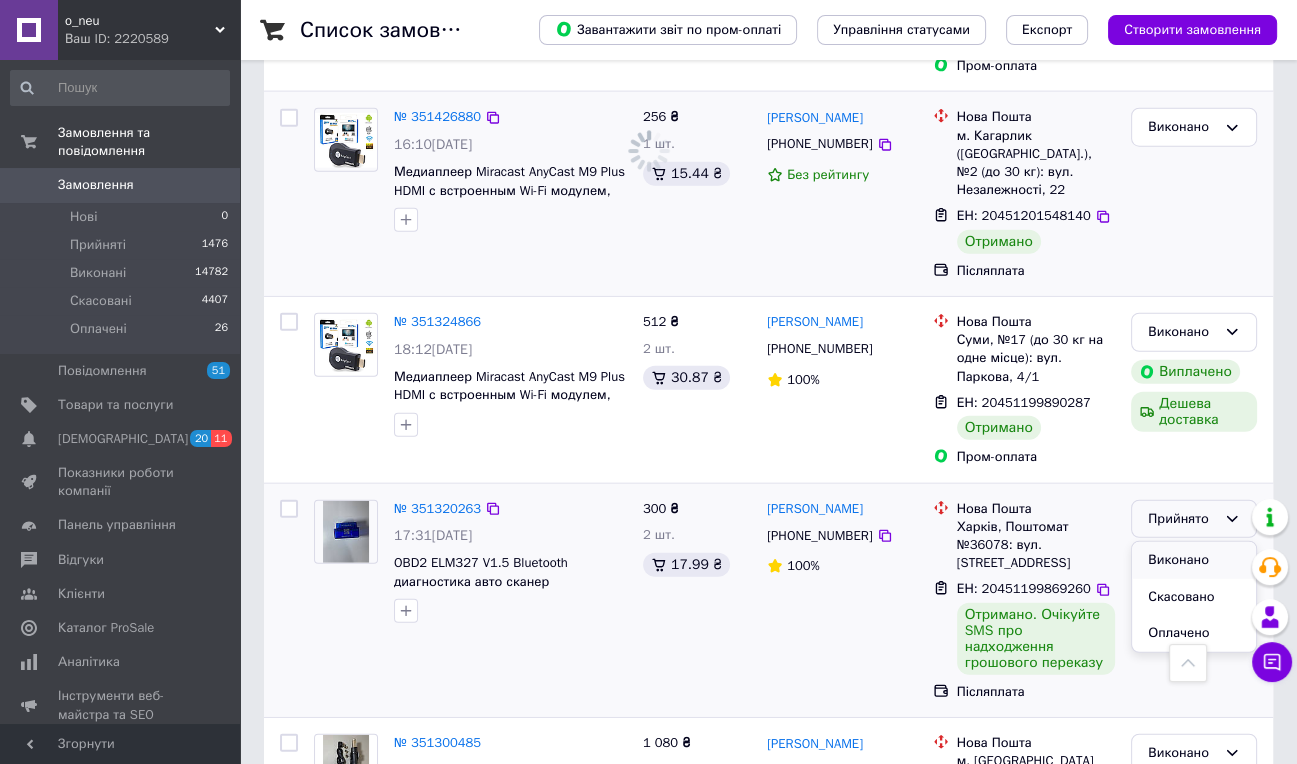 click on "Виконано" at bounding box center (1194, 560) 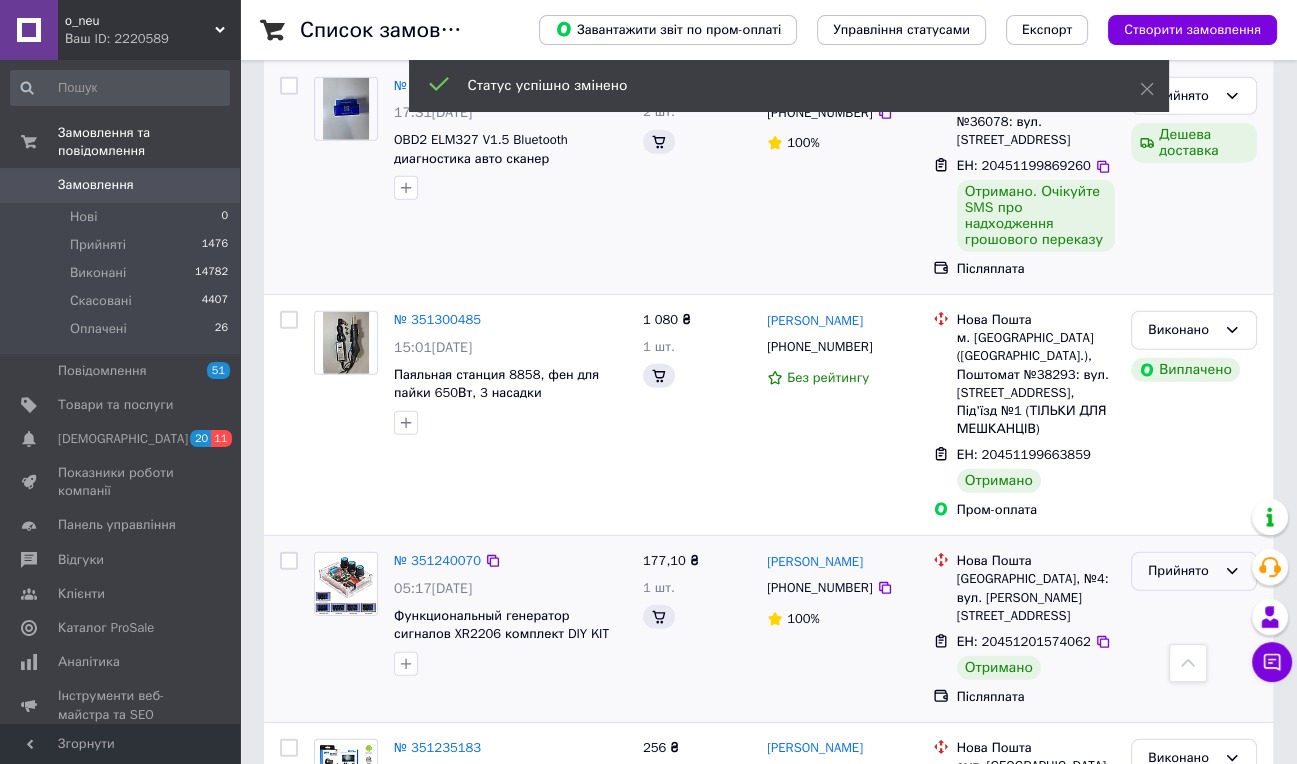 scroll, scrollTop: 5797, scrollLeft: 0, axis: vertical 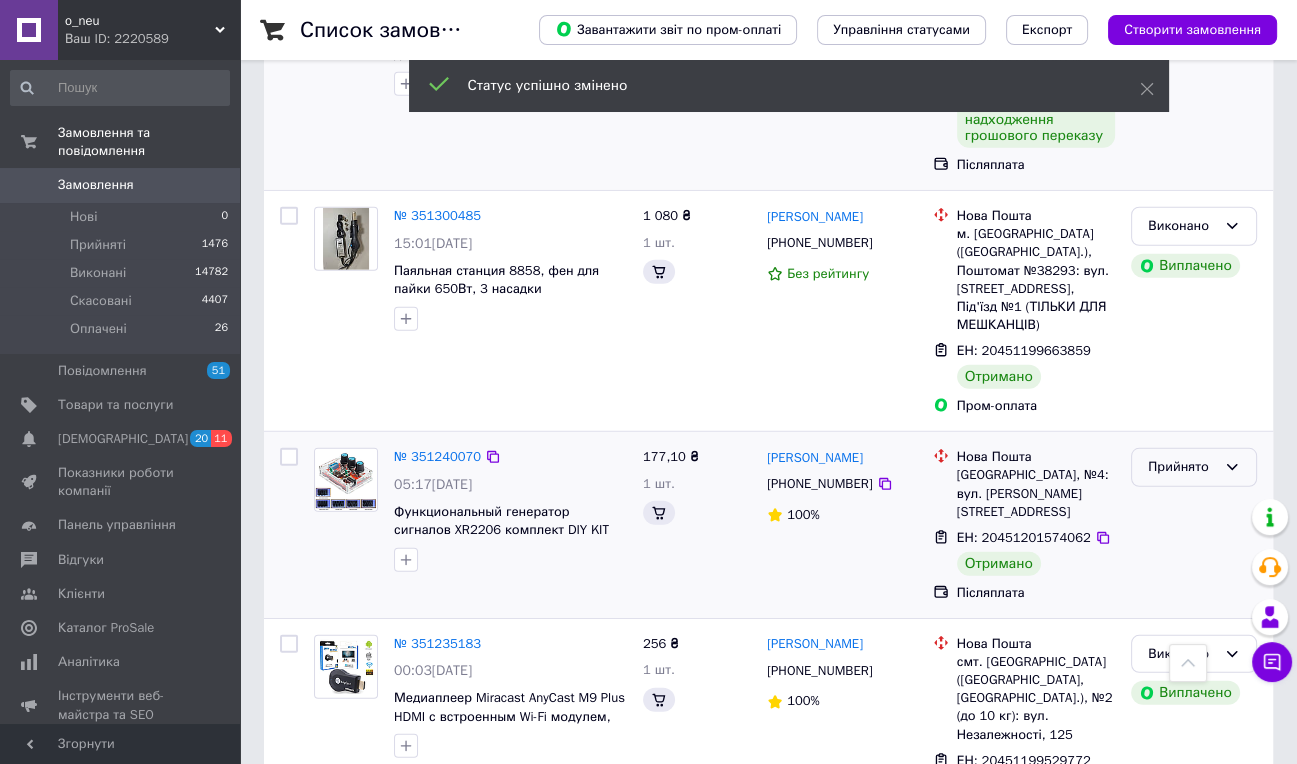 click on "Прийнято" at bounding box center (1182, 467) 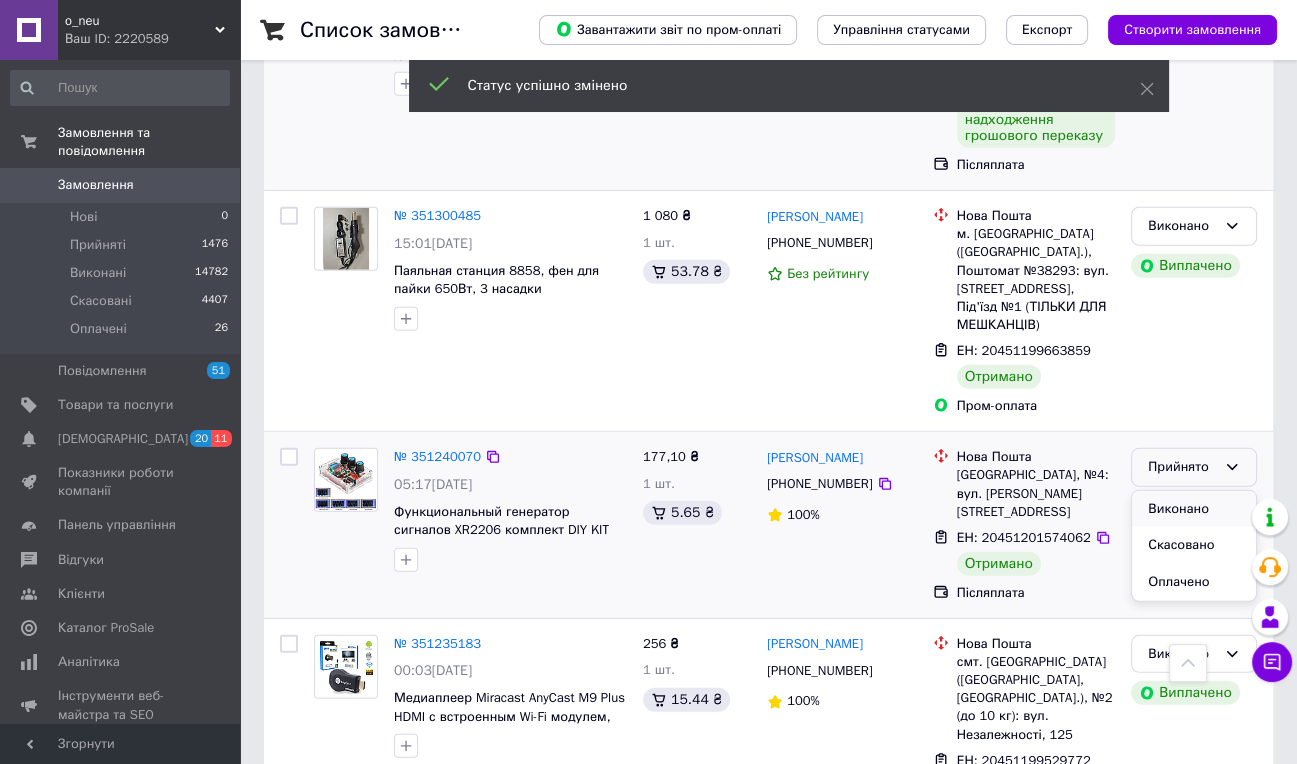 click on "Виконано" at bounding box center [1194, 509] 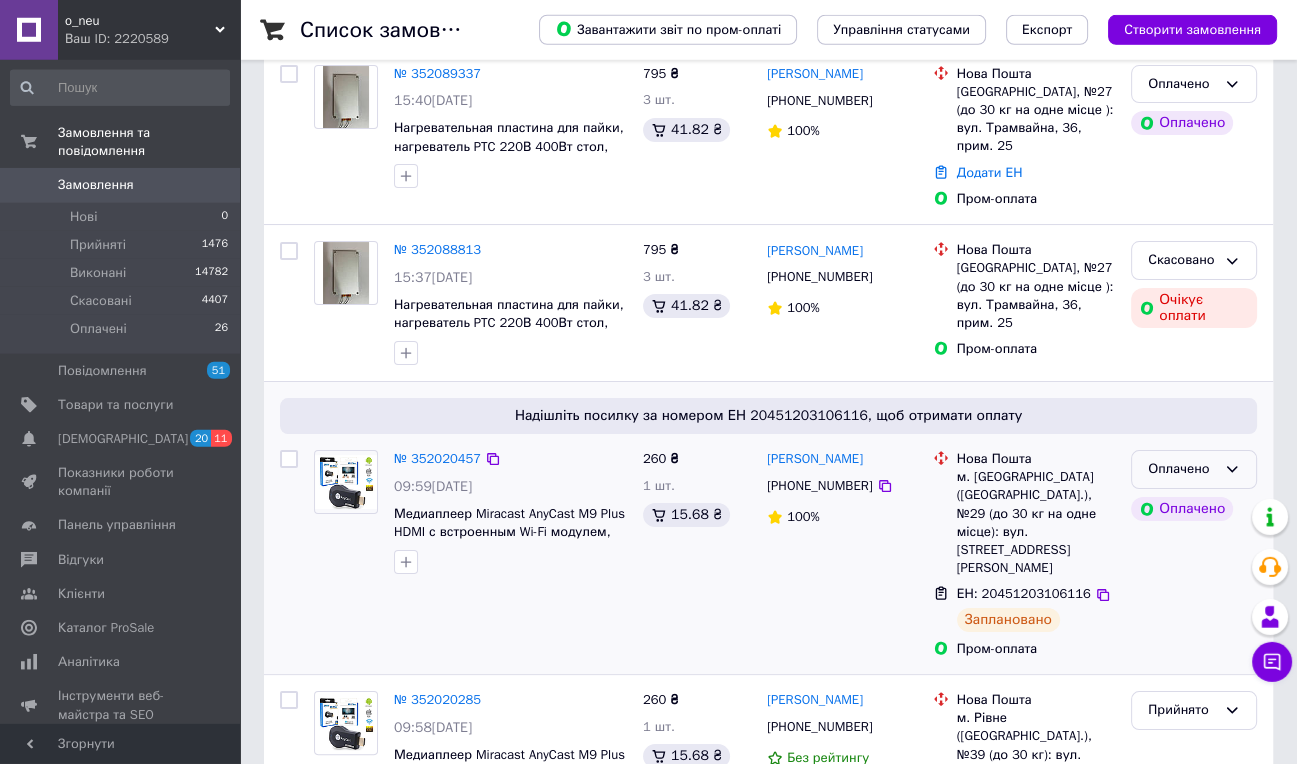 scroll, scrollTop: 316, scrollLeft: 0, axis: vertical 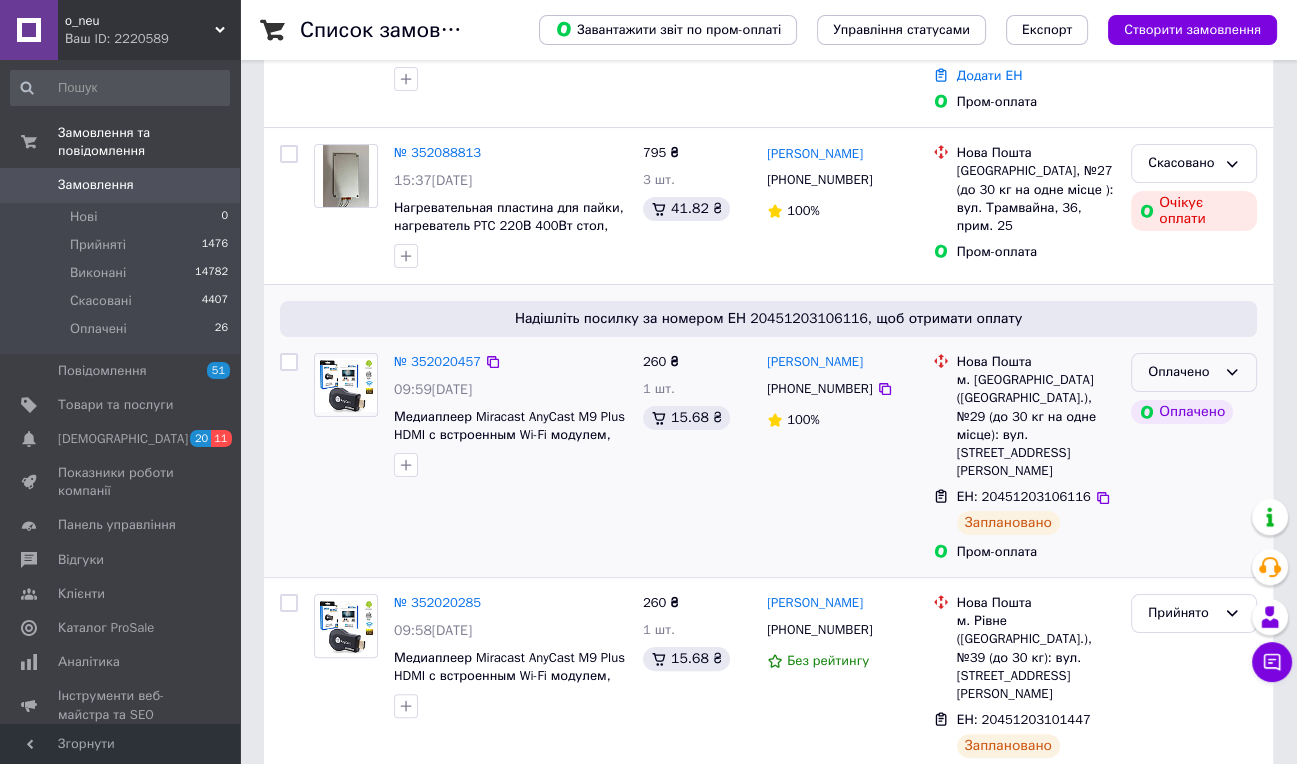 click on "Оплачено" at bounding box center [1194, 372] 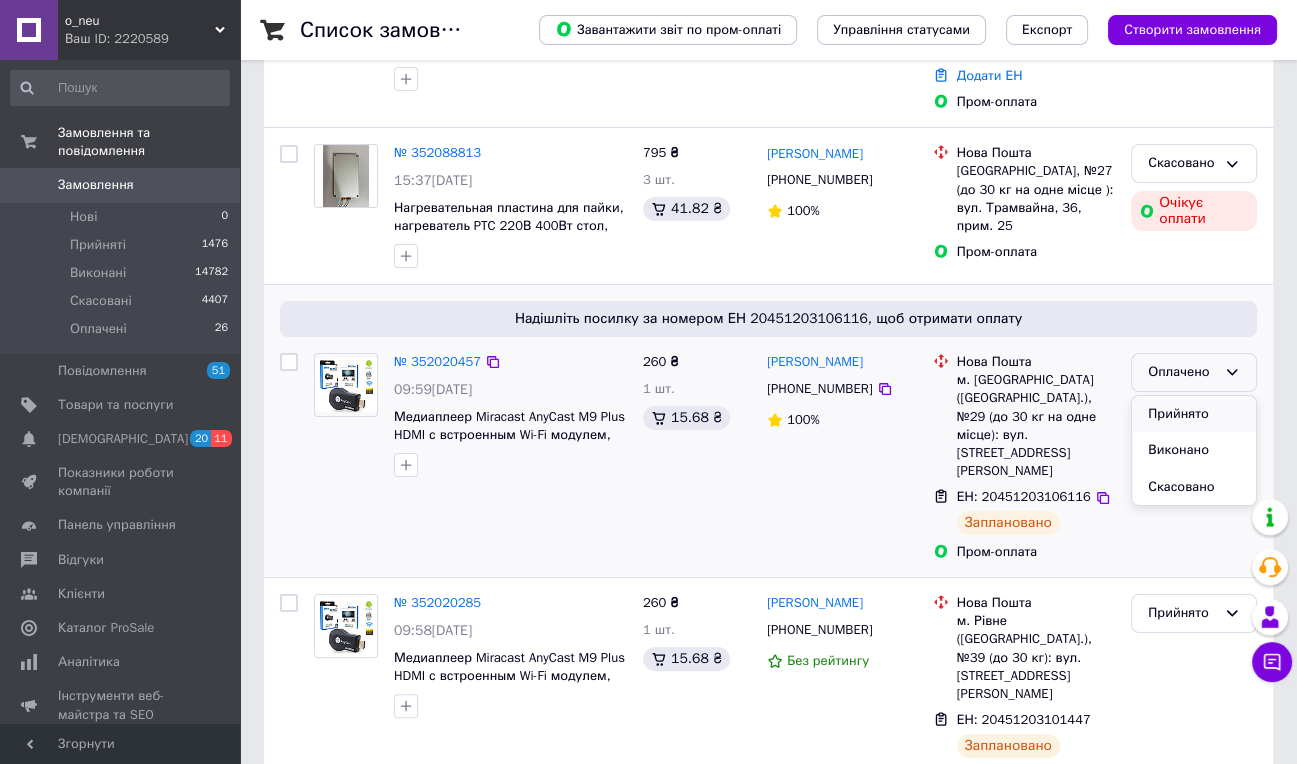 click on "Прийнято" at bounding box center (1194, 414) 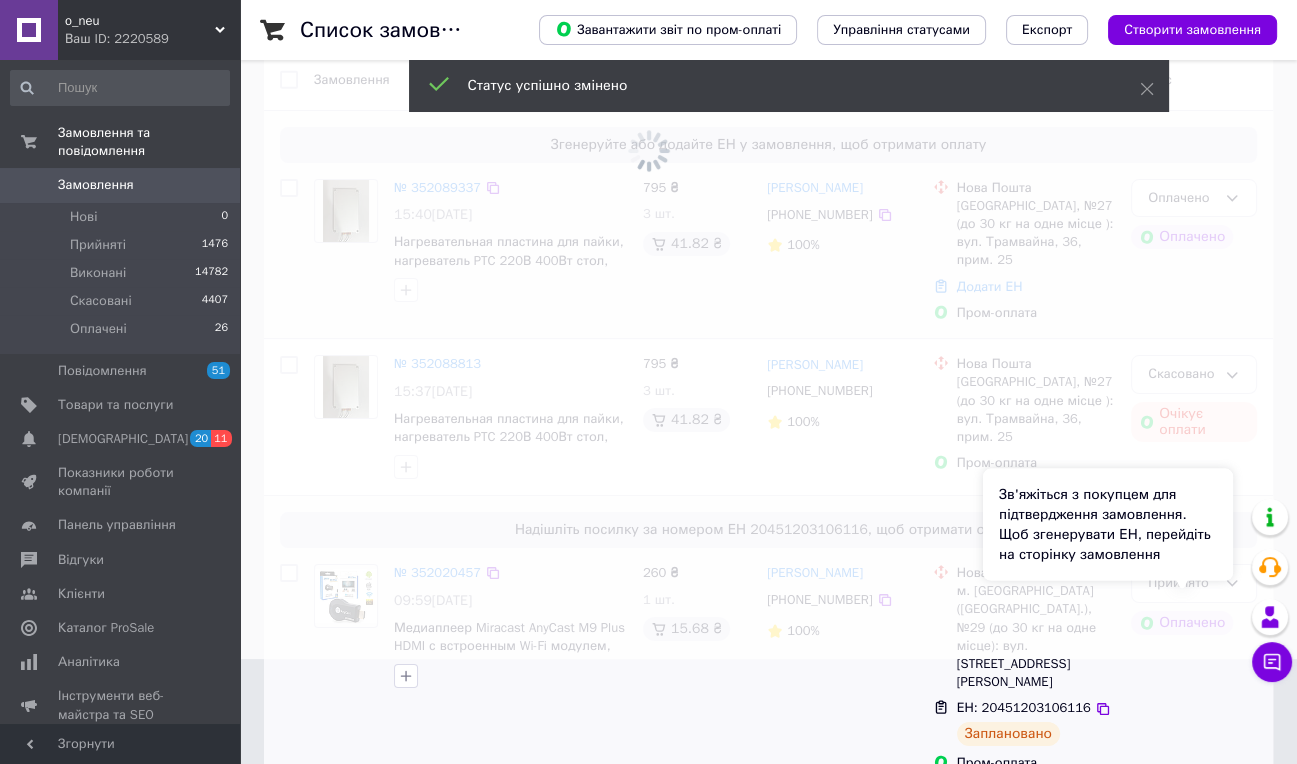 scroll, scrollTop: 0, scrollLeft: 0, axis: both 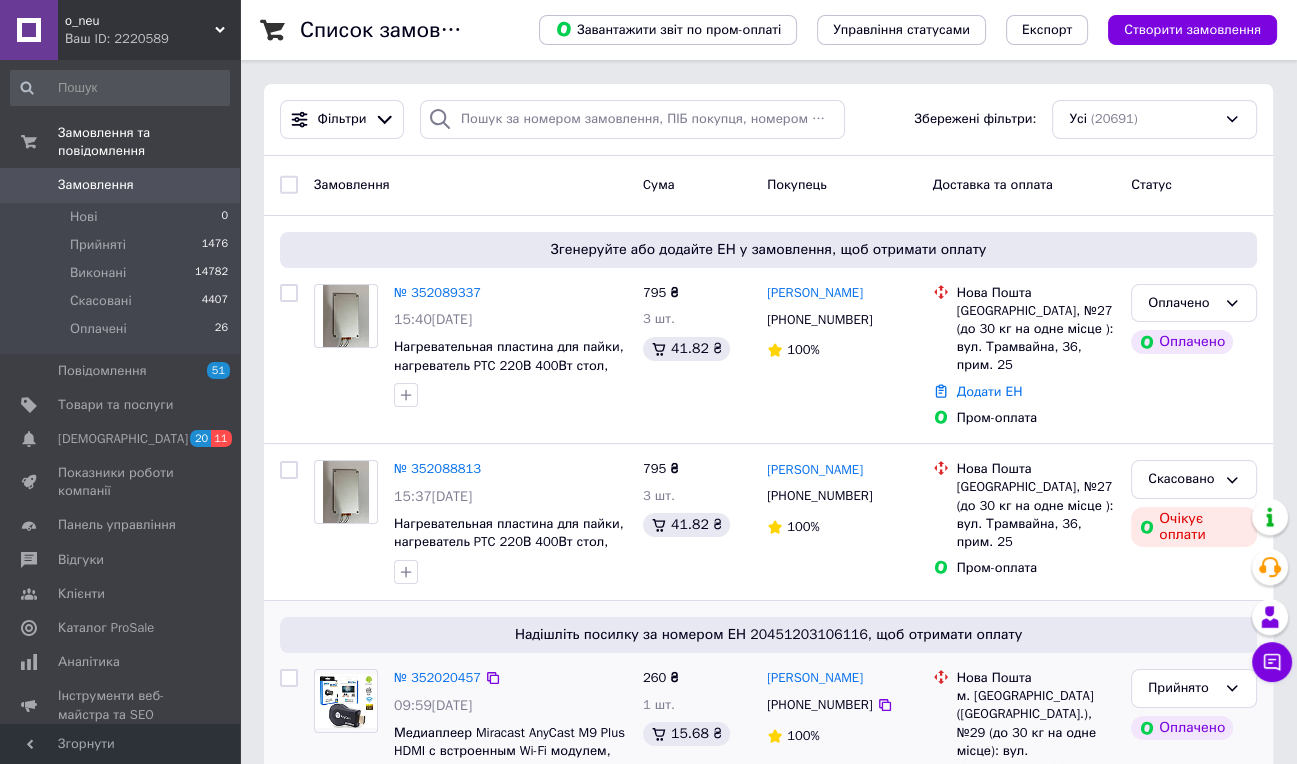 click on "Оплачено" at bounding box center [1182, 303] 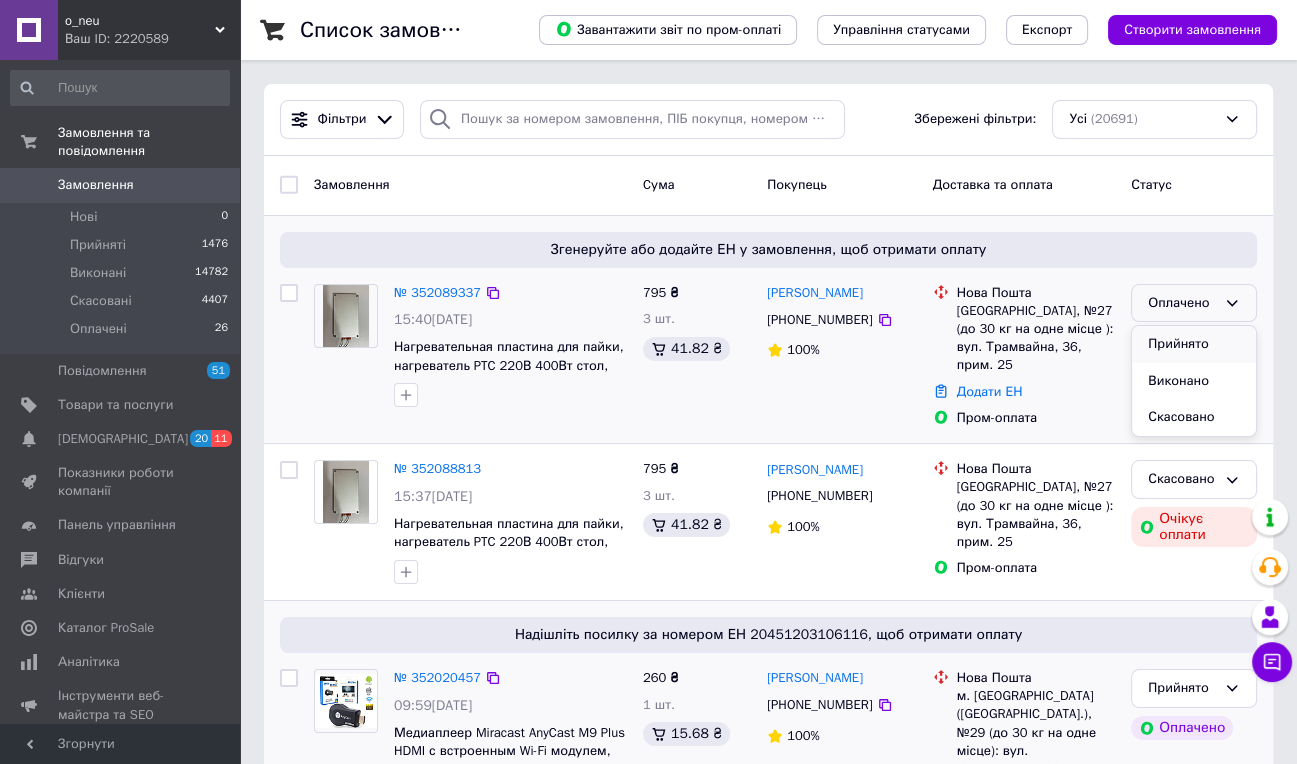 click on "Прийнято" at bounding box center (1194, 344) 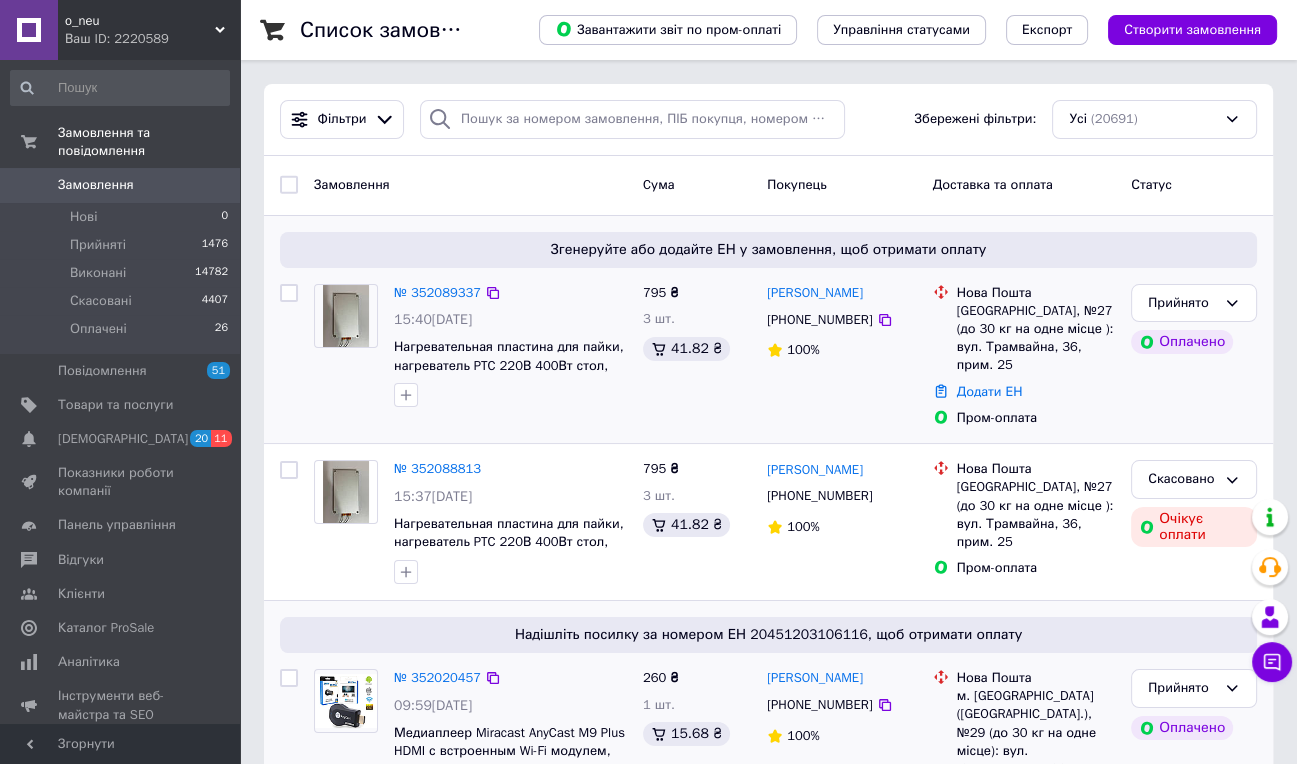 click on "№ 352089337" at bounding box center [437, 292] 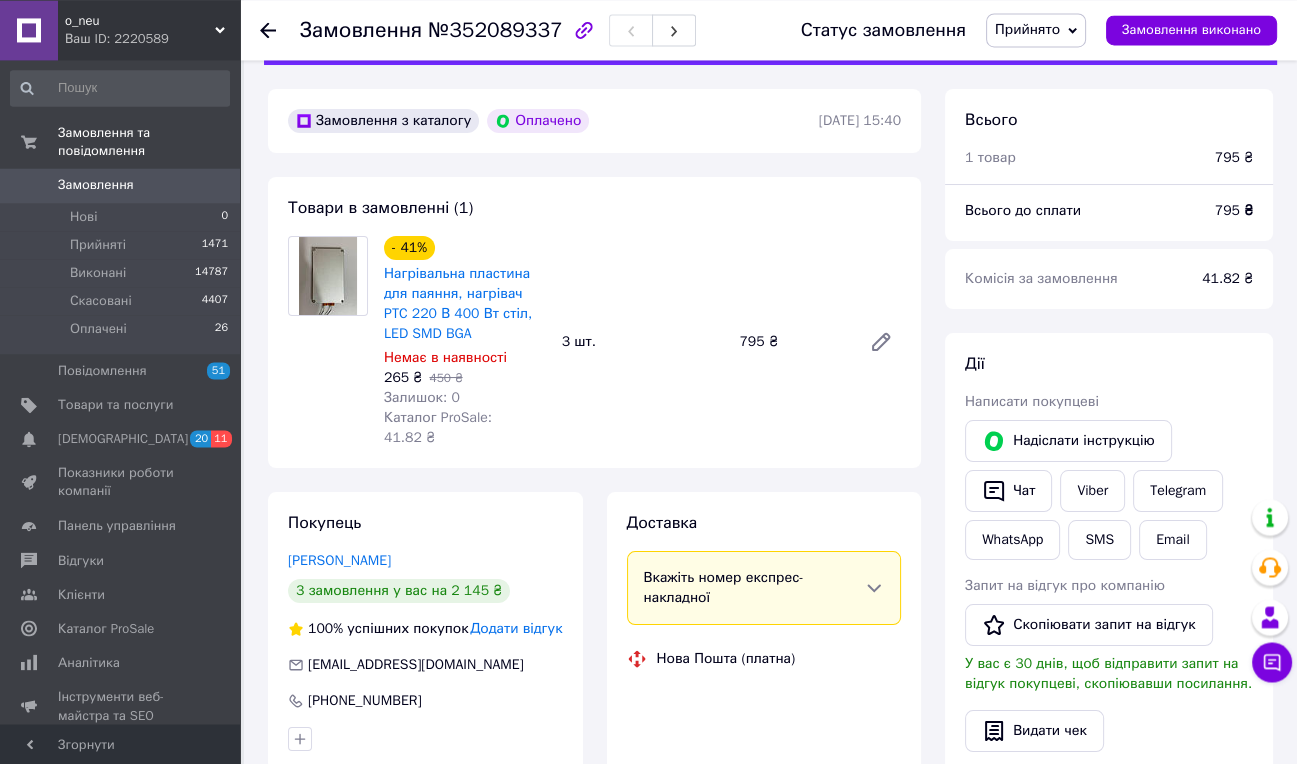scroll, scrollTop: 105, scrollLeft: 0, axis: vertical 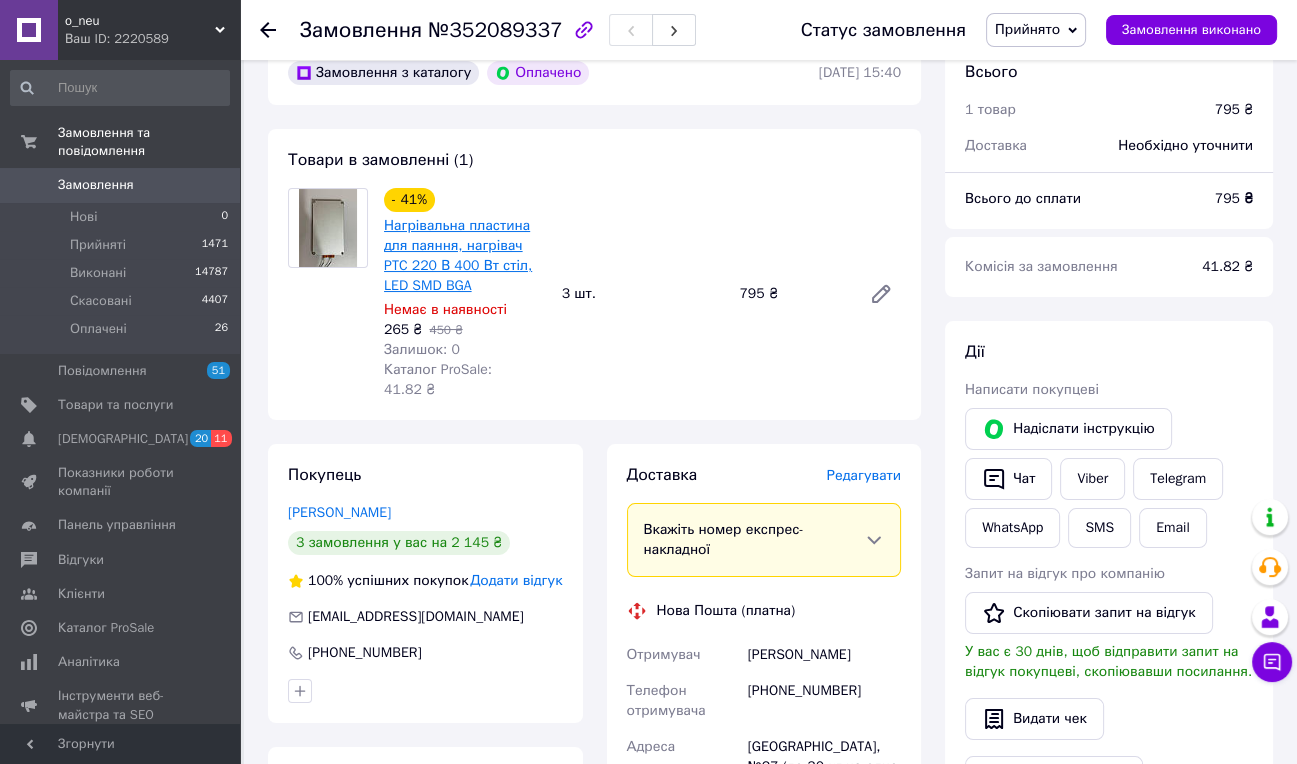 click on "Нагрівальна пластина для паяння, нагрівач PTC 220 В 400 Вт стіл, LED SMD BGA" at bounding box center [458, 255] 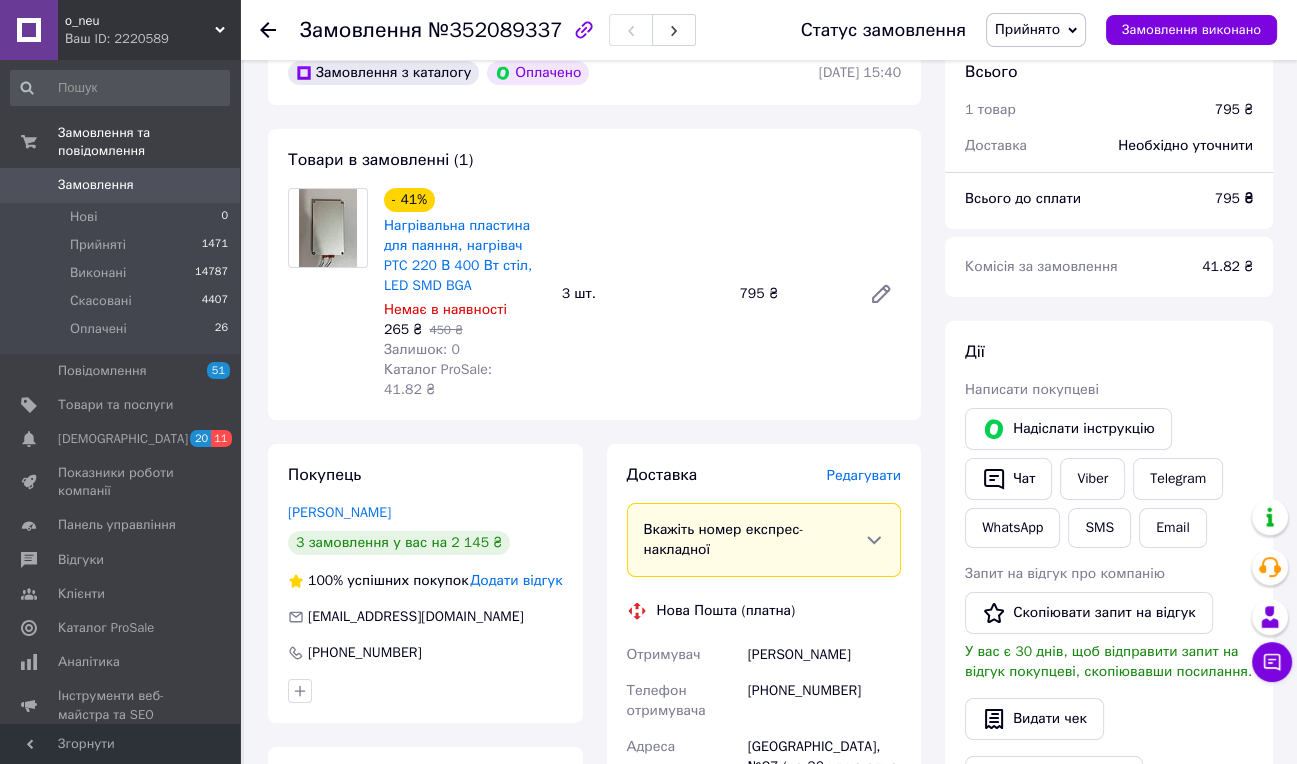 click on "Редагувати" at bounding box center (864, 475) 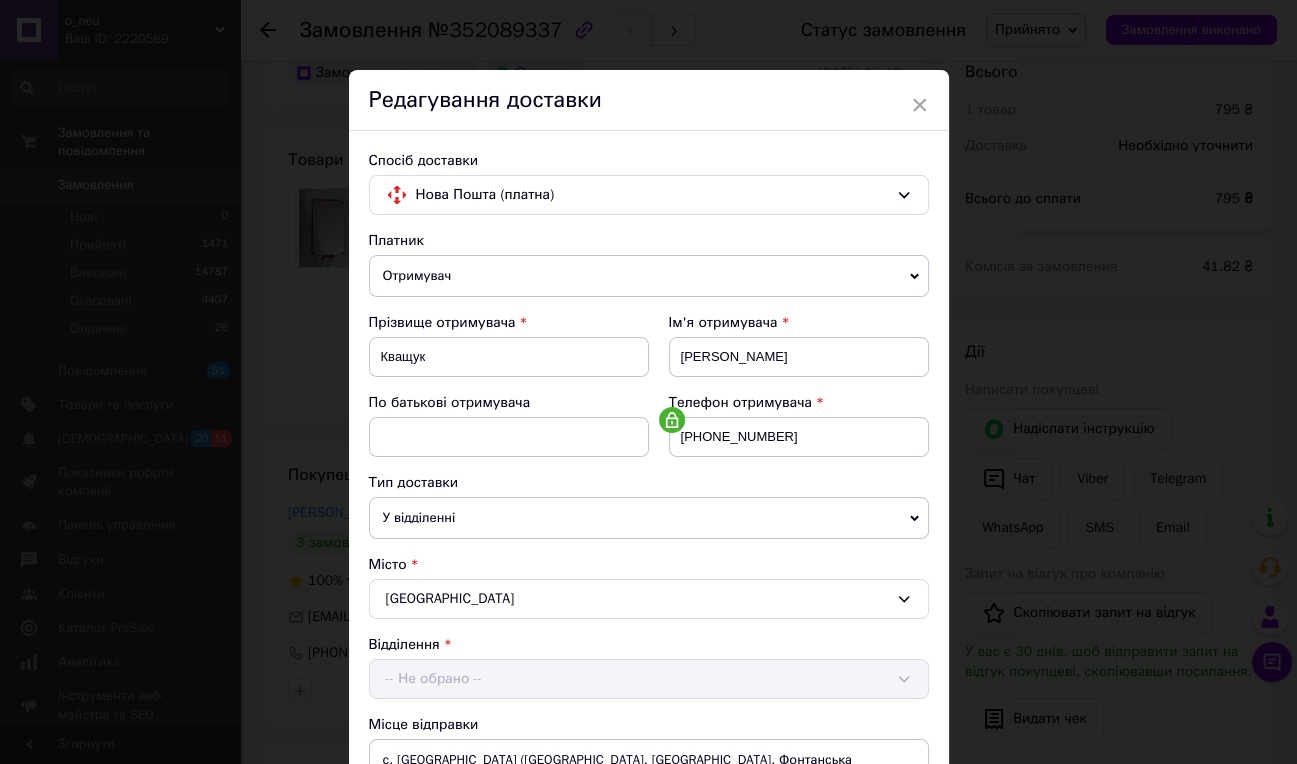 scroll, scrollTop: 670, scrollLeft: 0, axis: vertical 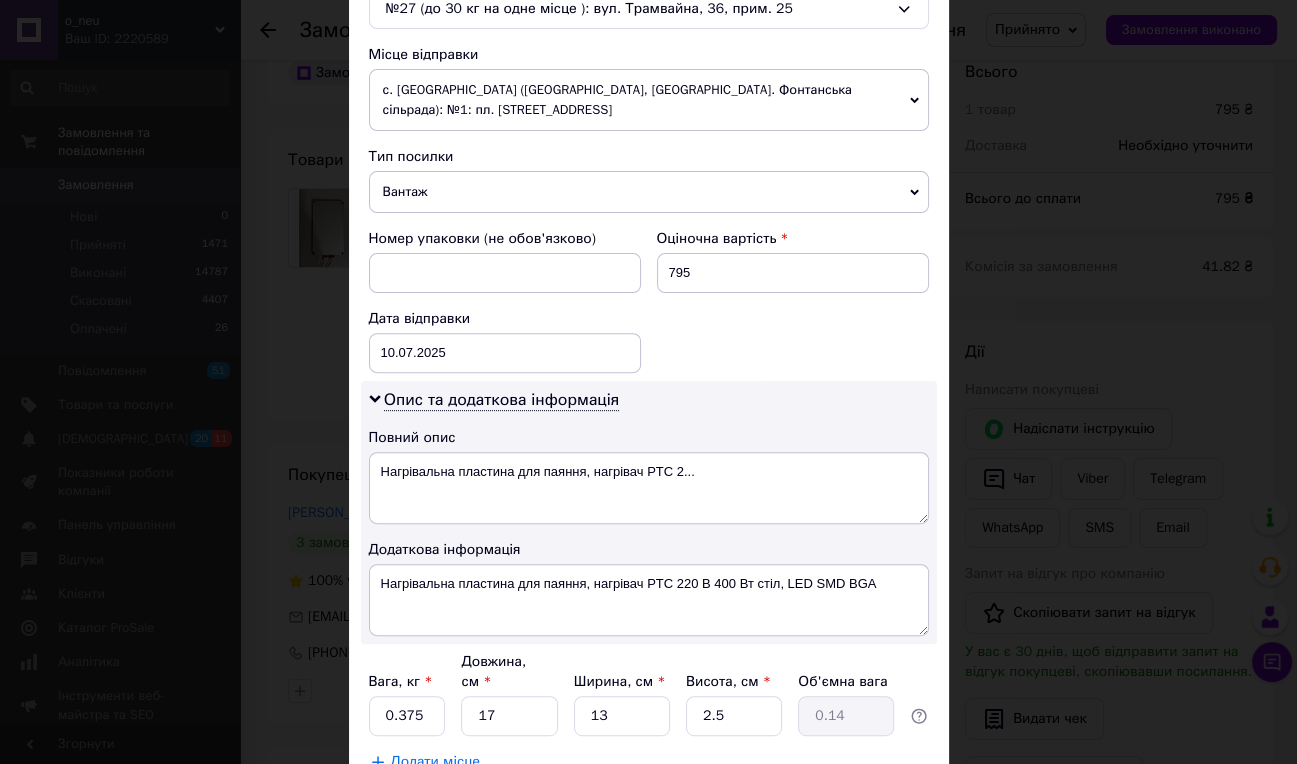 click on "× Редагування доставки Спосіб доставки Нова Пошта (платна) Платник Отримувач Відправник Прізвище отримувача [PERSON_NAME] Ім'я отримувача [PERSON_NAME] батькові отримувача Телефон отримувача [PHONE_NUMBER] Тип доставки У відділенні Кур'єром В поштоматі Місто [GEOGRAPHIC_DATA] Відділення №27 (до 30 кг на одне місце ): вул. Трамвайна, 36, прим. 25 Місце відправки с. [GEOGRAPHIC_DATA] ([GEOGRAPHIC_DATA], [GEOGRAPHIC_DATA]. Фонтанська сільрада): №1: пл. Центральна, 5 Немає збігів. Спробуйте змінити умови пошуку Додати ще місце відправки Тип посилки Вантаж Документи Номер упаковки (не обов'язково) 795 [DATE] < 2025" at bounding box center [648, 382] 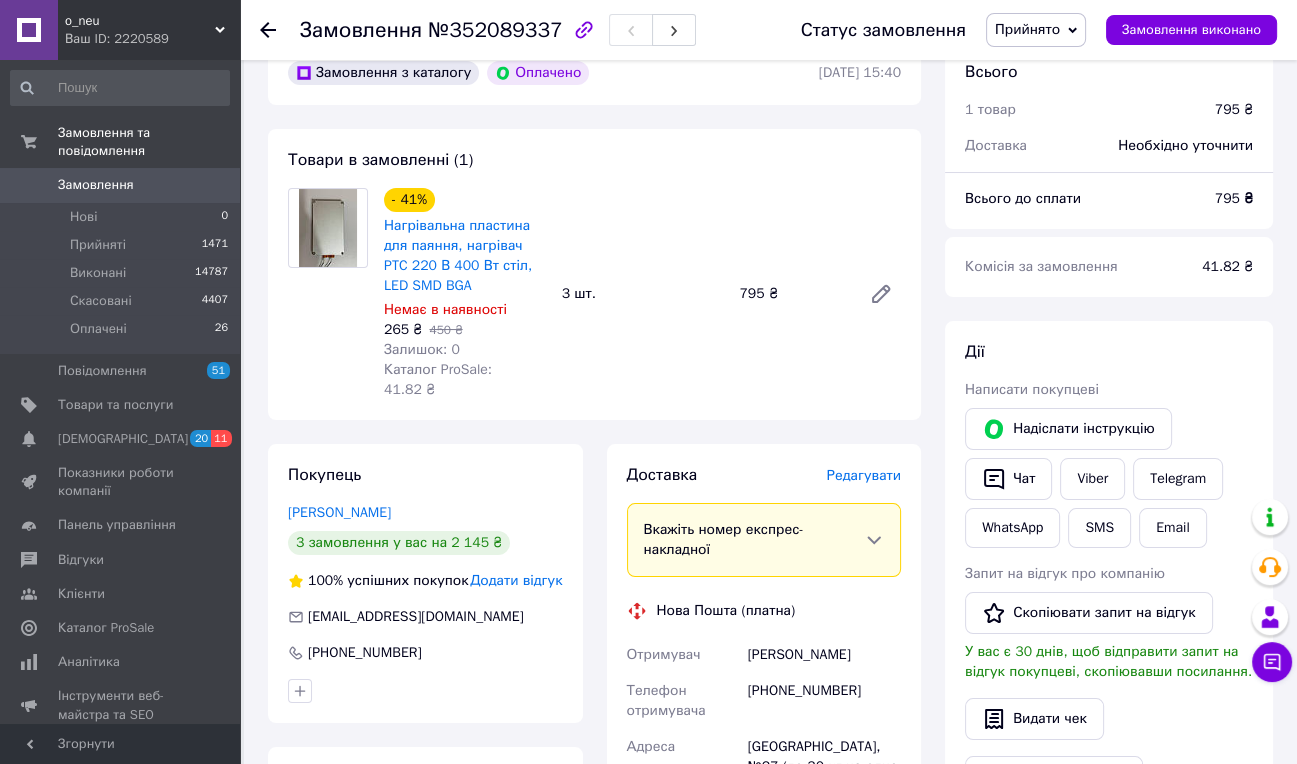 scroll, scrollTop: 0, scrollLeft: 0, axis: both 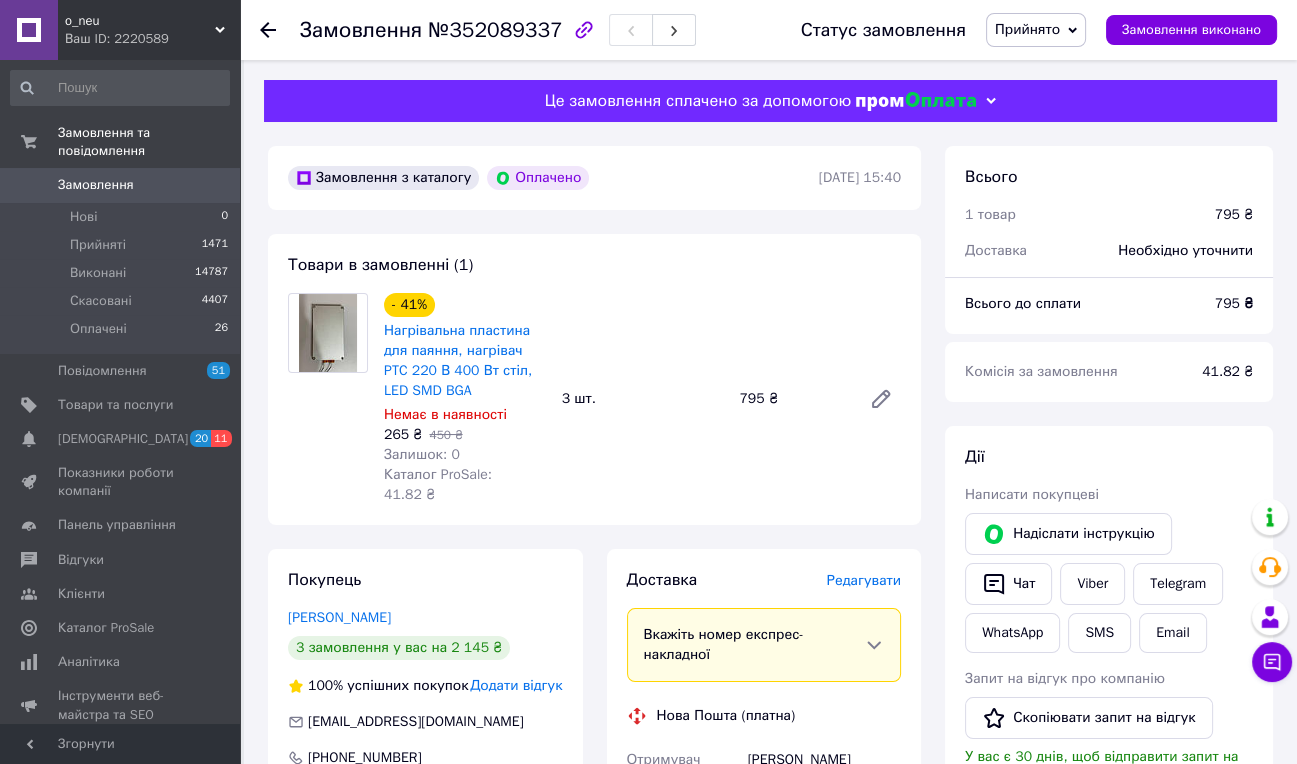 click on "Редагувати" at bounding box center [864, 580] 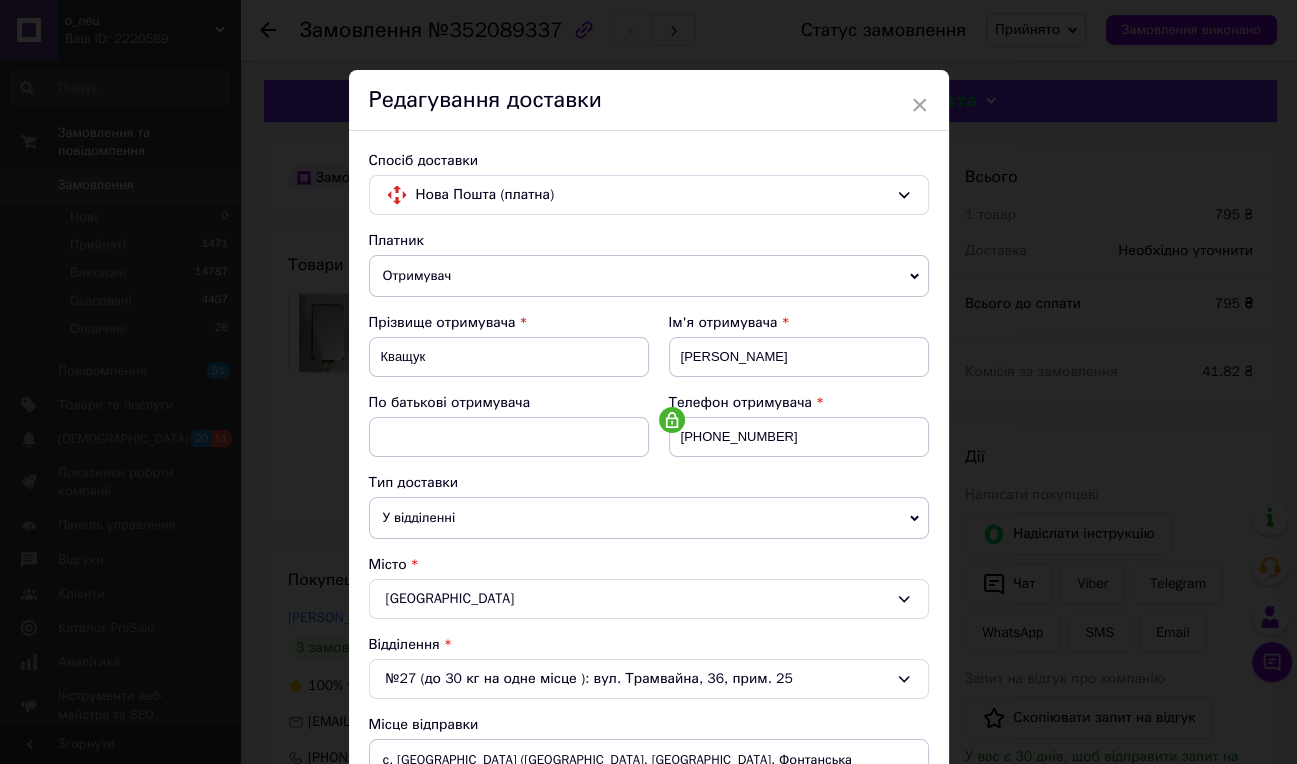 scroll, scrollTop: 585, scrollLeft: 0, axis: vertical 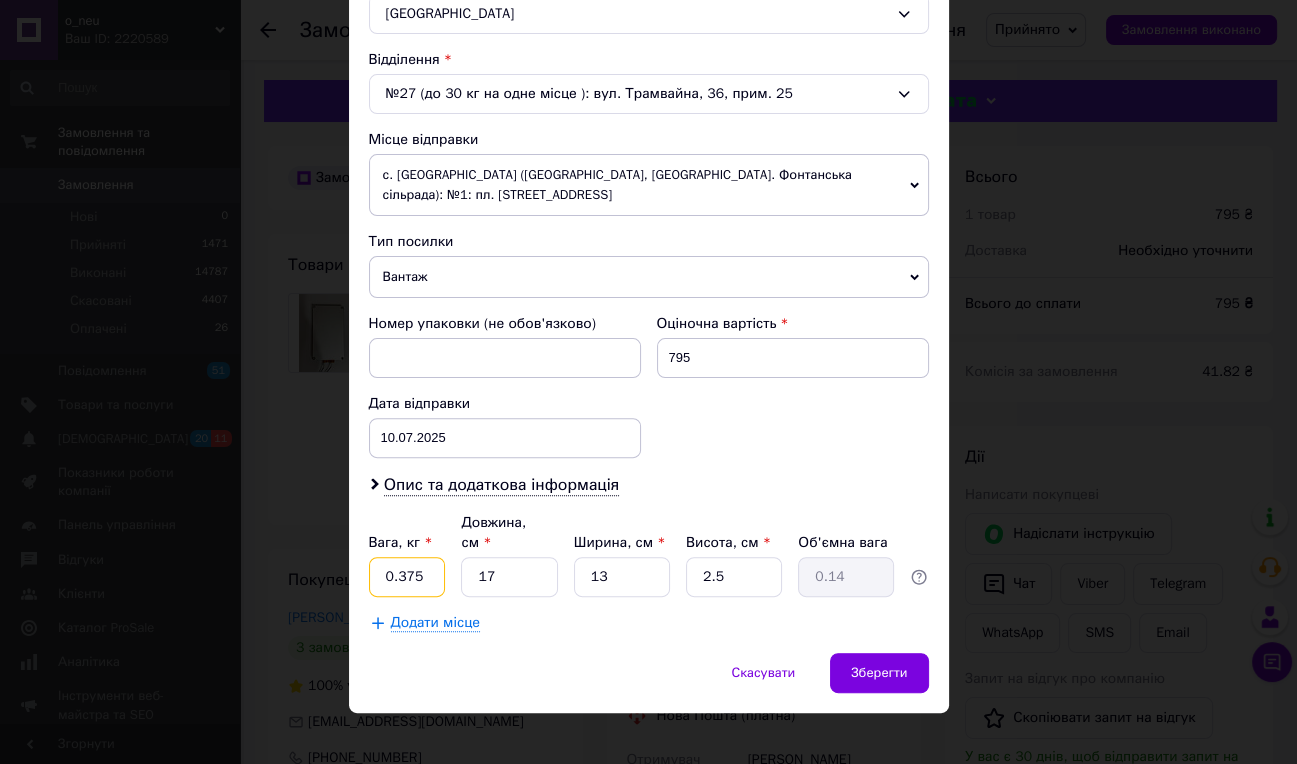 click on "0.375" at bounding box center (407, 577) 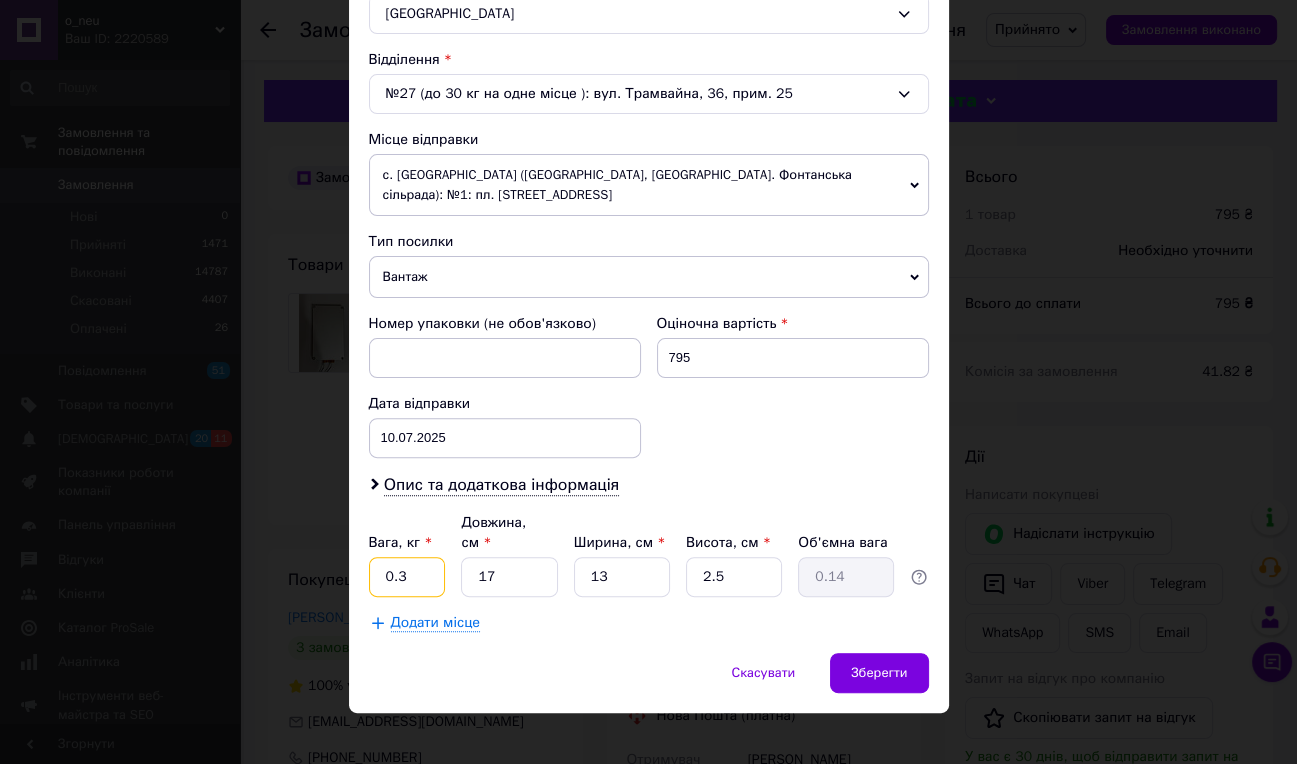 type on "0.3" 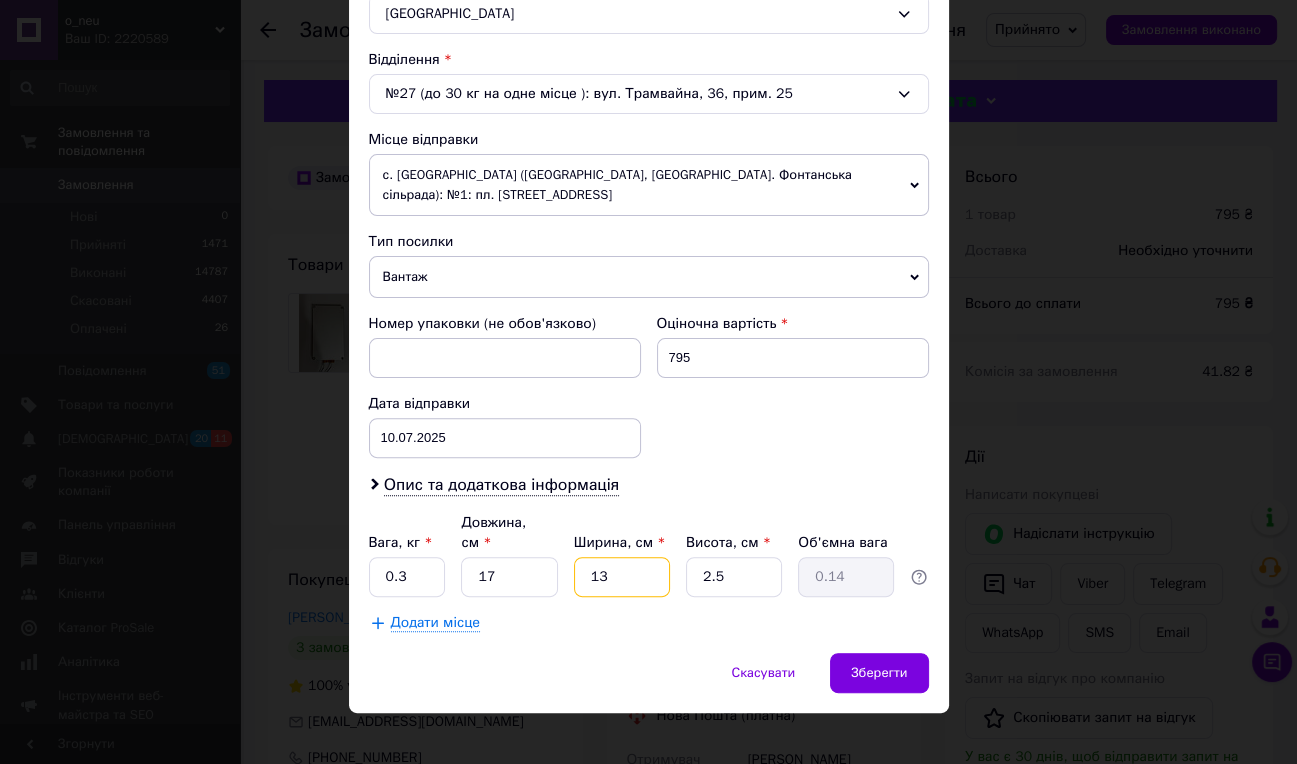 click on "13" at bounding box center (622, 577) 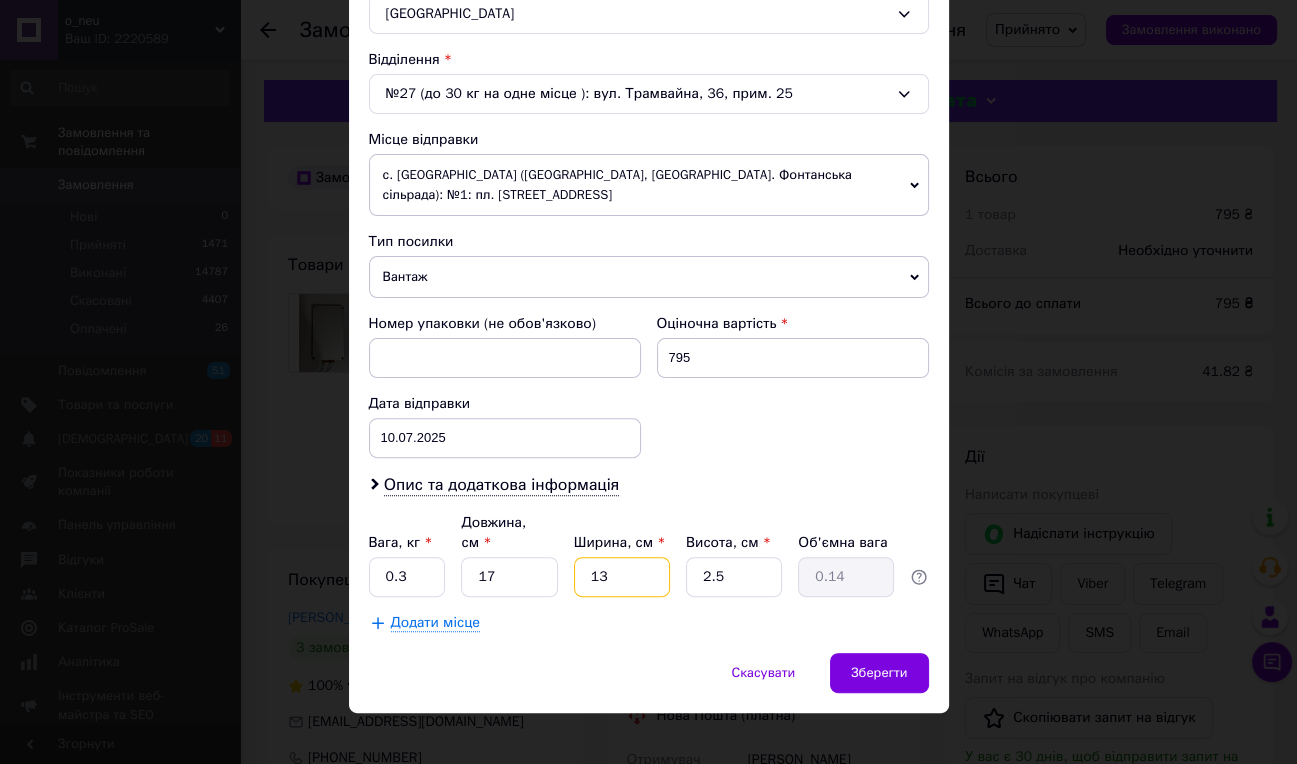 type on "2" 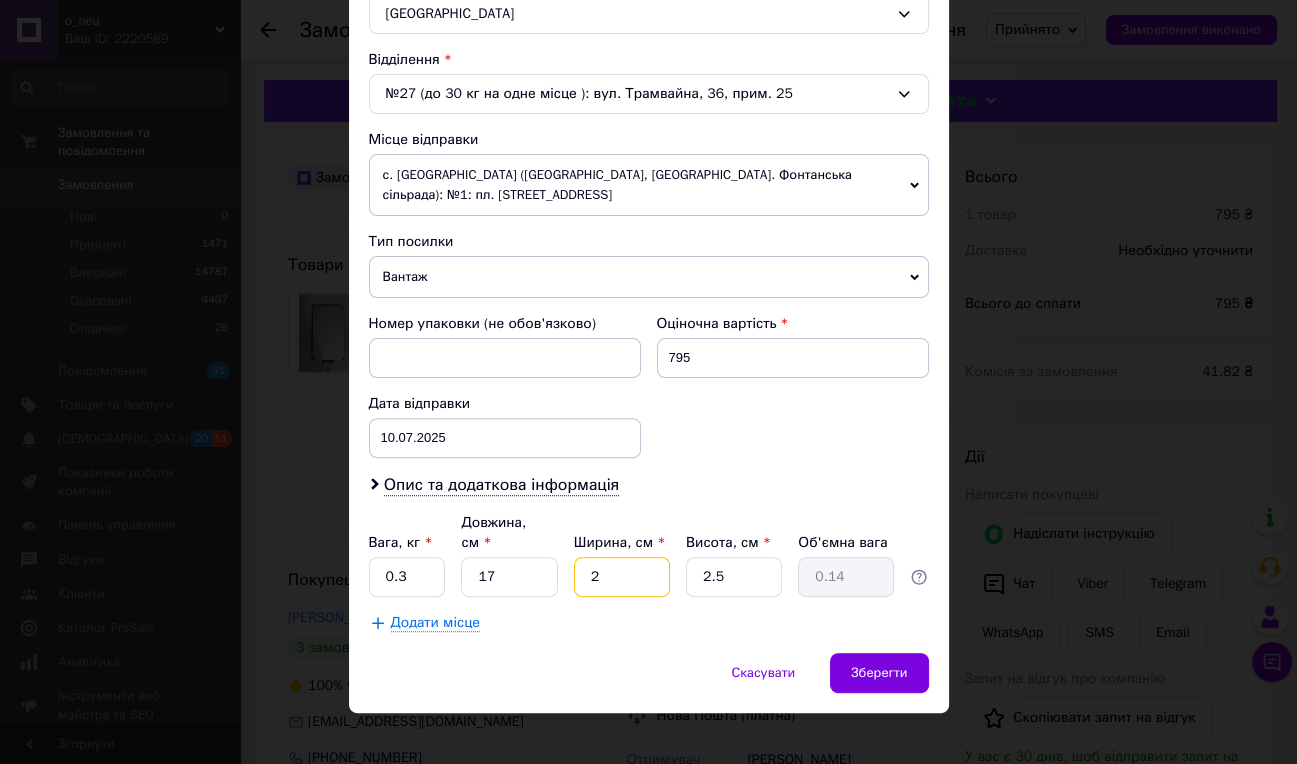 type on "0.1" 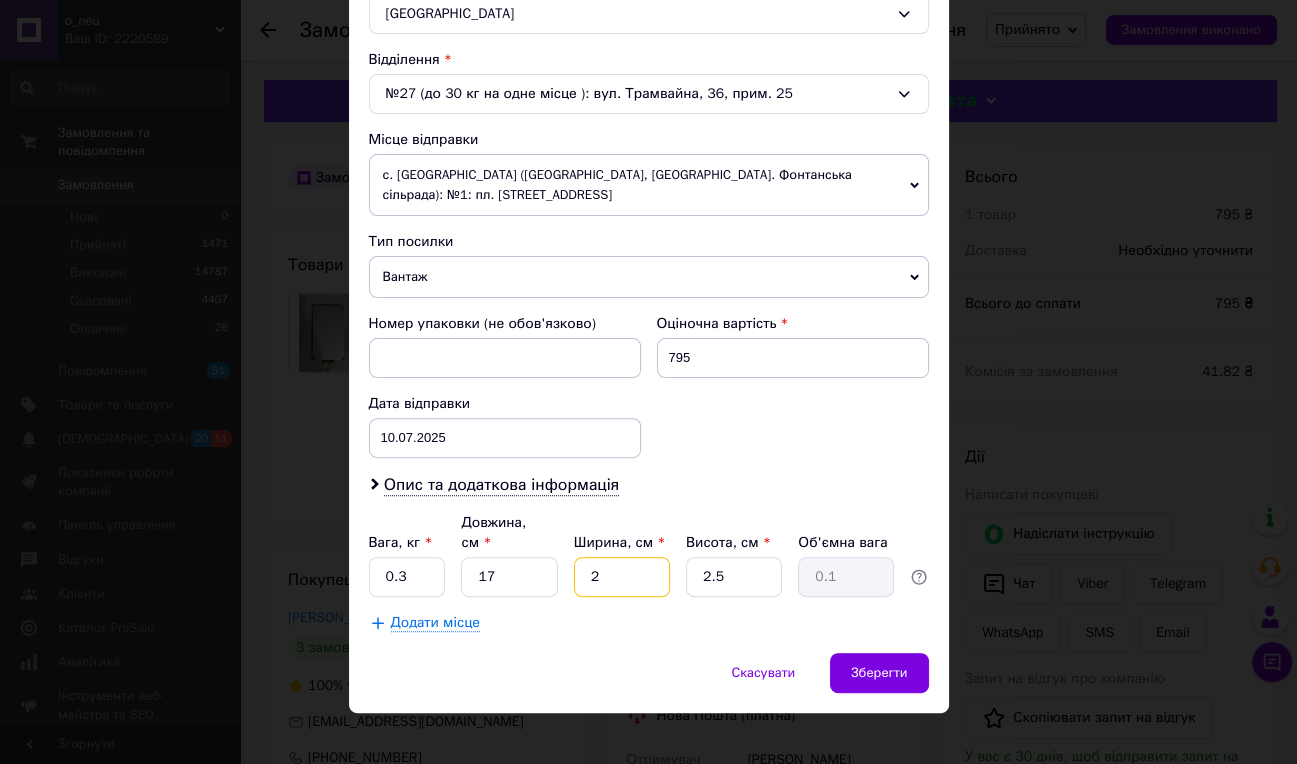 type on "20" 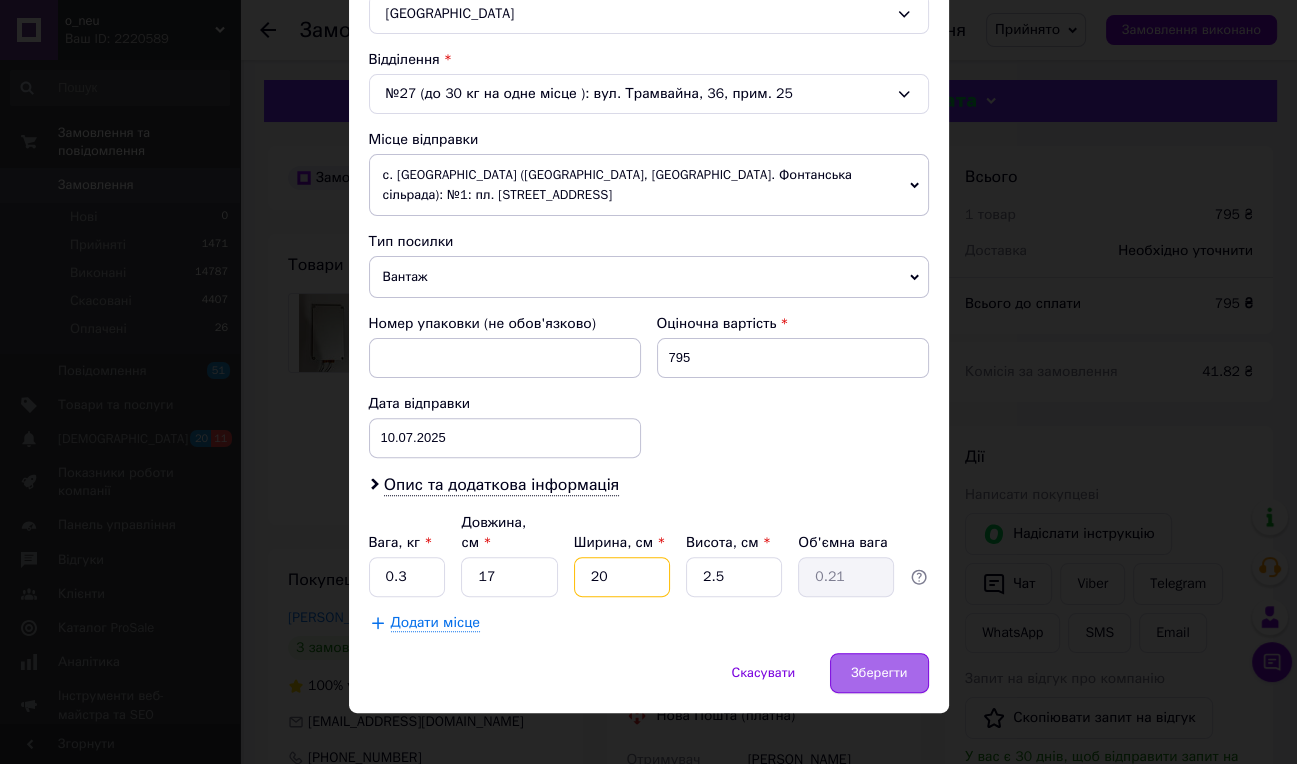 type on "20" 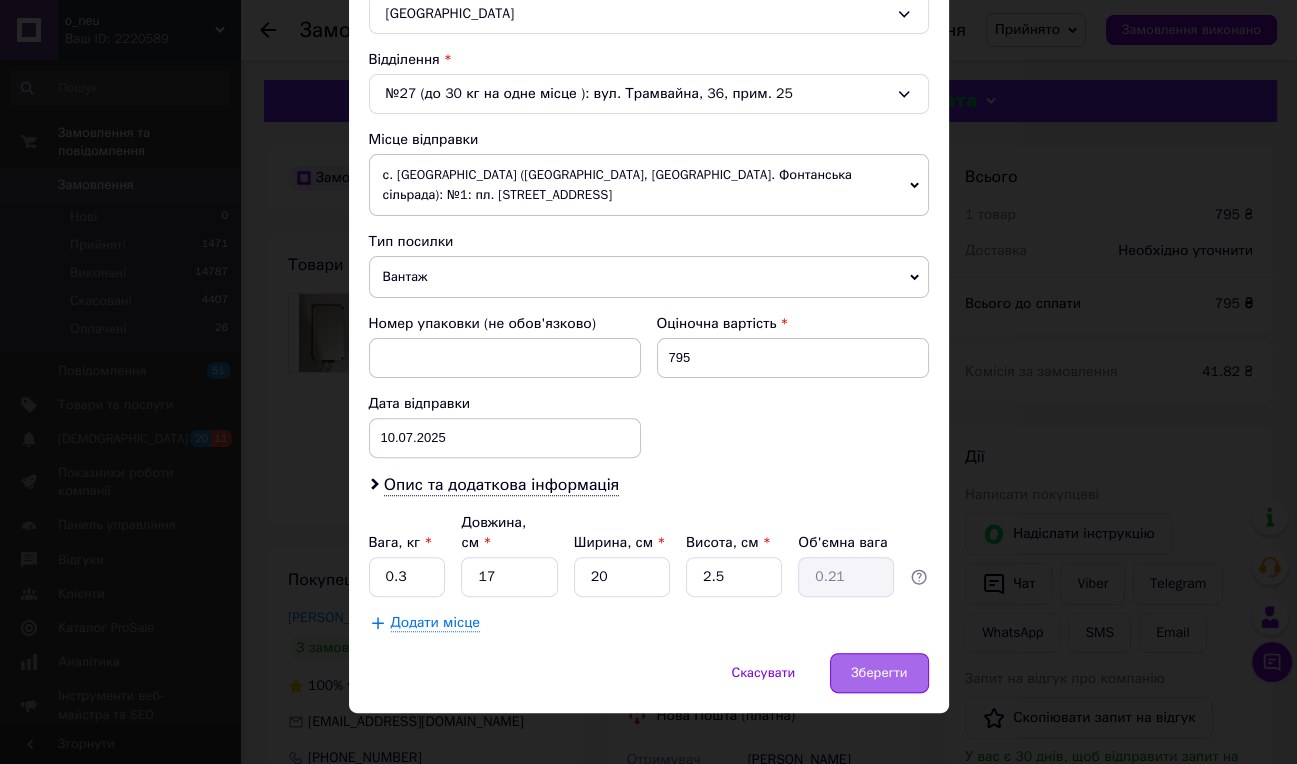 click on "Зберегти" at bounding box center [879, 673] 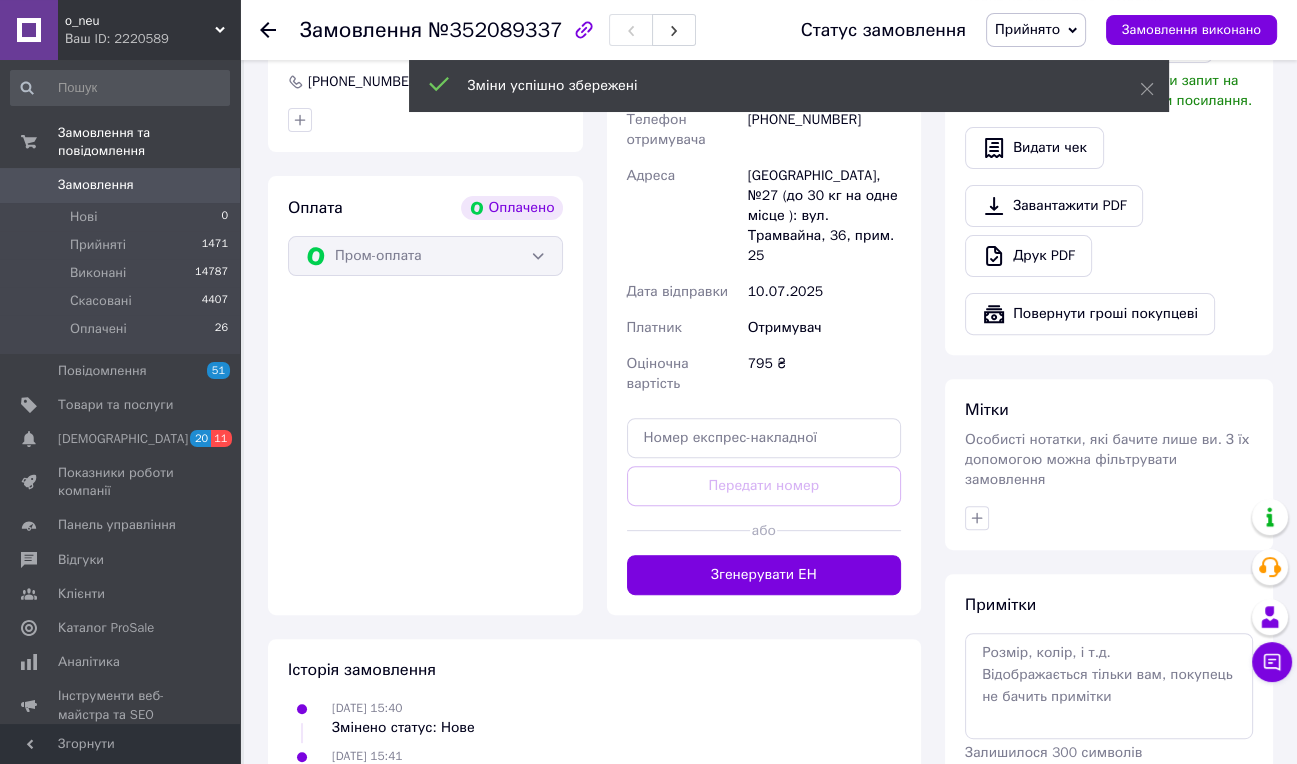 scroll, scrollTop: 737, scrollLeft: 0, axis: vertical 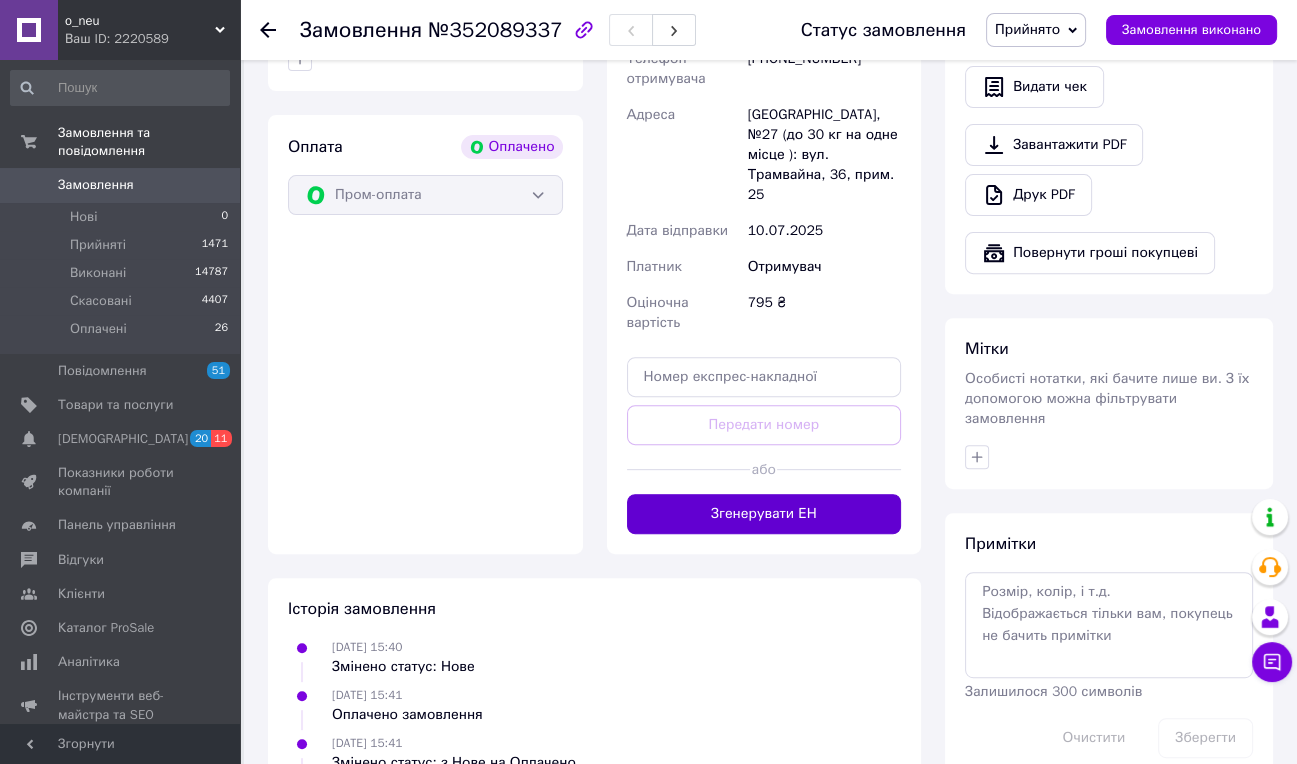 click on "Згенерувати ЕН" at bounding box center (764, 514) 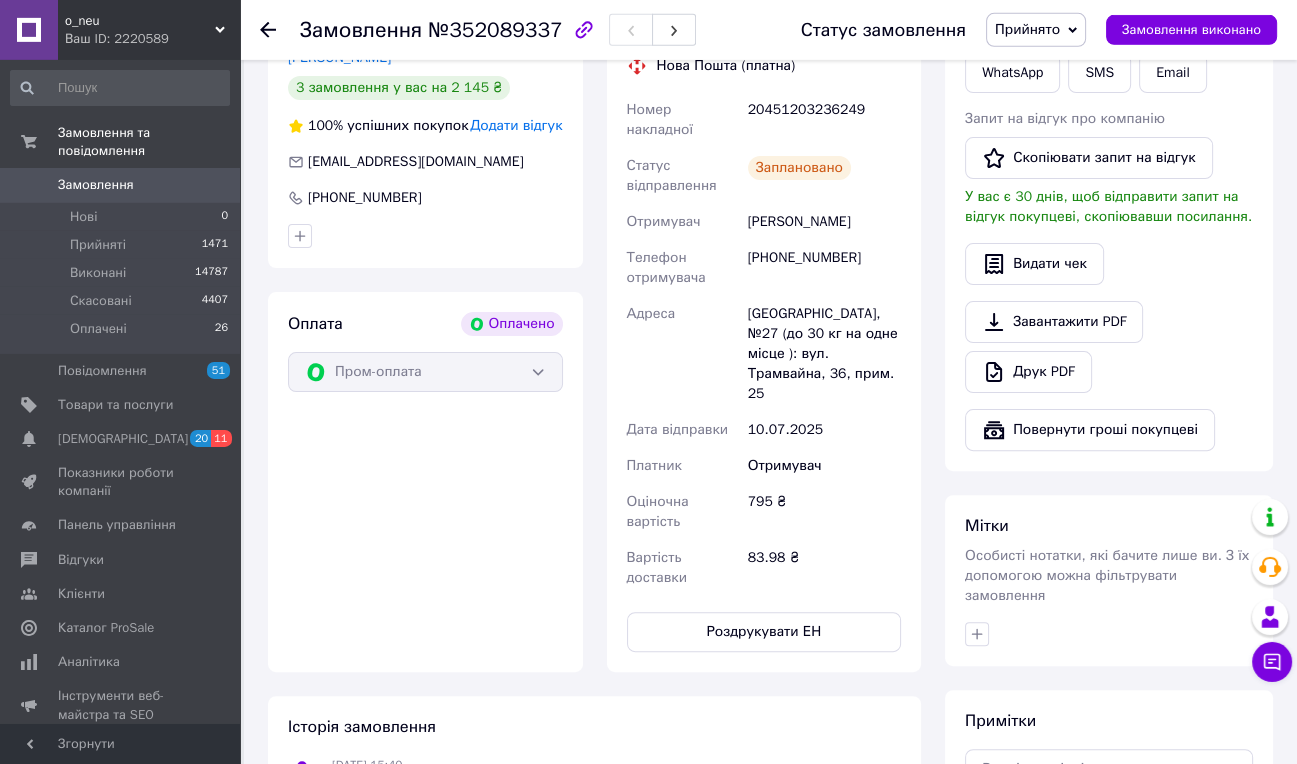 scroll, scrollTop: 421, scrollLeft: 0, axis: vertical 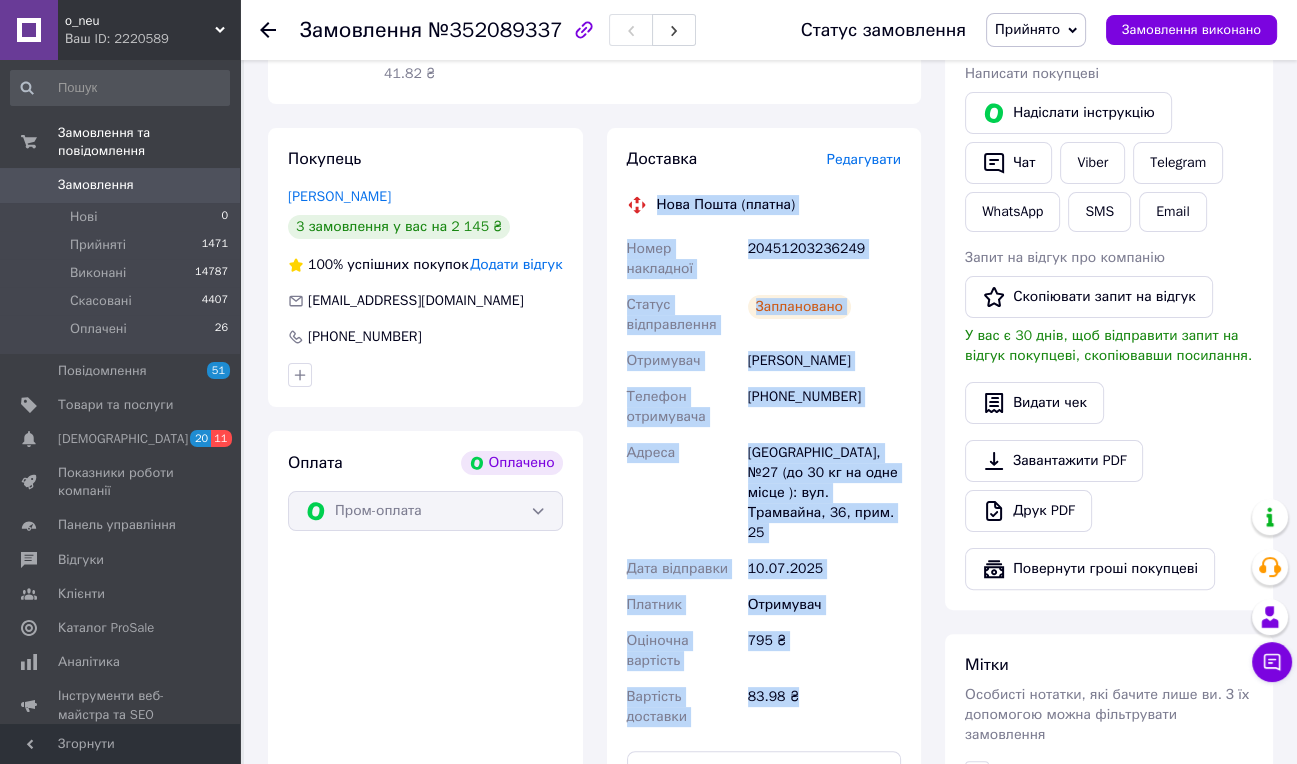 drag, startPoint x: 655, startPoint y: 173, endPoint x: 865, endPoint y: 670, distance: 539.54517 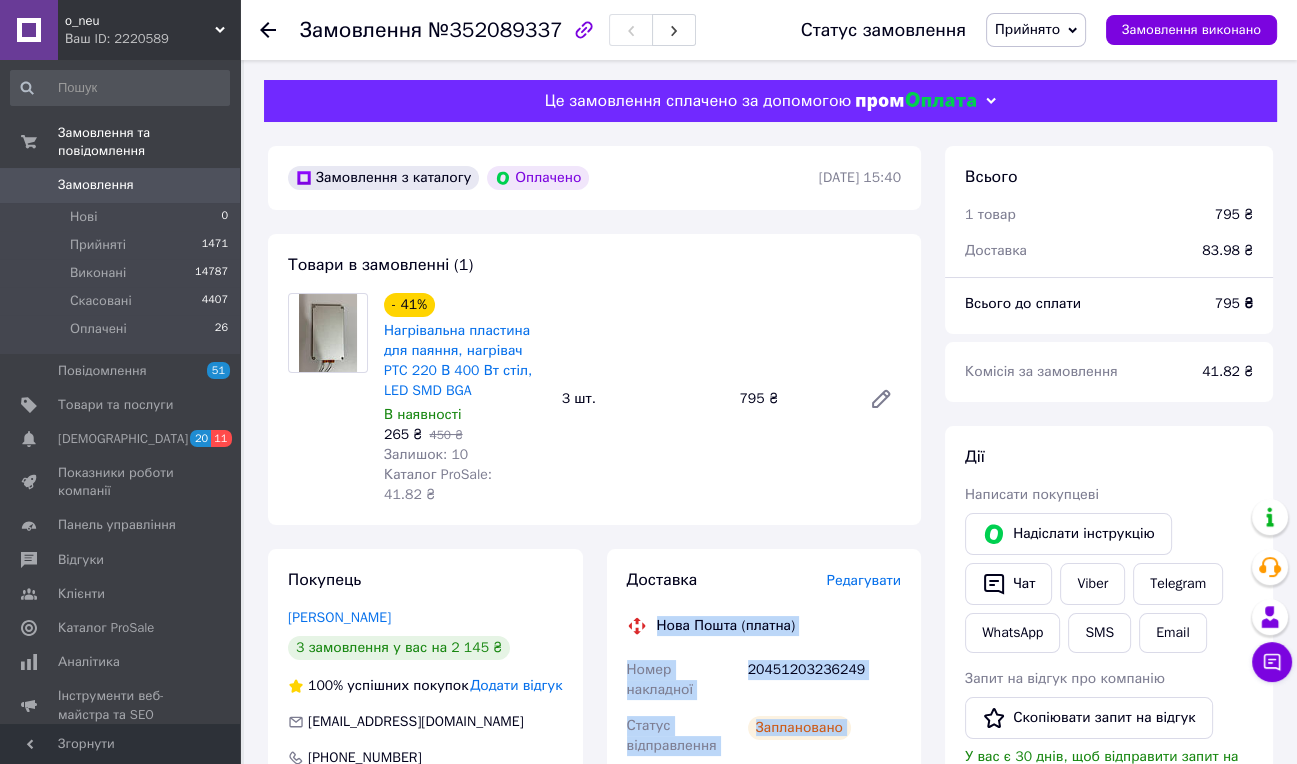 scroll, scrollTop: 421, scrollLeft: 0, axis: vertical 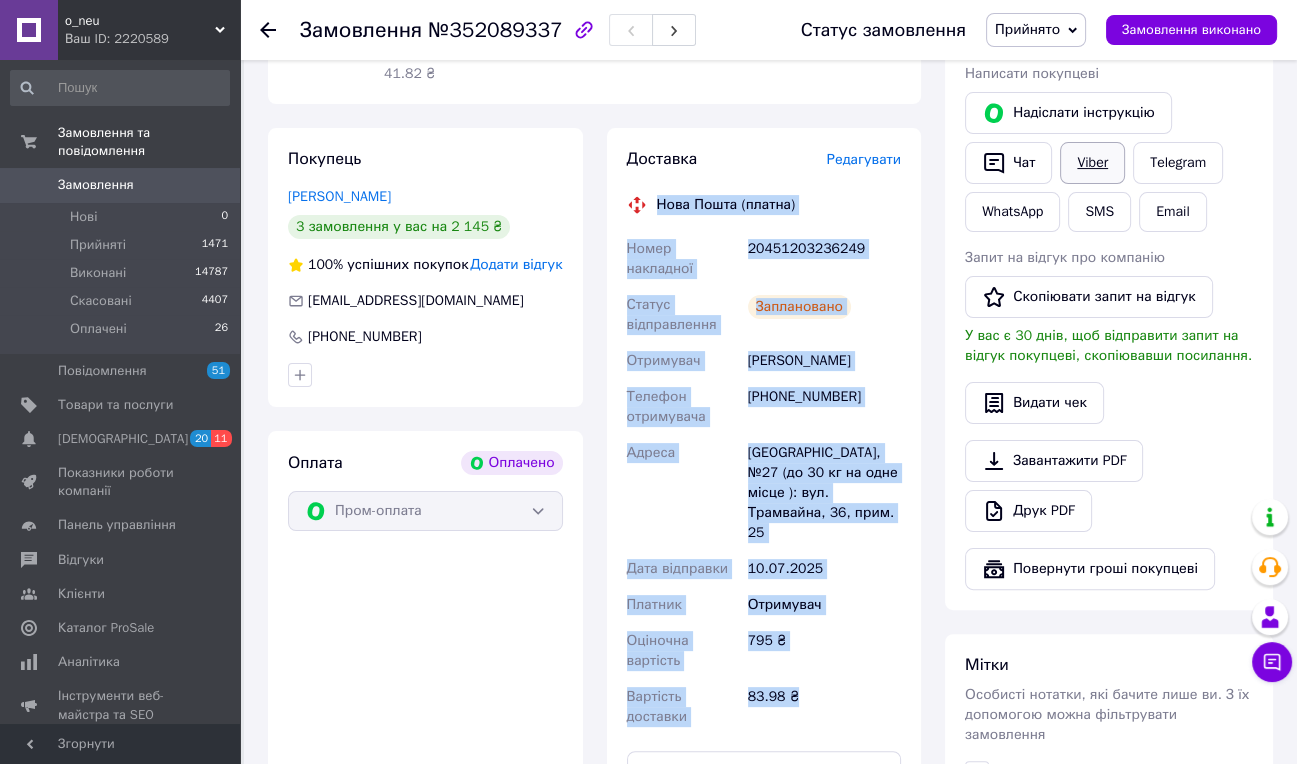 click on "Viber" at bounding box center [1092, 163] 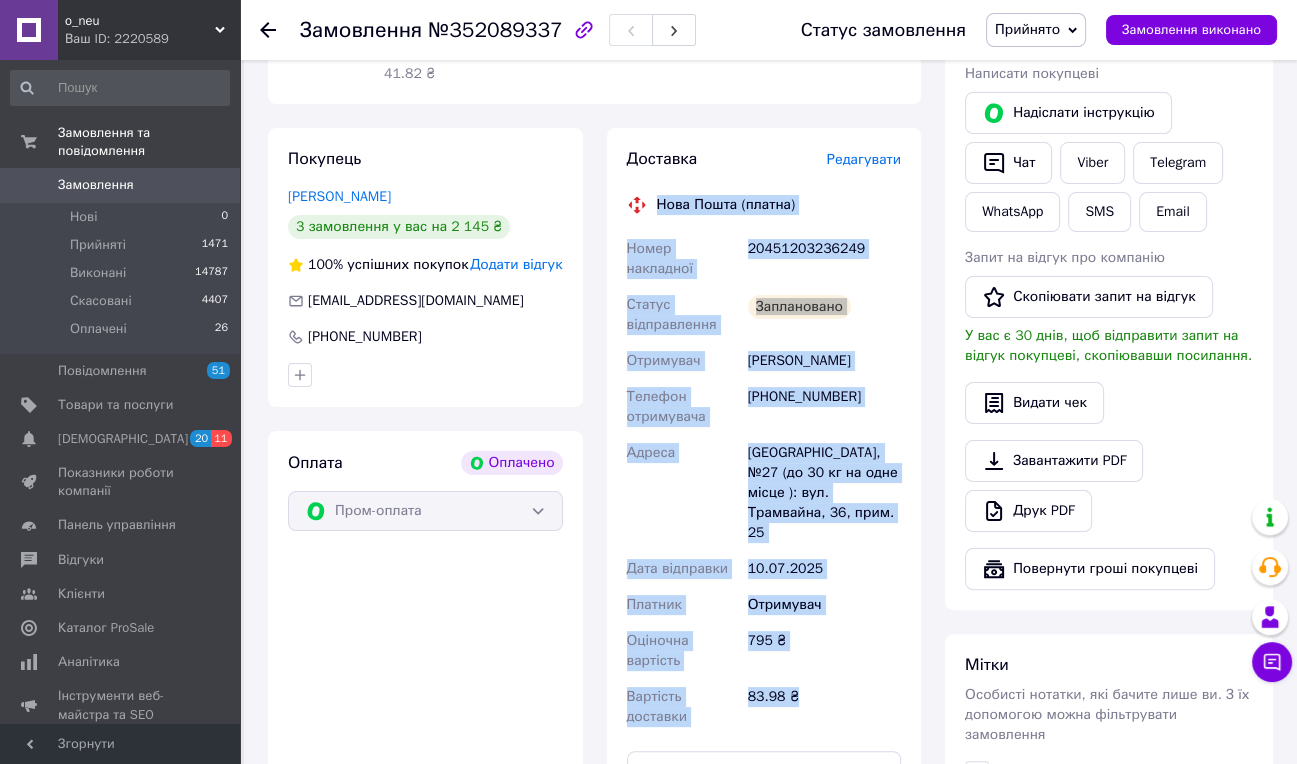 scroll, scrollTop: 0, scrollLeft: 0, axis: both 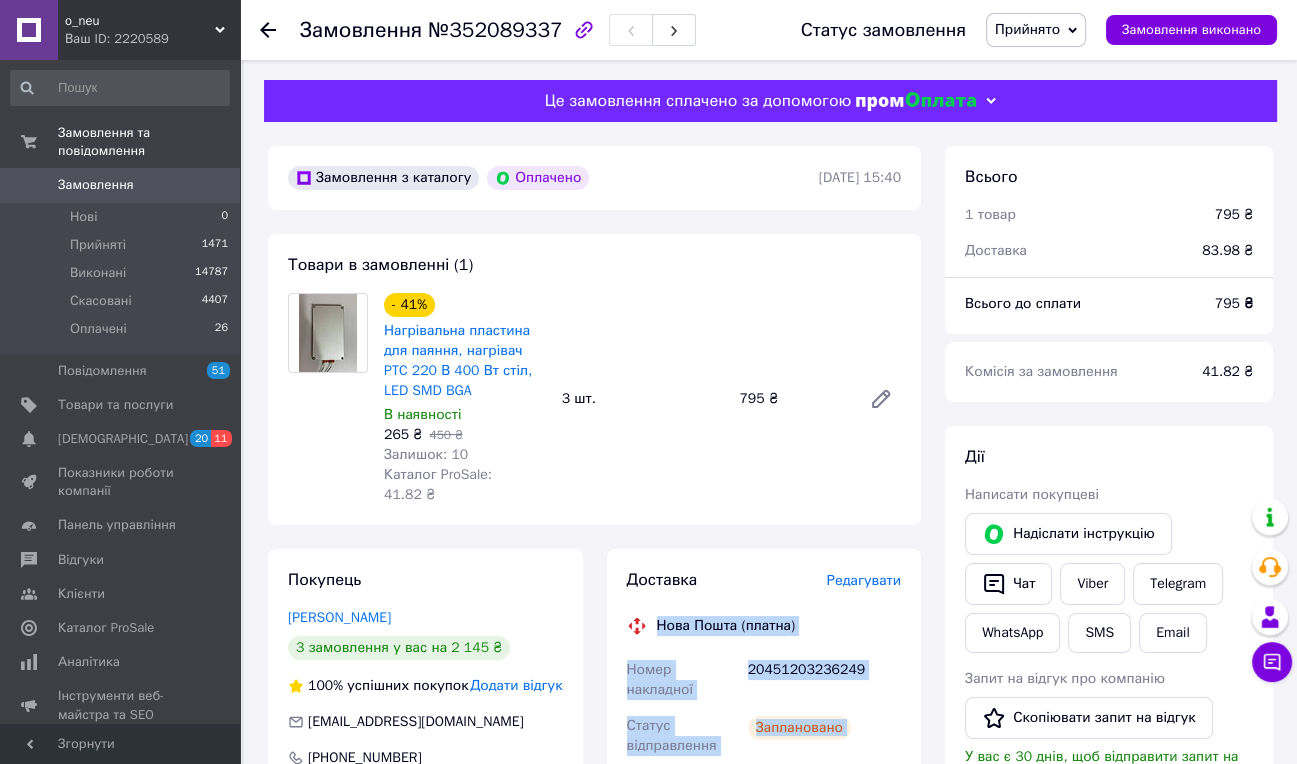 click on "Замовлення" at bounding box center [96, 185] 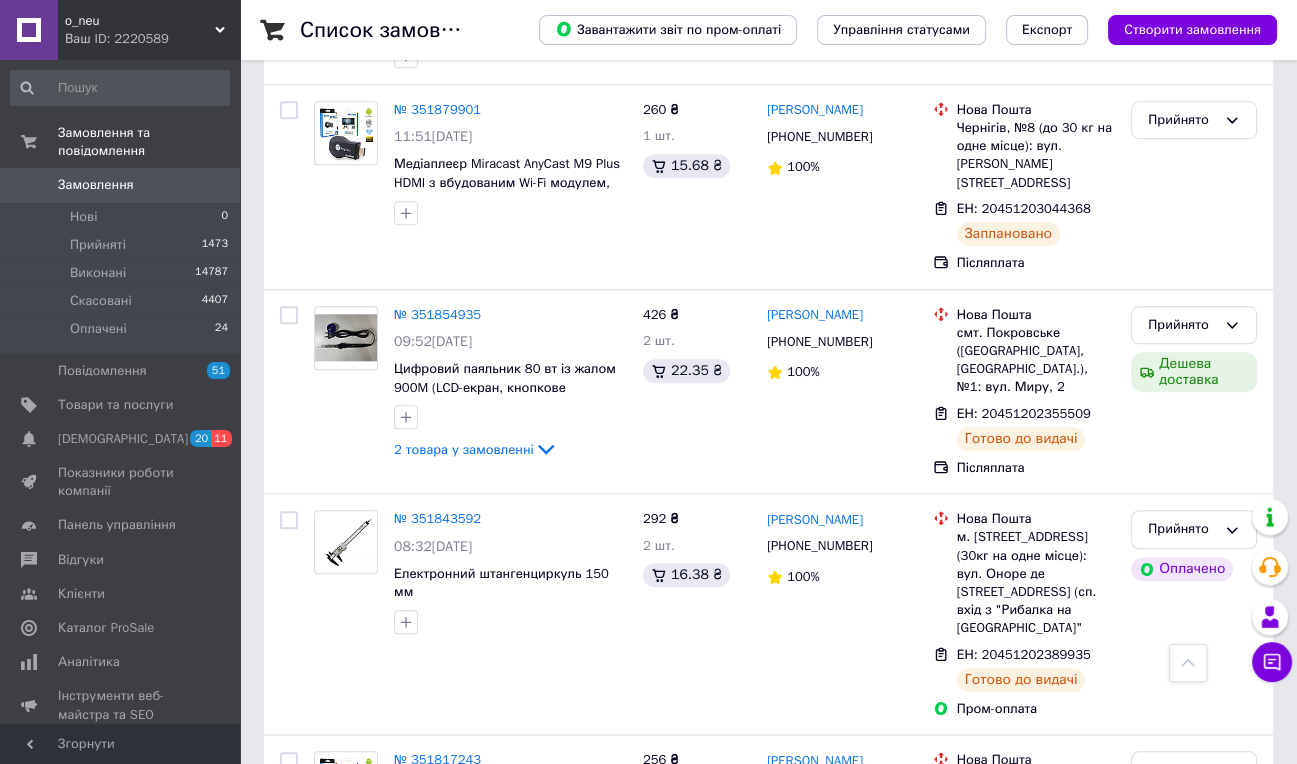 scroll, scrollTop: 2740, scrollLeft: 0, axis: vertical 